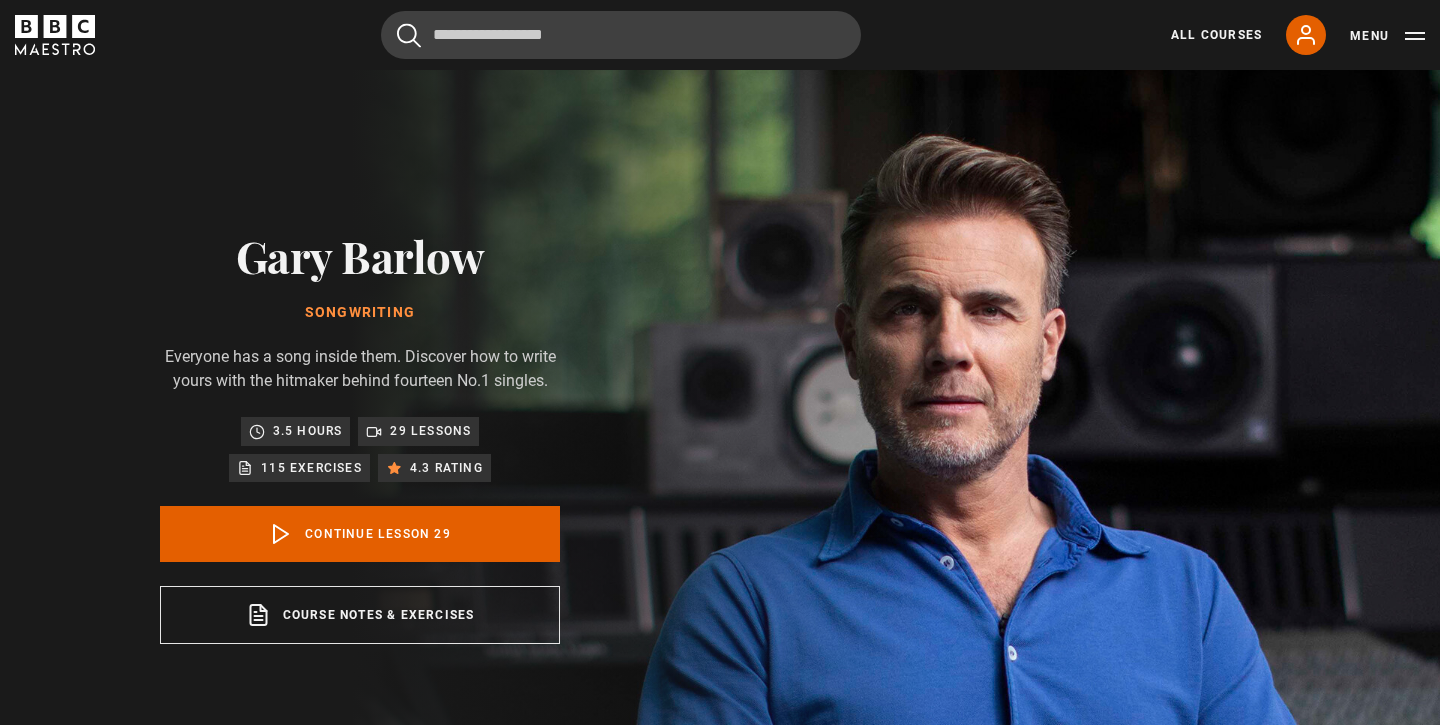 scroll, scrollTop: 786, scrollLeft: 0, axis: vertical 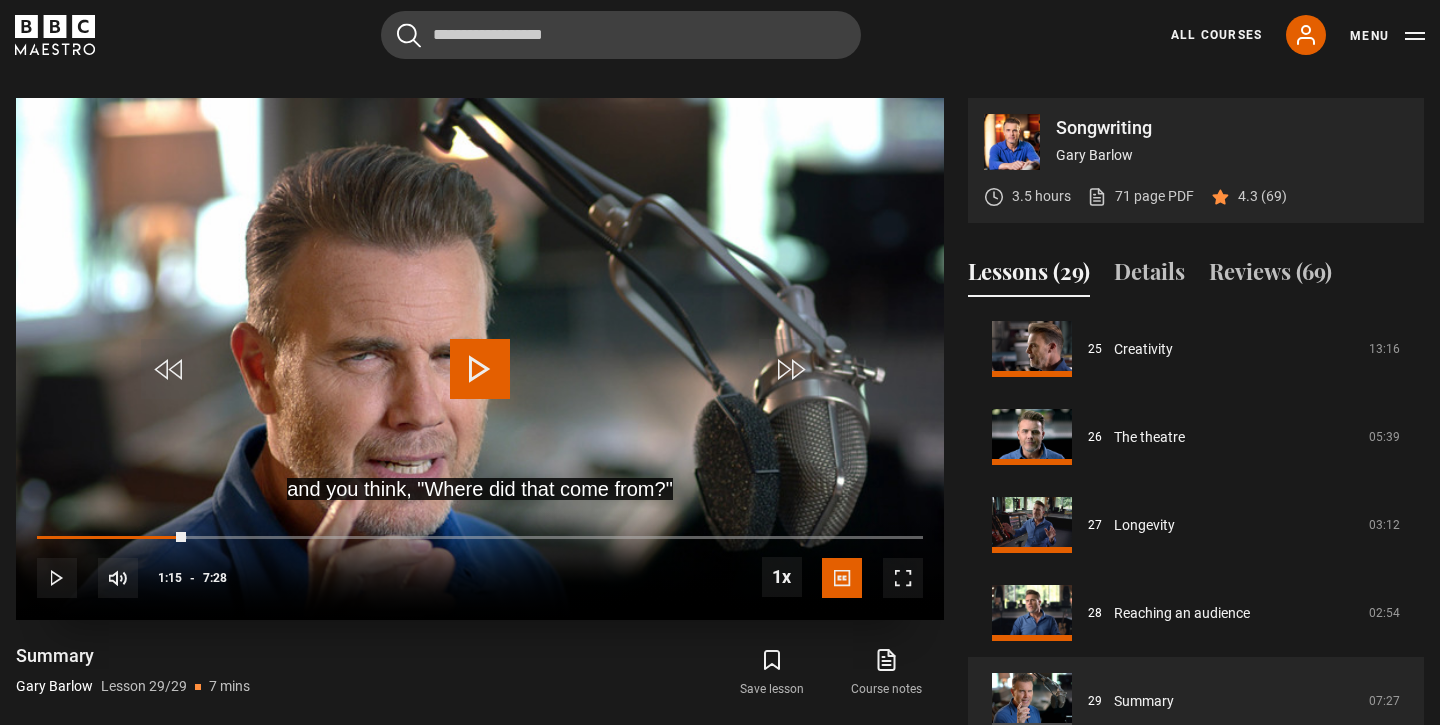 click at bounding box center (480, 369) 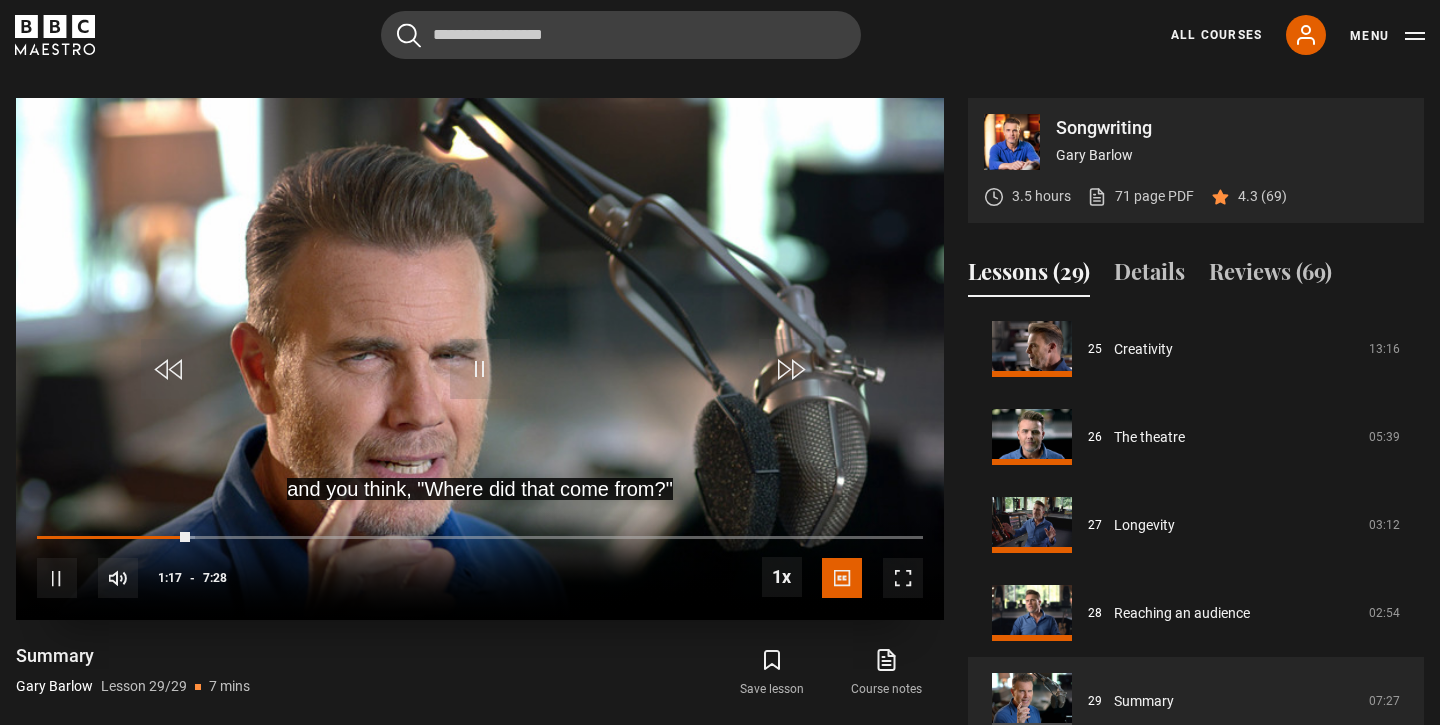 click at bounding box center [903, 578] 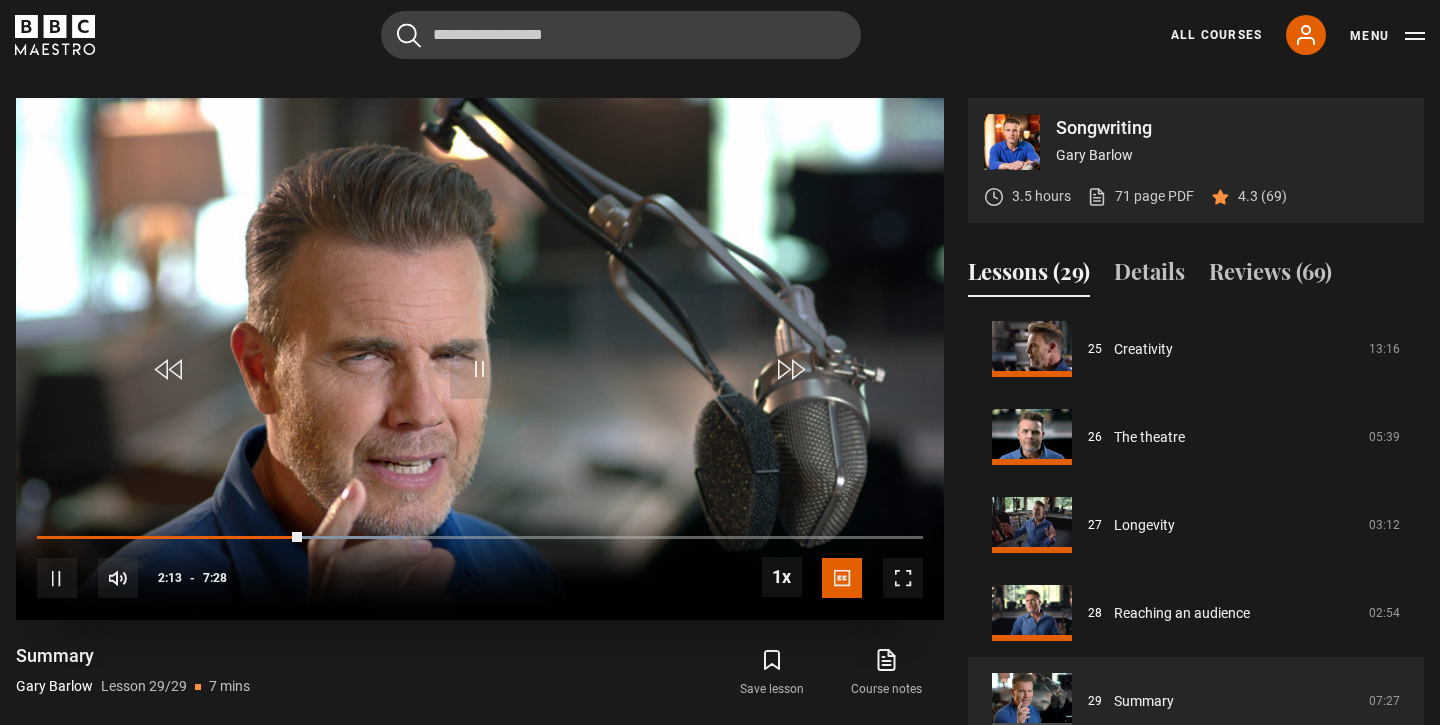 click at bounding box center (480, 359) 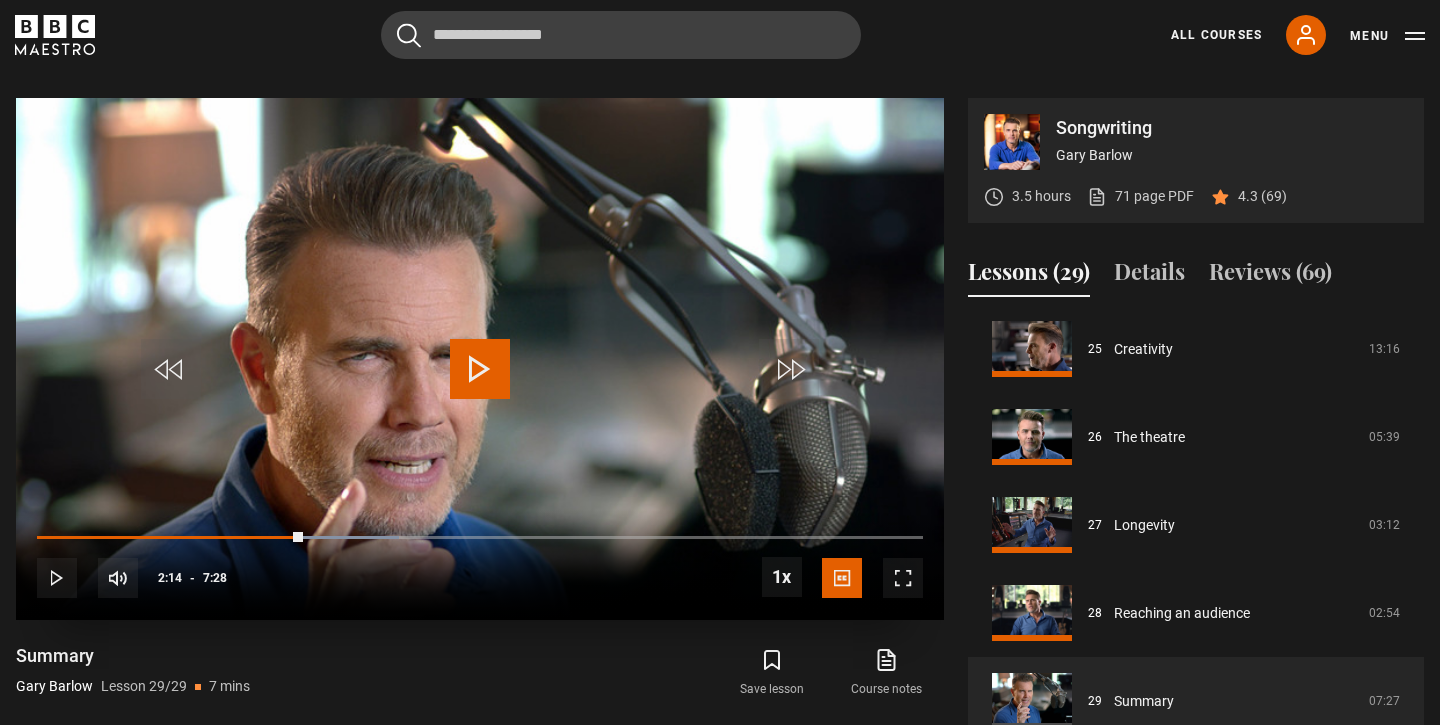 click at bounding box center (480, 359) 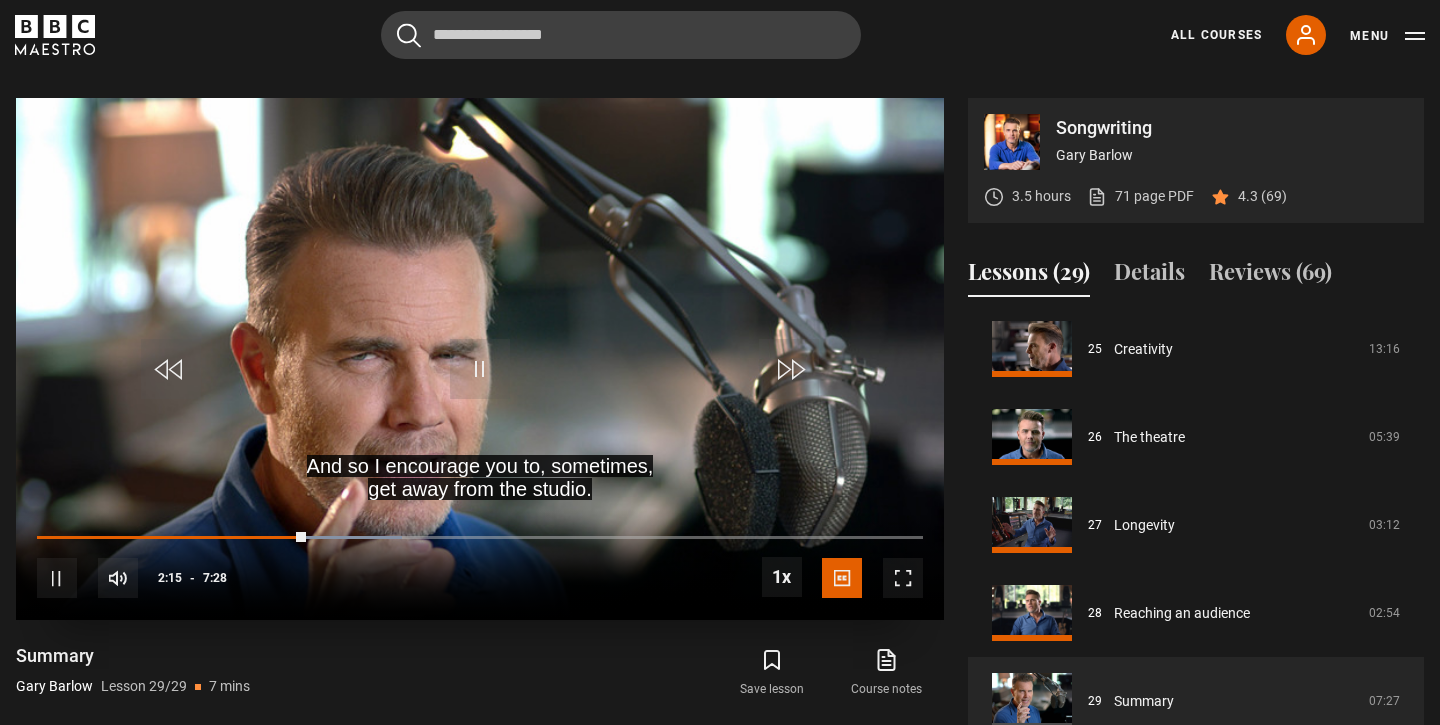 click at bounding box center (903, 578) 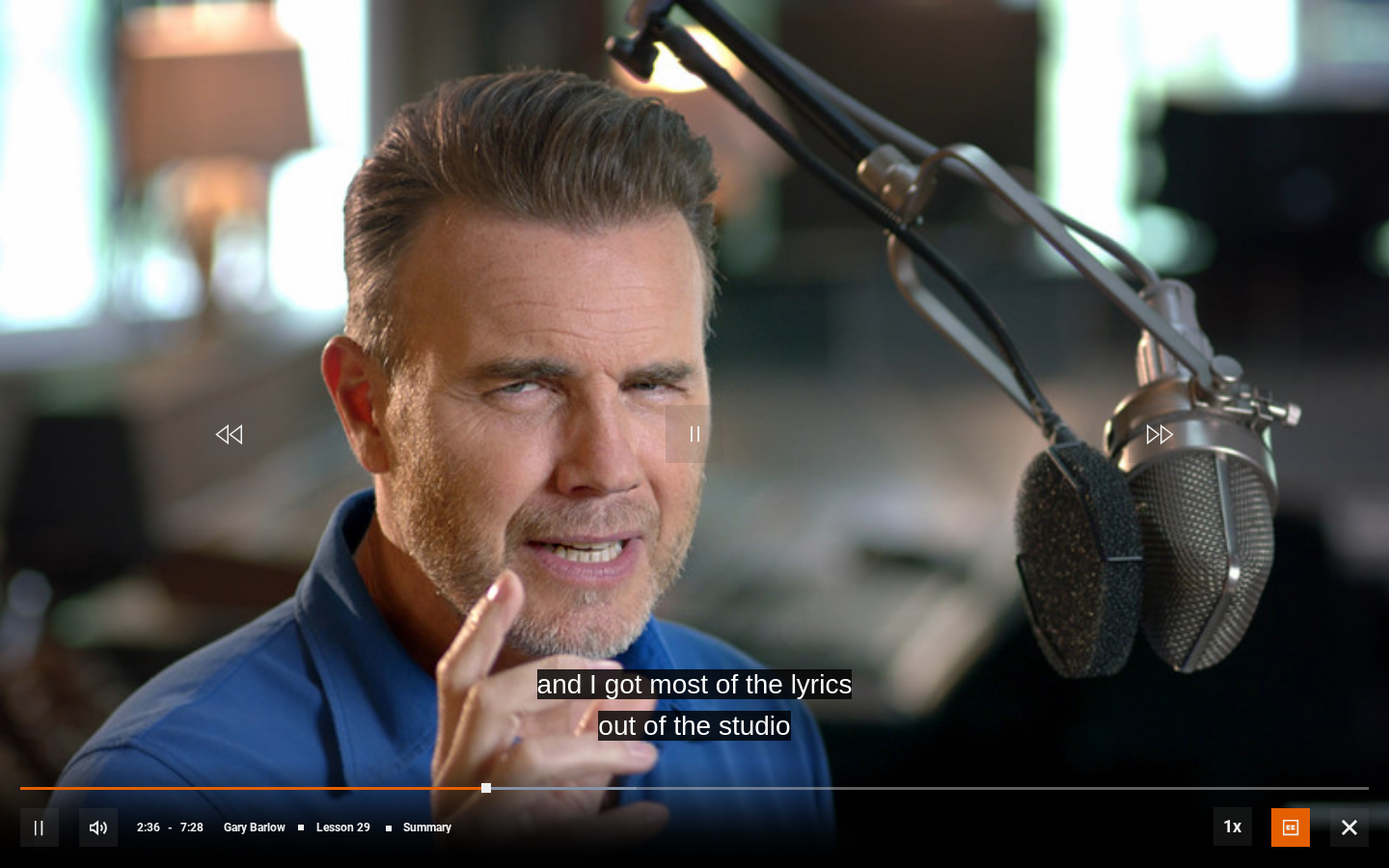 click at bounding box center [694, 434] 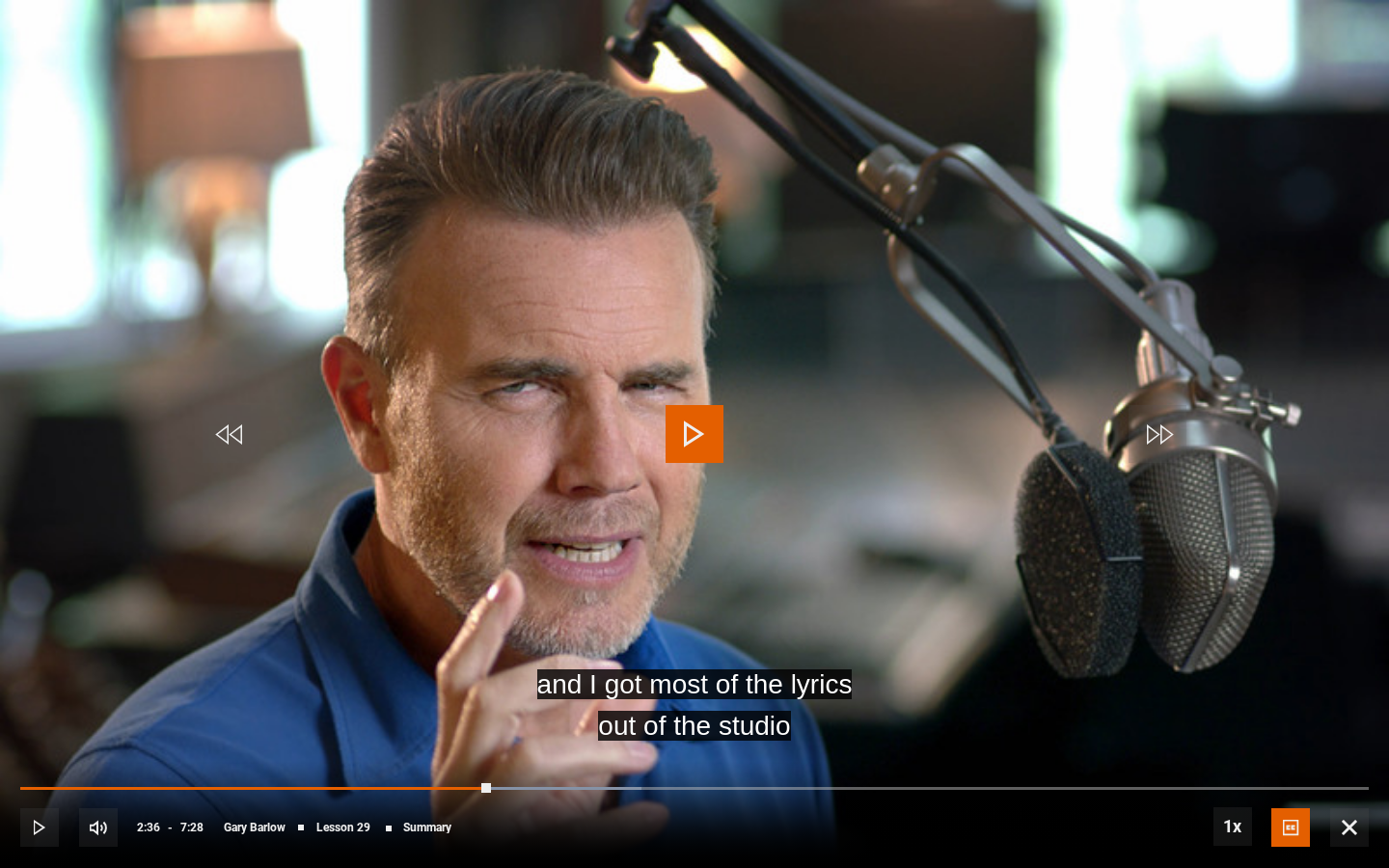 click at bounding box center (694, 434) 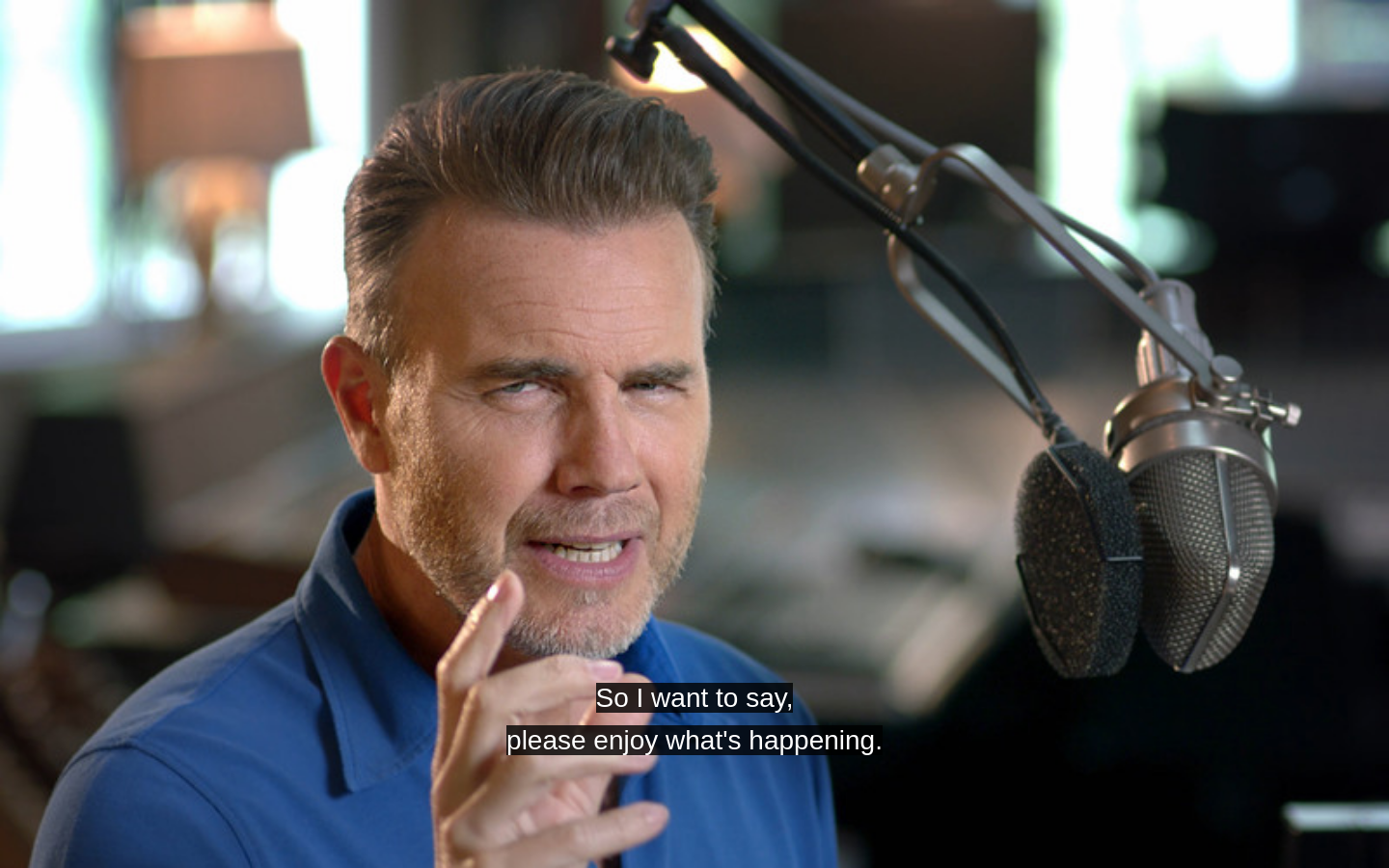 click at bounding box center (694, 434) 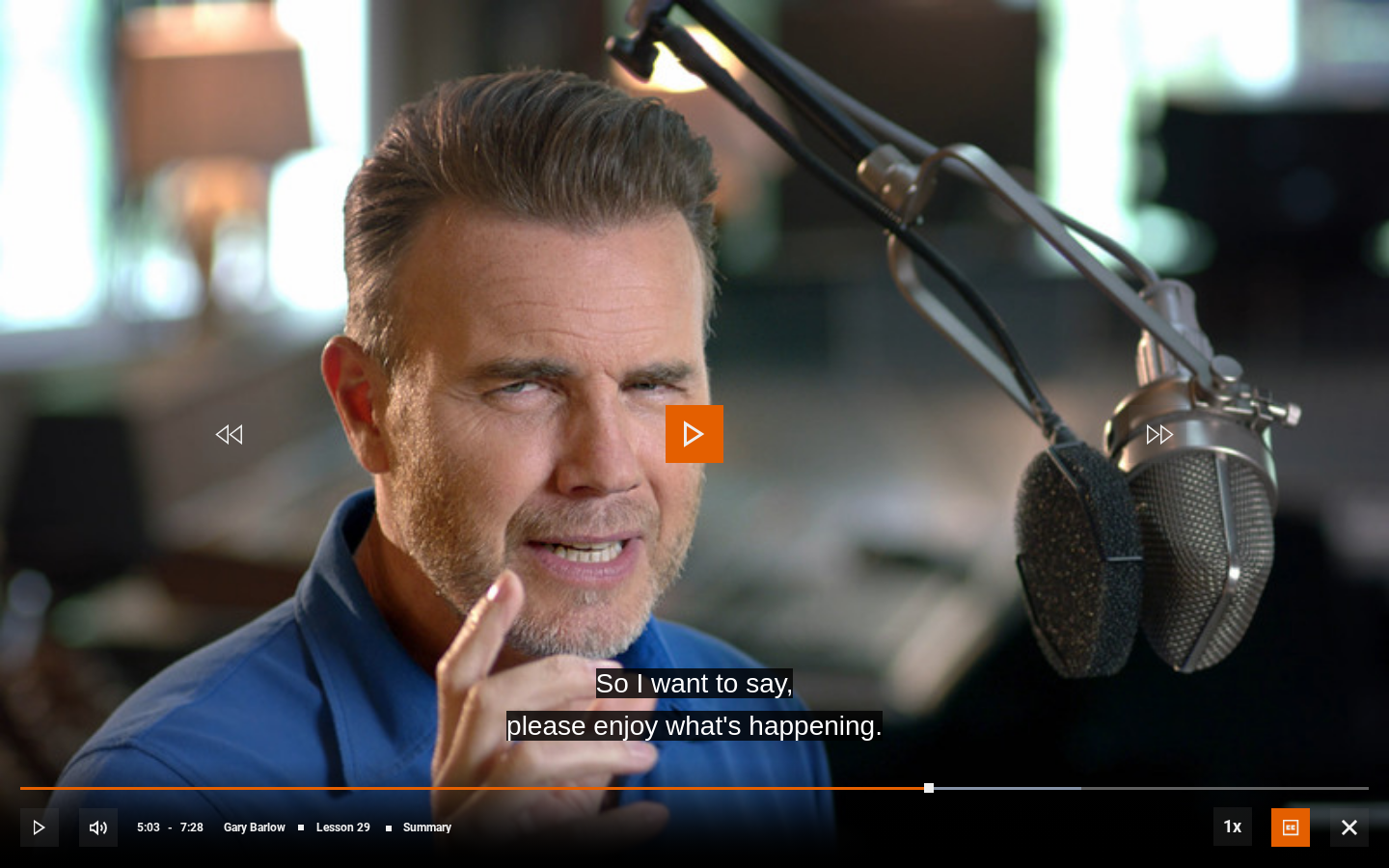 click at bounding box center (694, 434) 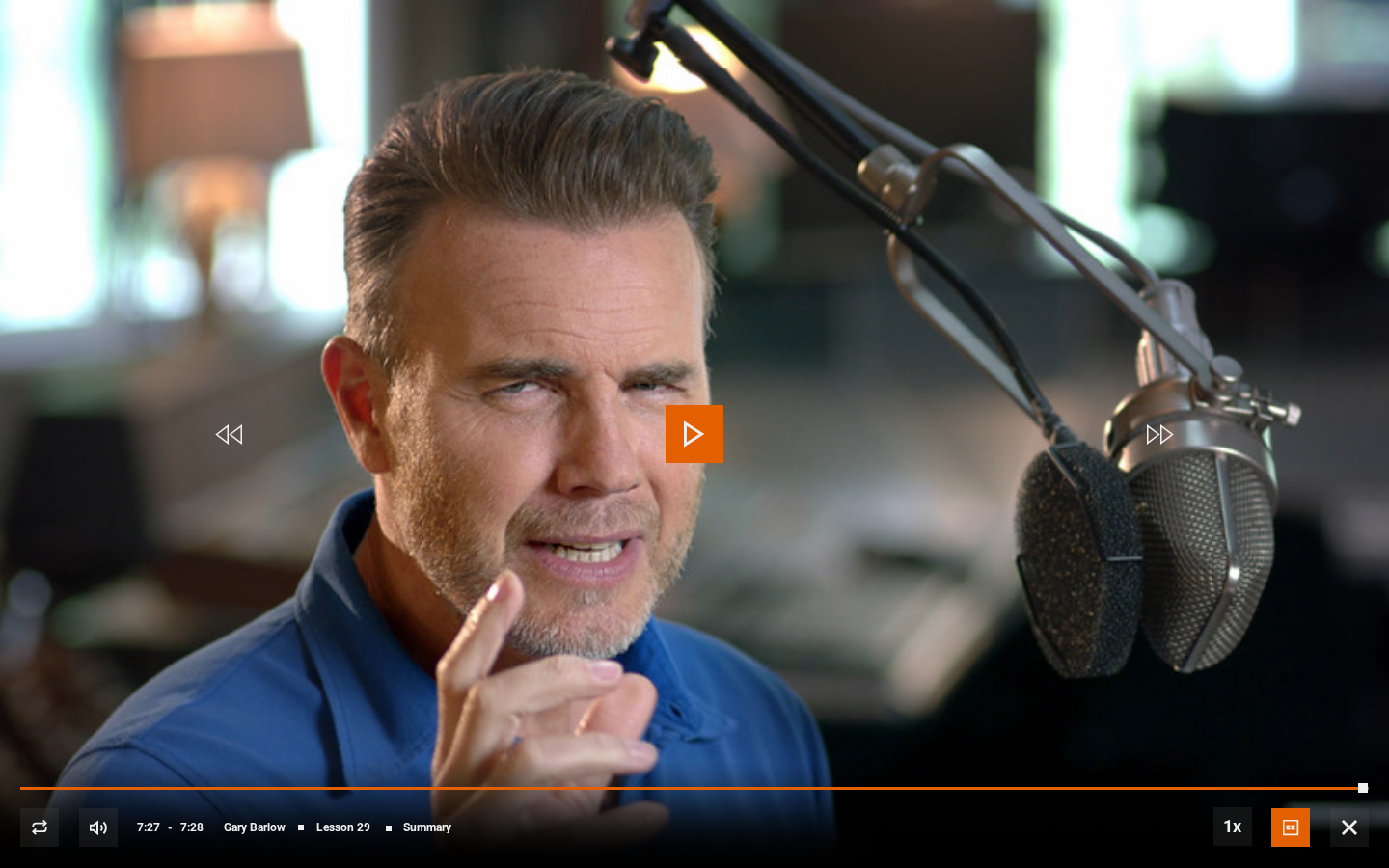 click at bounding box center [694, 434] 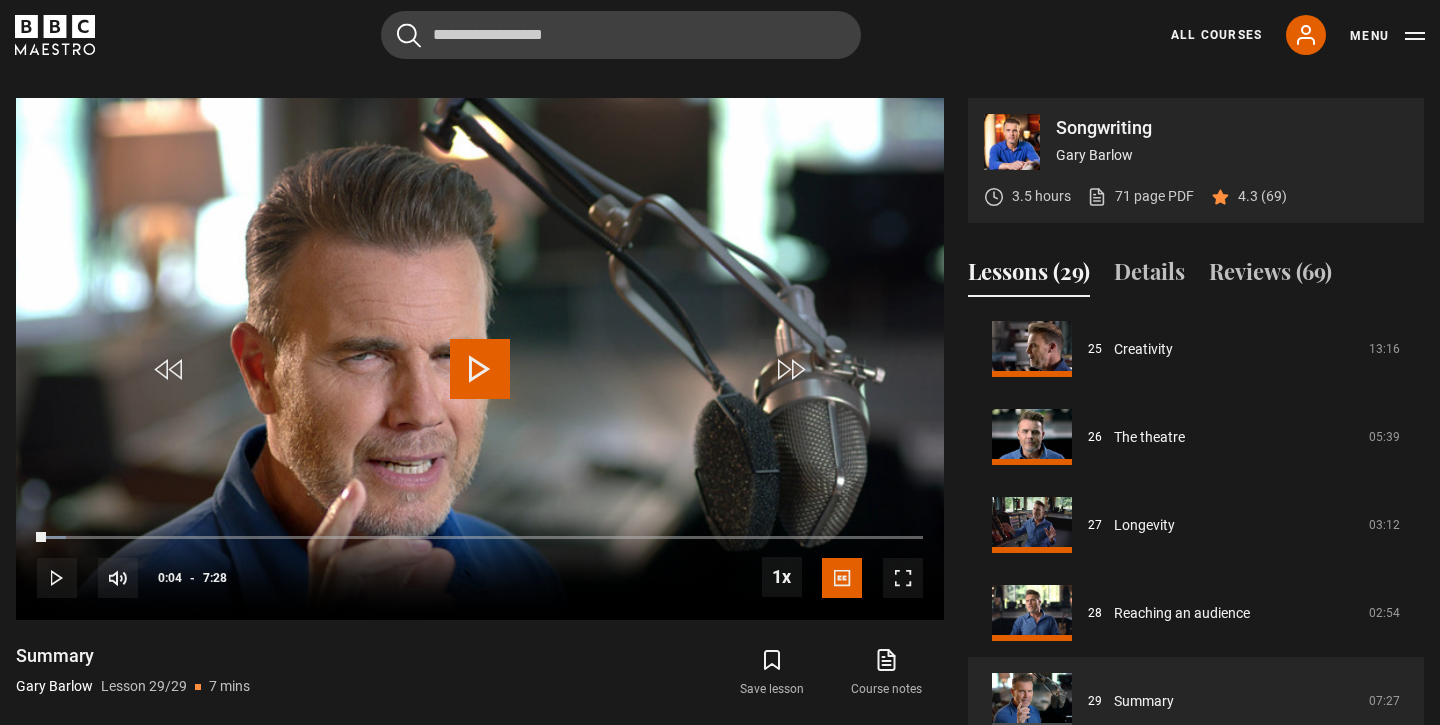 click on "Cancel
Courses
Previous courses
Next courses
Agatha Christie Writing 12  Related Lessons New Ago Perrone Mastering Mixology 22  Related Lessons New Isabel Allende Magical Storytelling 22  Related Lessons New Evy Poumpouras The Art of Influence 24  Related Lessons New Trinny Woodall Thriving in Business 24  Related Lessons Beata Heuman Interior Design 20  Related Lessons New Eric Vetro Sing Like the Stars 31  Related Lessons Stephanie Romiszewski  Sleep Better 21  Related Lessons Jo Malone CBE Think Like an Entrepreneur 19  Related Lessons New 21 7   12" at bounding box center (720, 35) 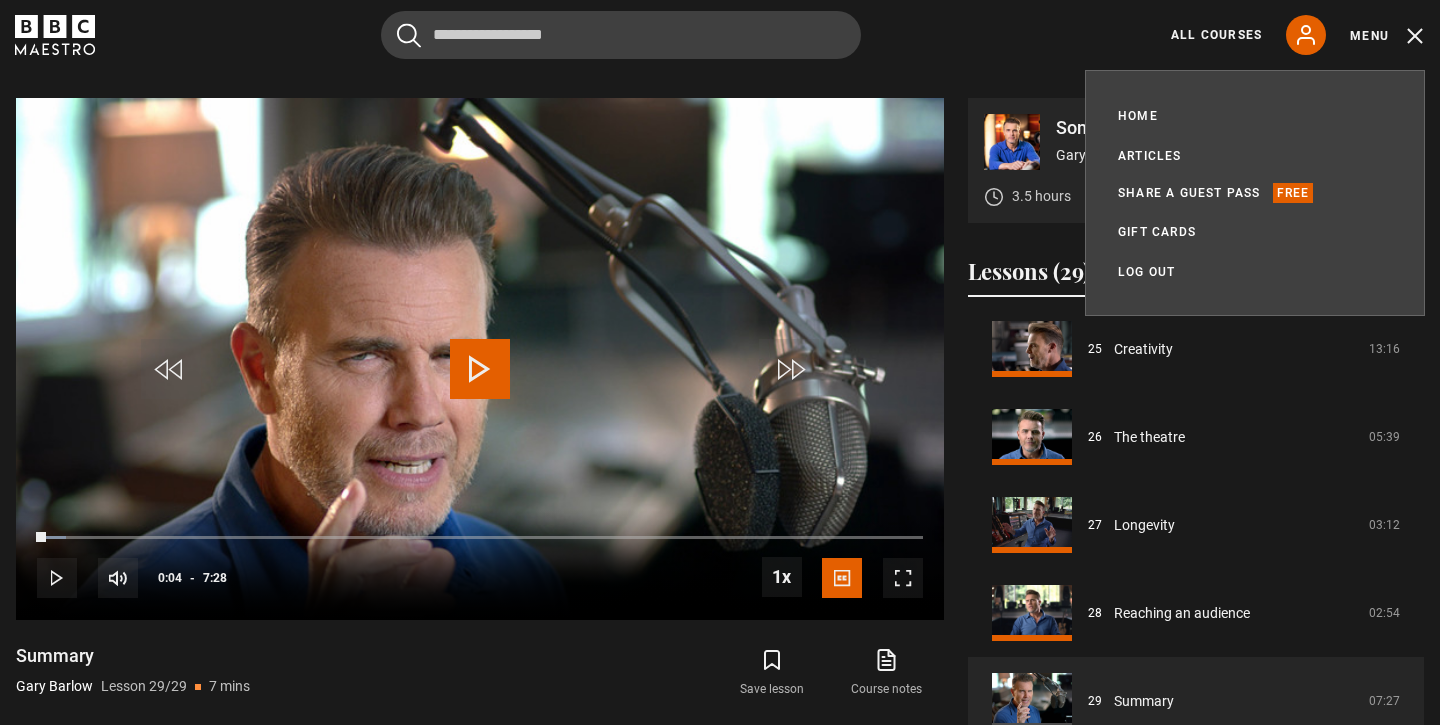 click on "Home
All Courses
Subscription
Articles
Share a guest pass
Free
Gift Cards
My Account
Log out
Logout" at bounding box center [1255, 193] 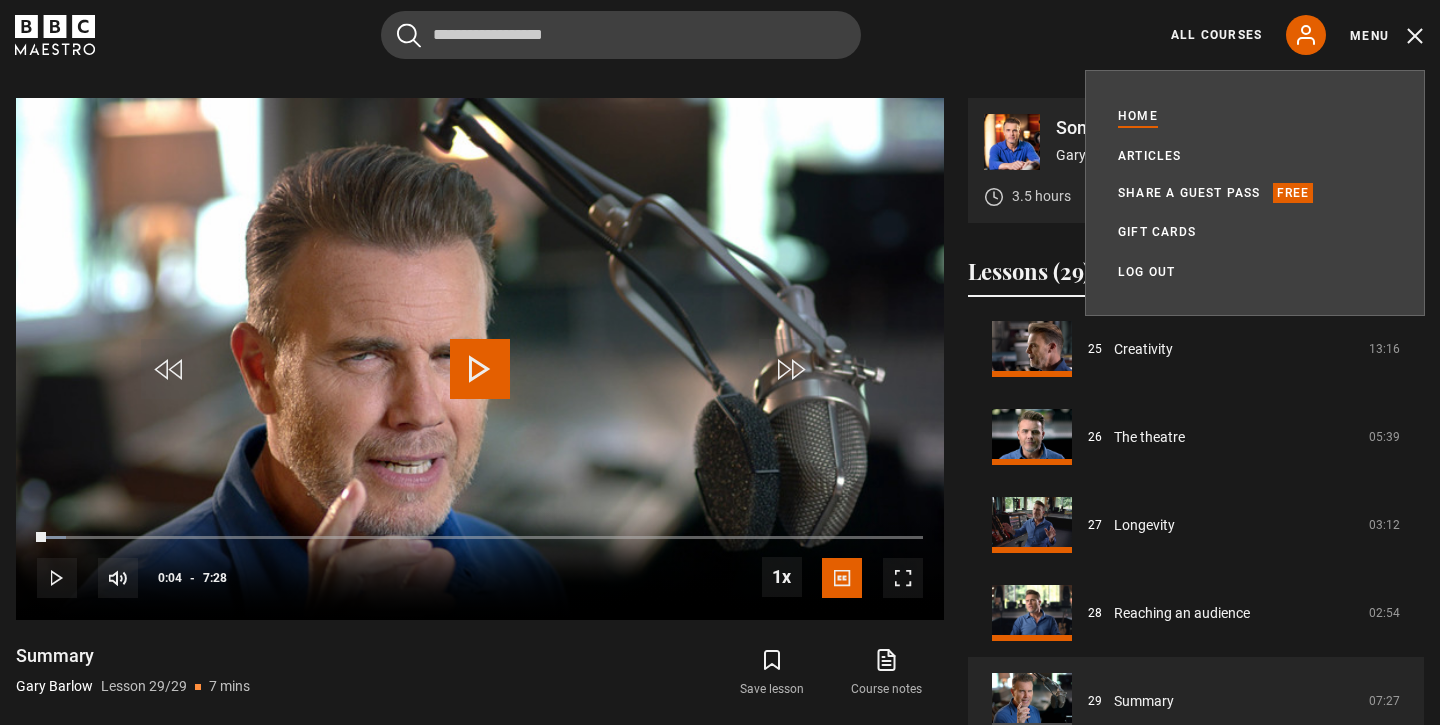 click on "Home" at bounding box center (1138, 116) 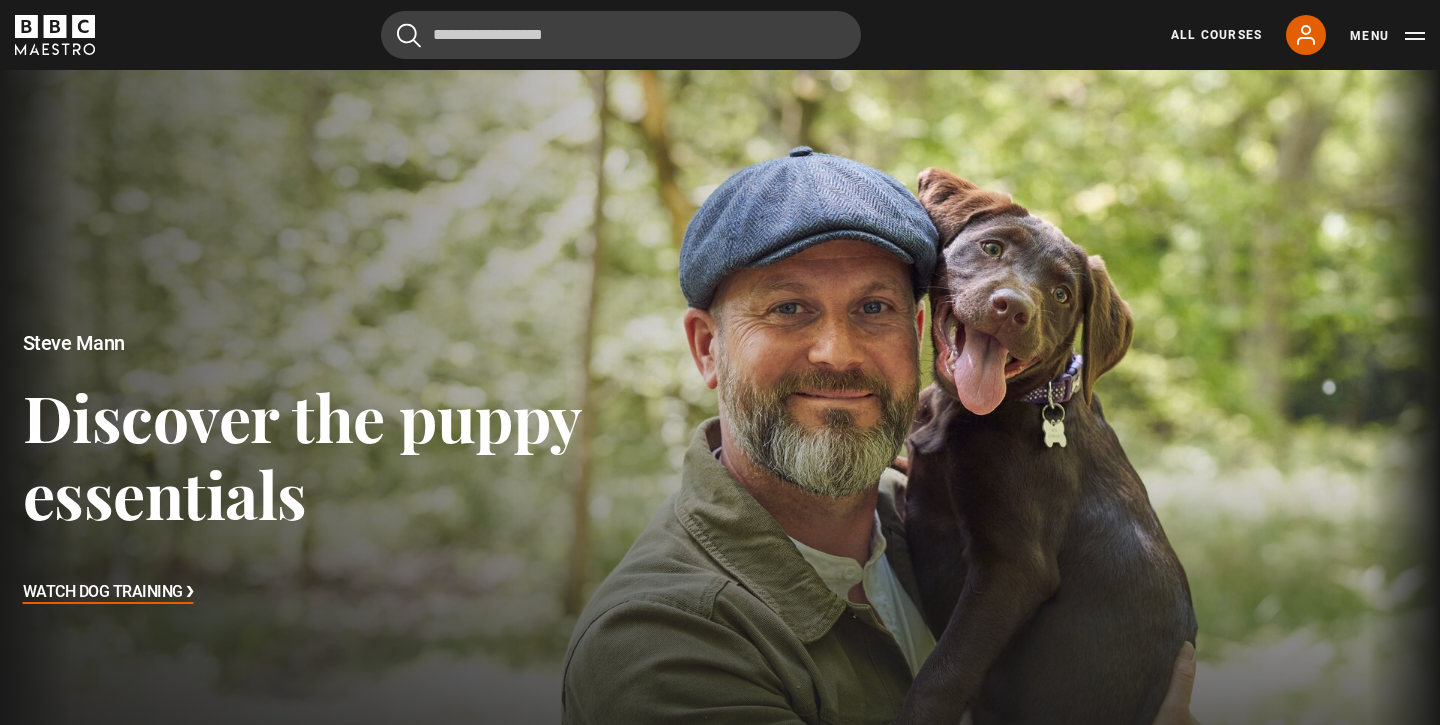 scroll, scrollTop: 66, scrollLeft: 0, axis: vertical 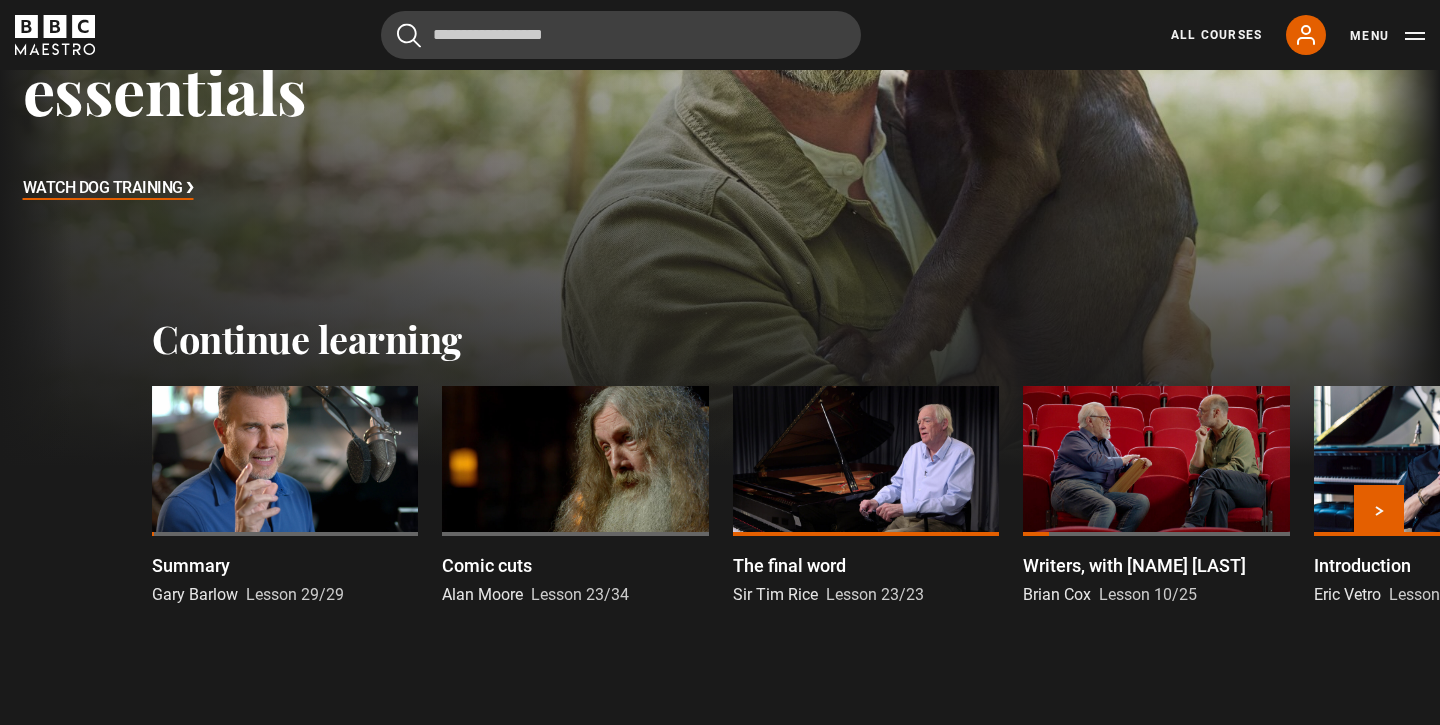 click at bounding box center (575, 461) 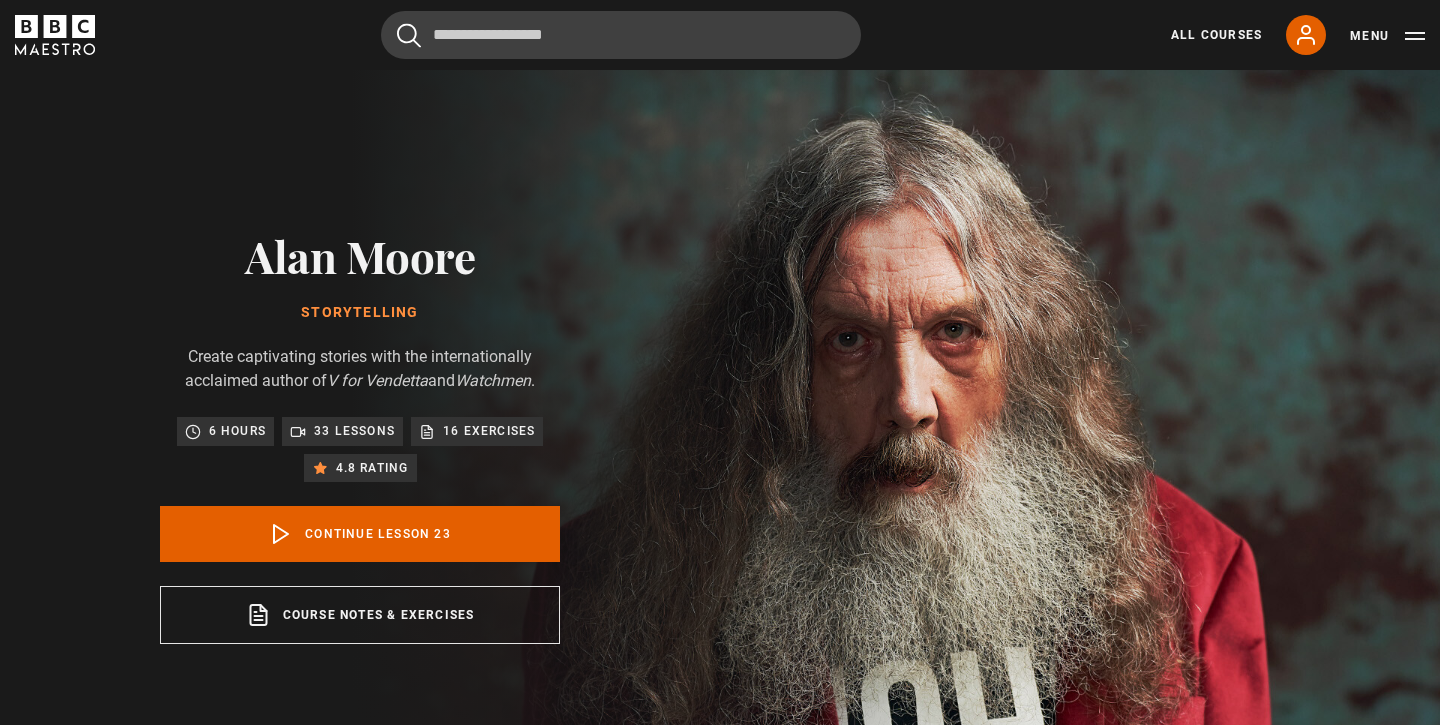scroll, scrollTop: 802, scrollLeft: 0, axis: vertical 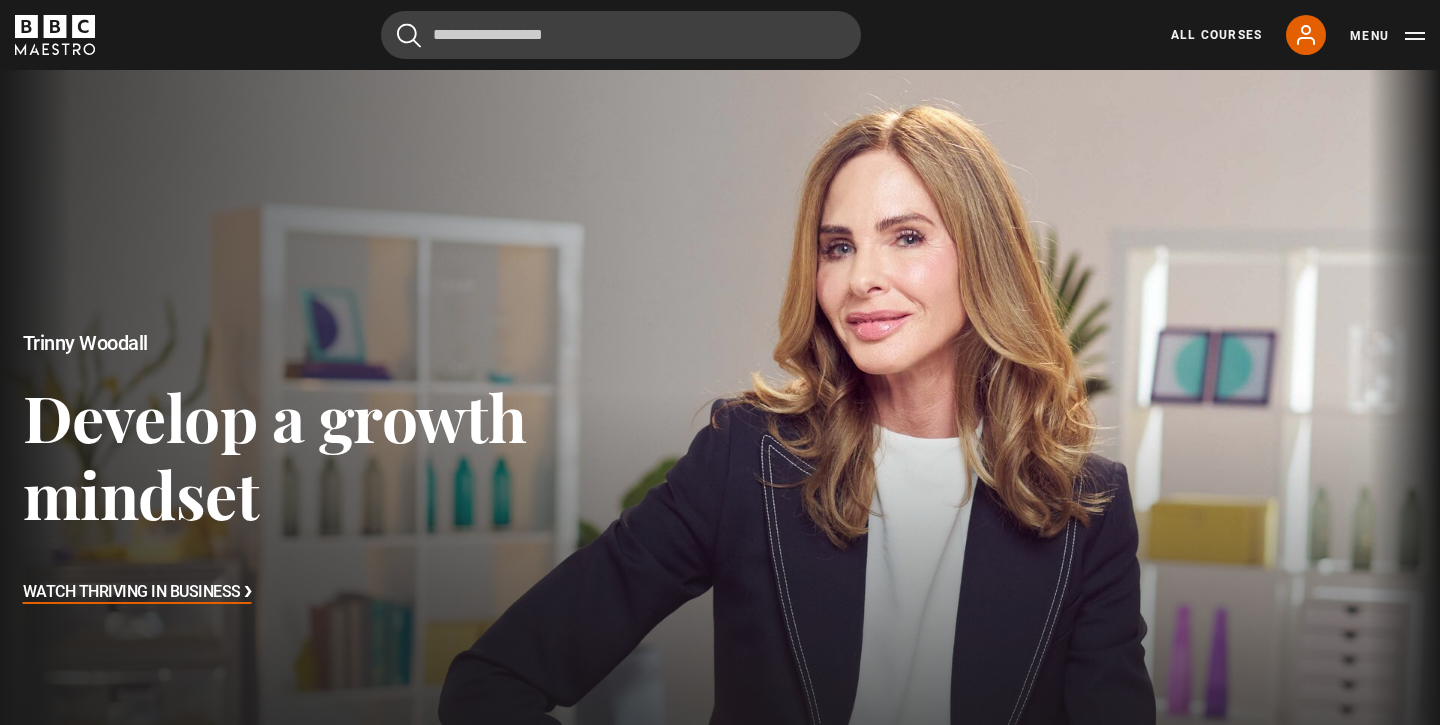 click on "Menu" at bounding box center (1387, 36) 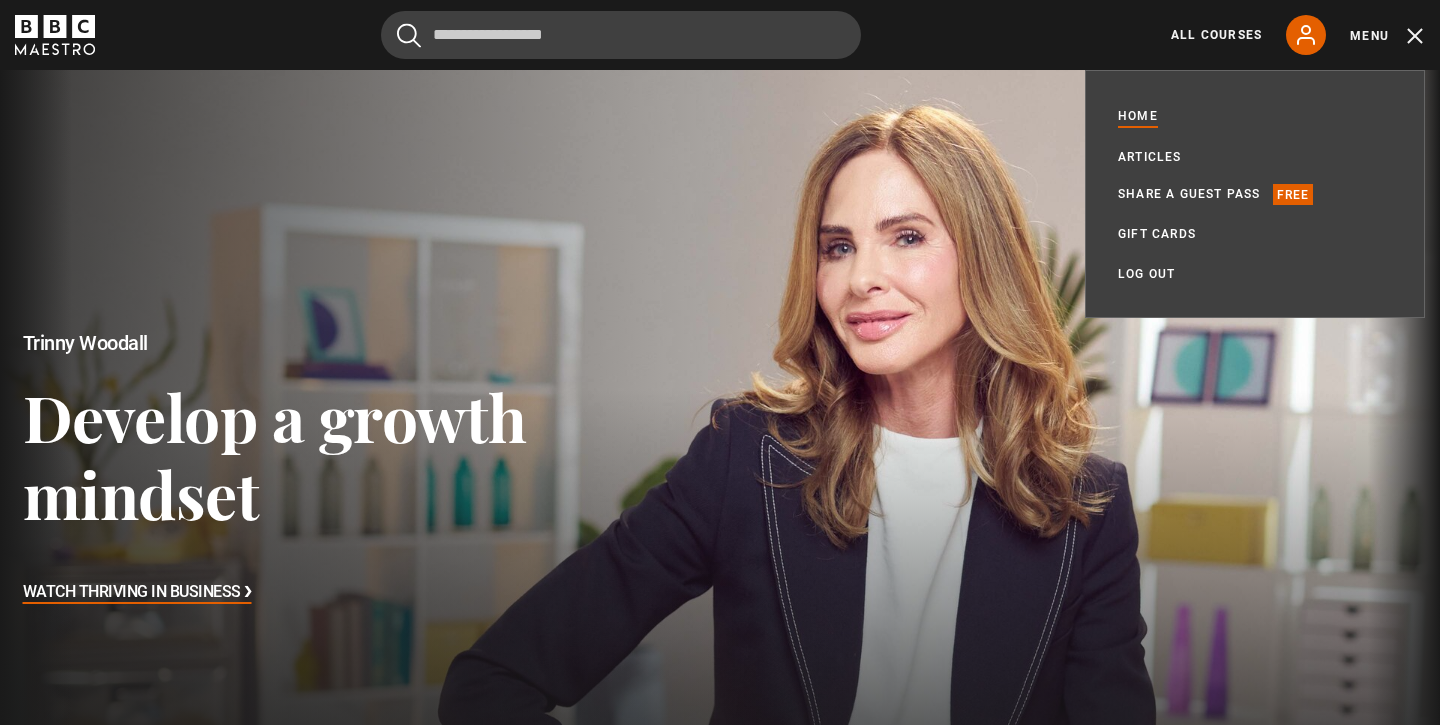 click on "Home" at bounding box center (1138, 117) 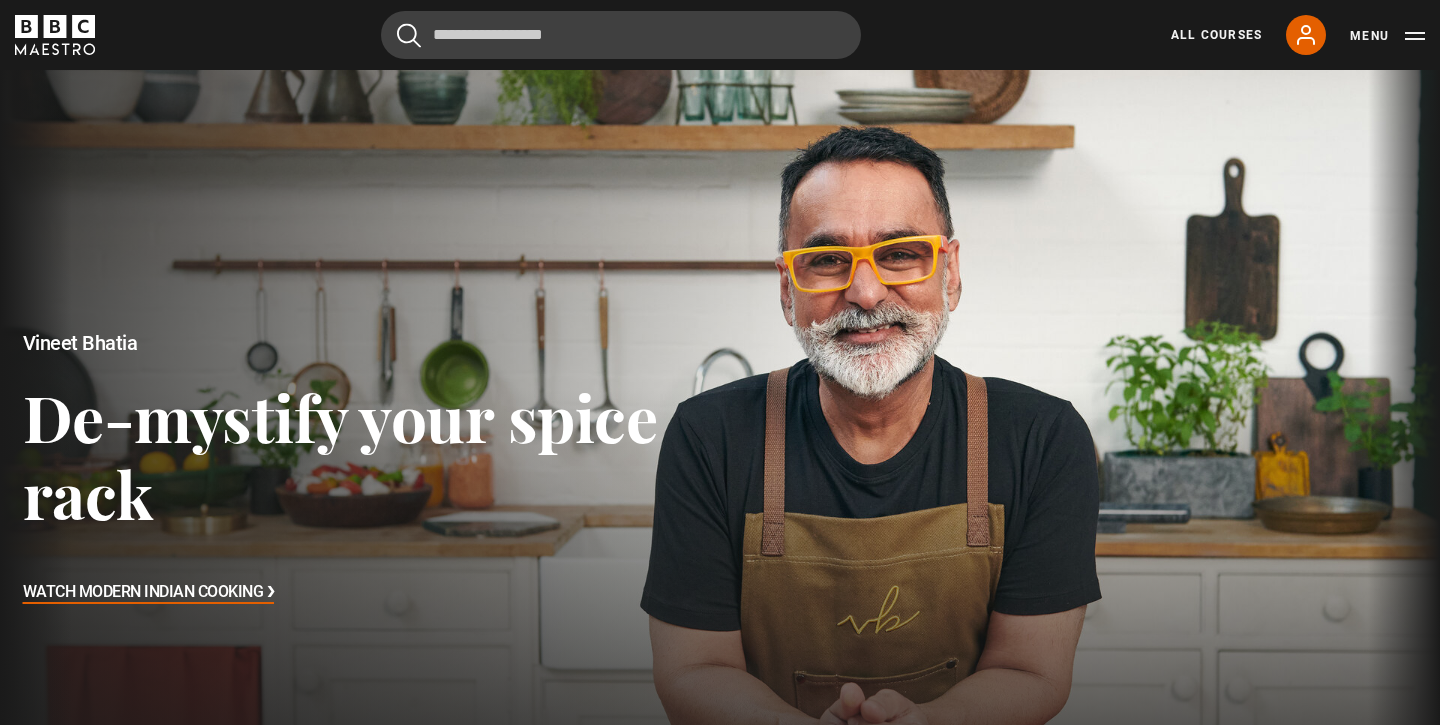 scroll, scrollTop: 63, scrollLeft: 0, axis: vertical 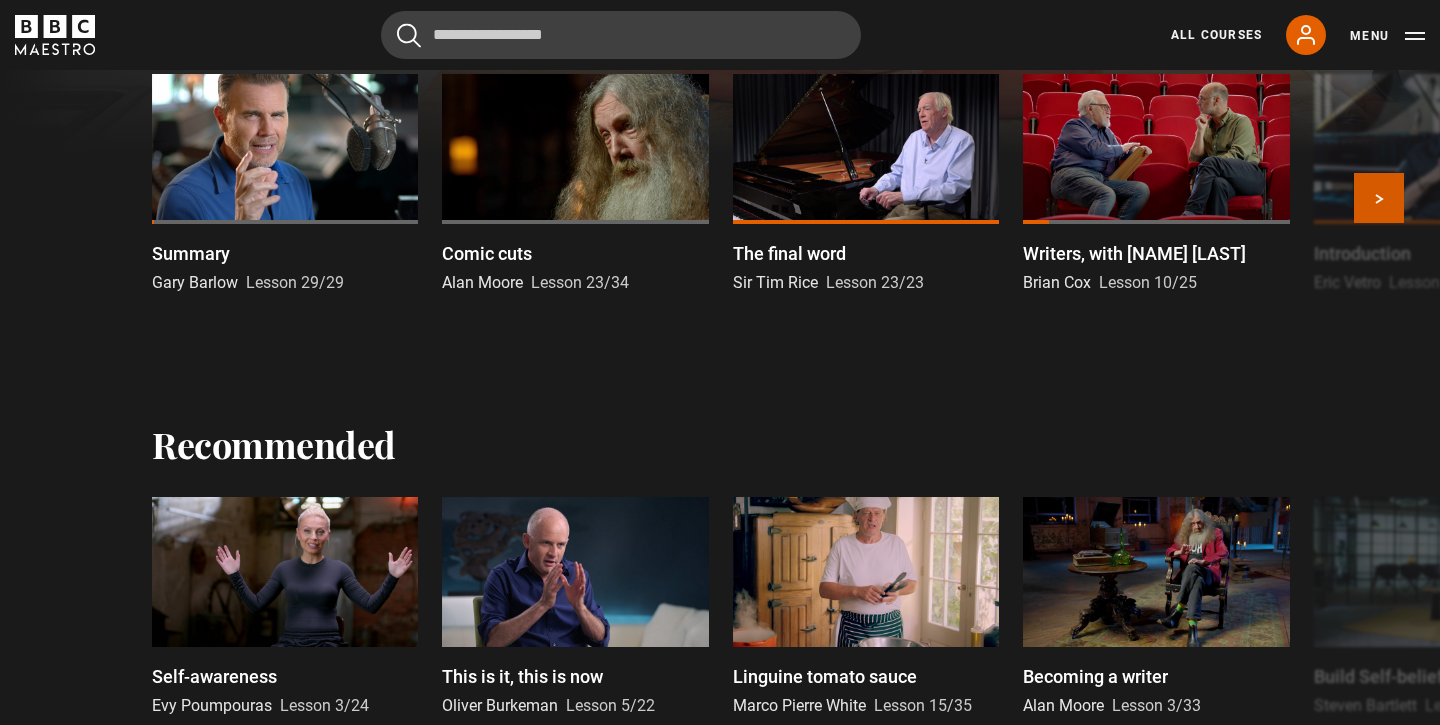 click on "Next" at bounding box center (1379, 198) 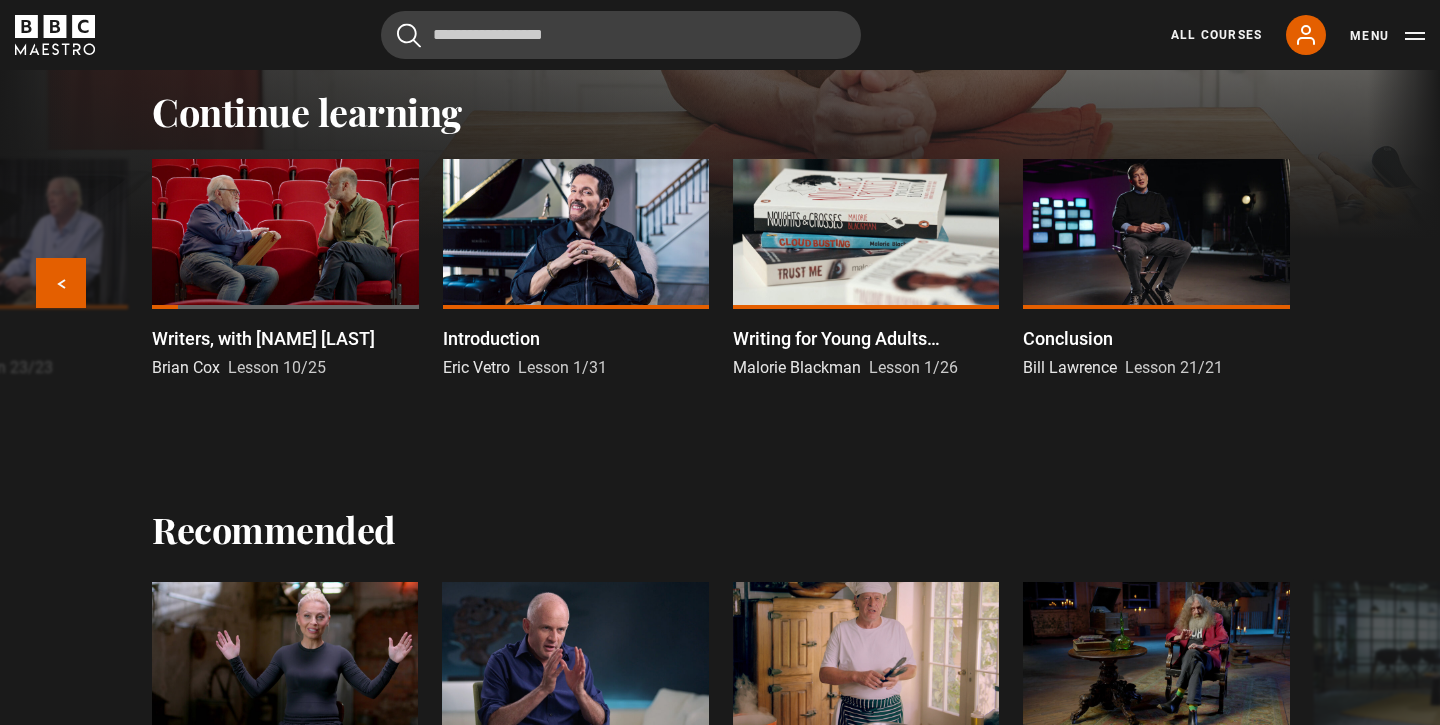 scroll, scrollTop: 629, scrollLeft: 0, axis: vertical 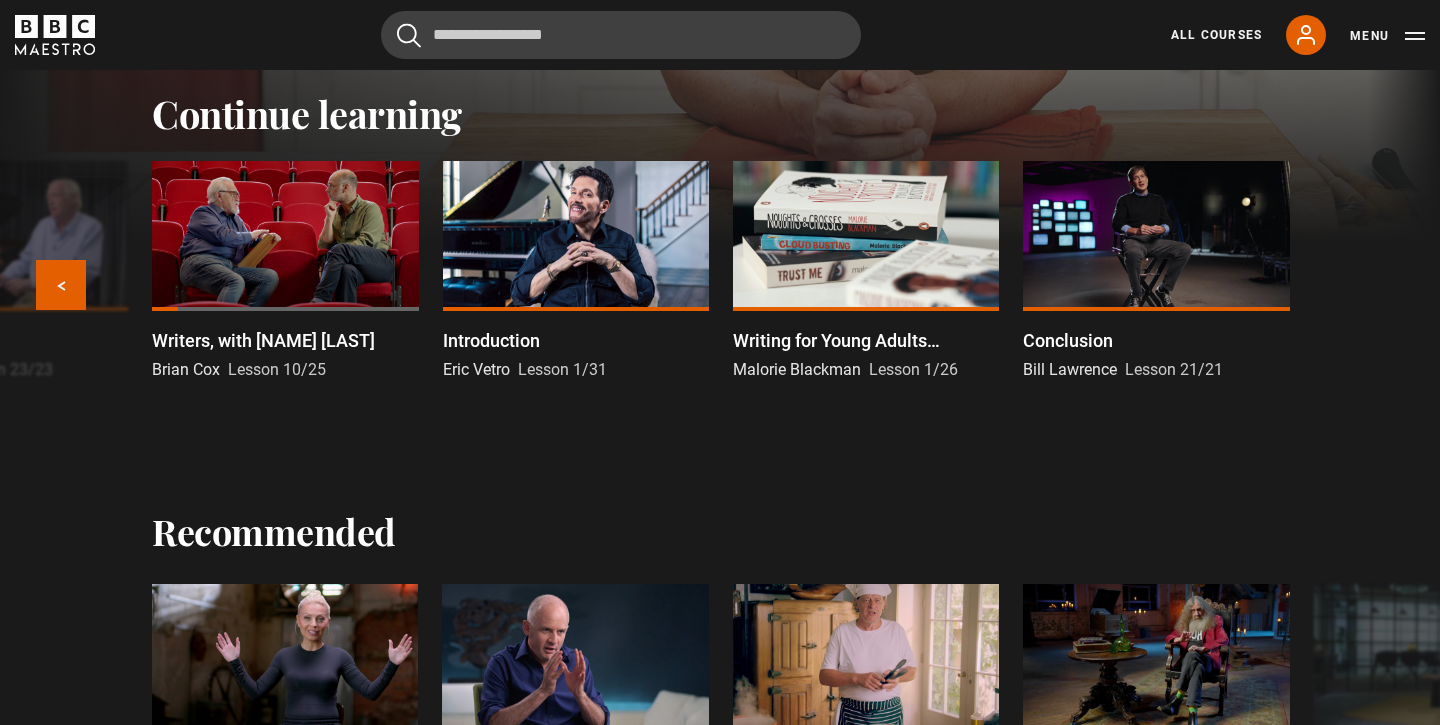 click at bounding box center [866, 236] 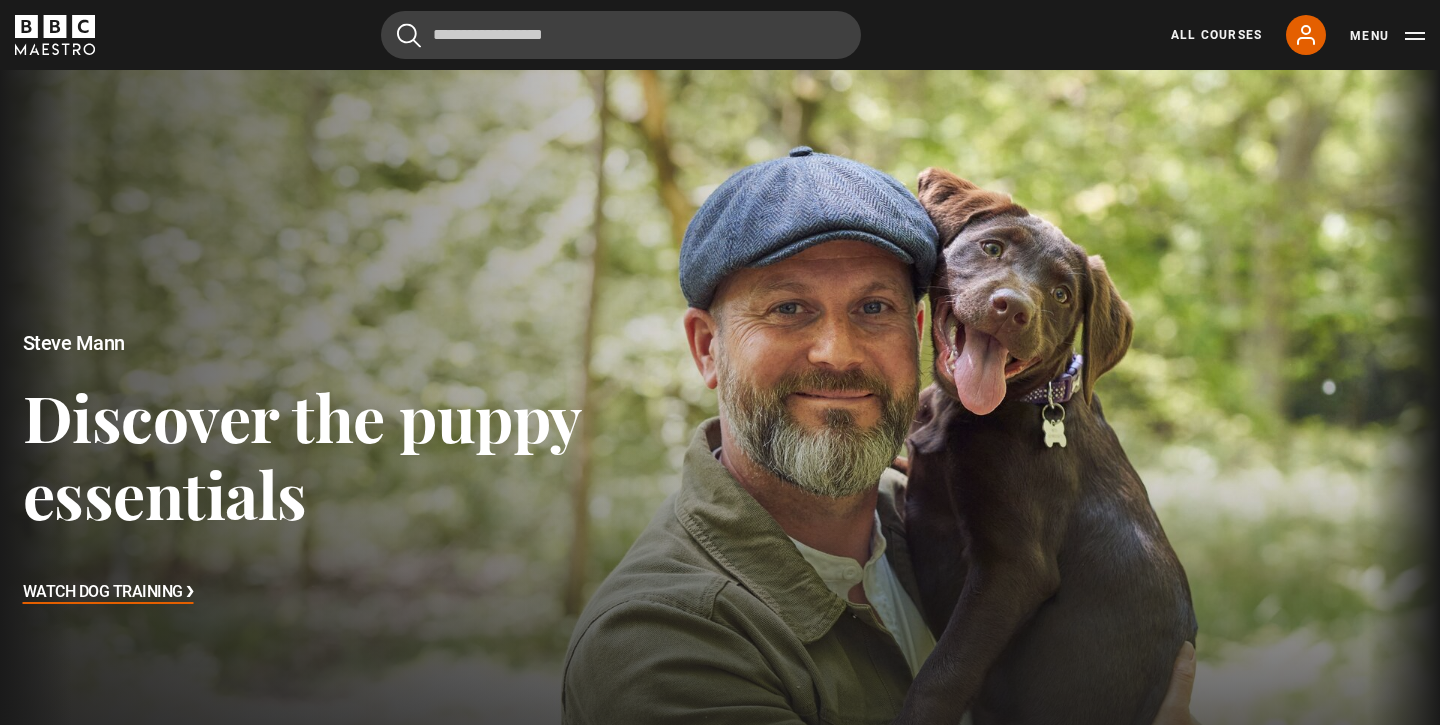 scroll, scrollTop: 24, scrollLeft: 0, axis: vertical 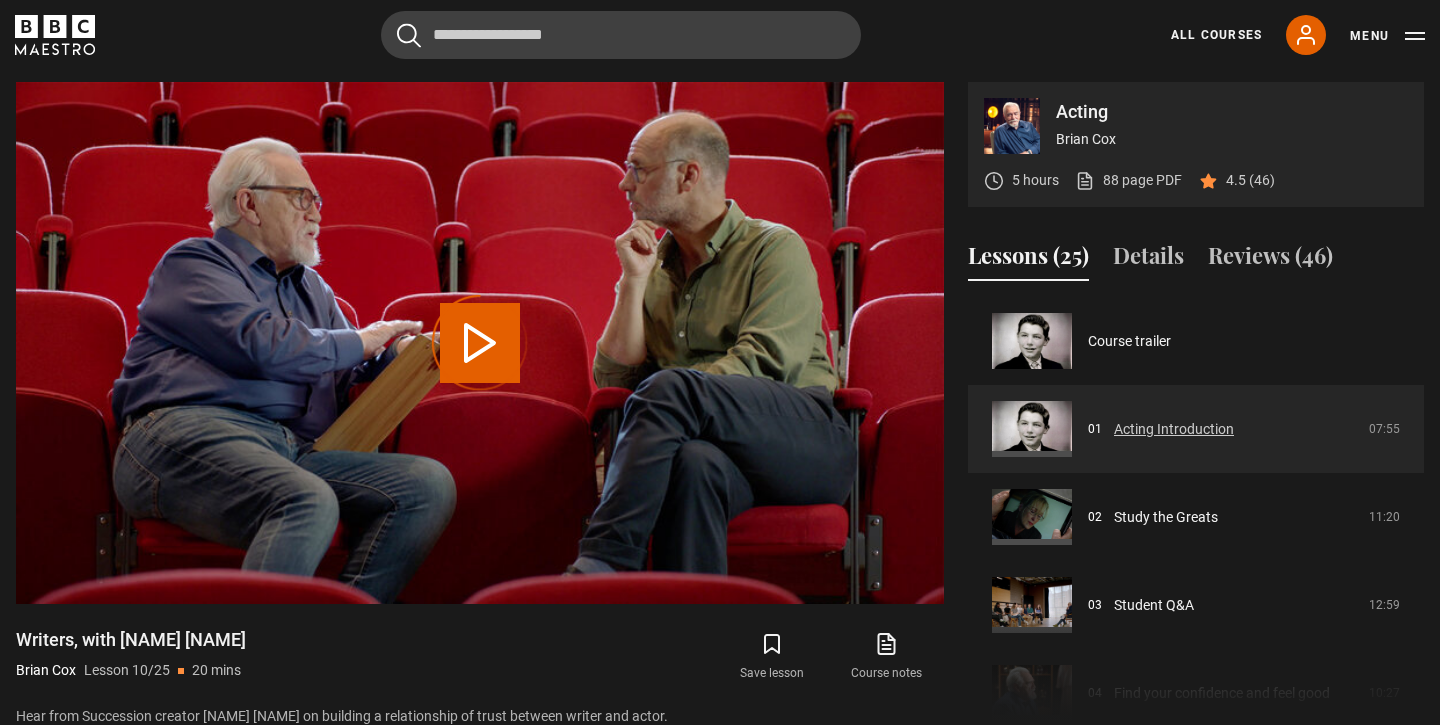 click on "Acting Introduction" at bounding box center [1174, 429] 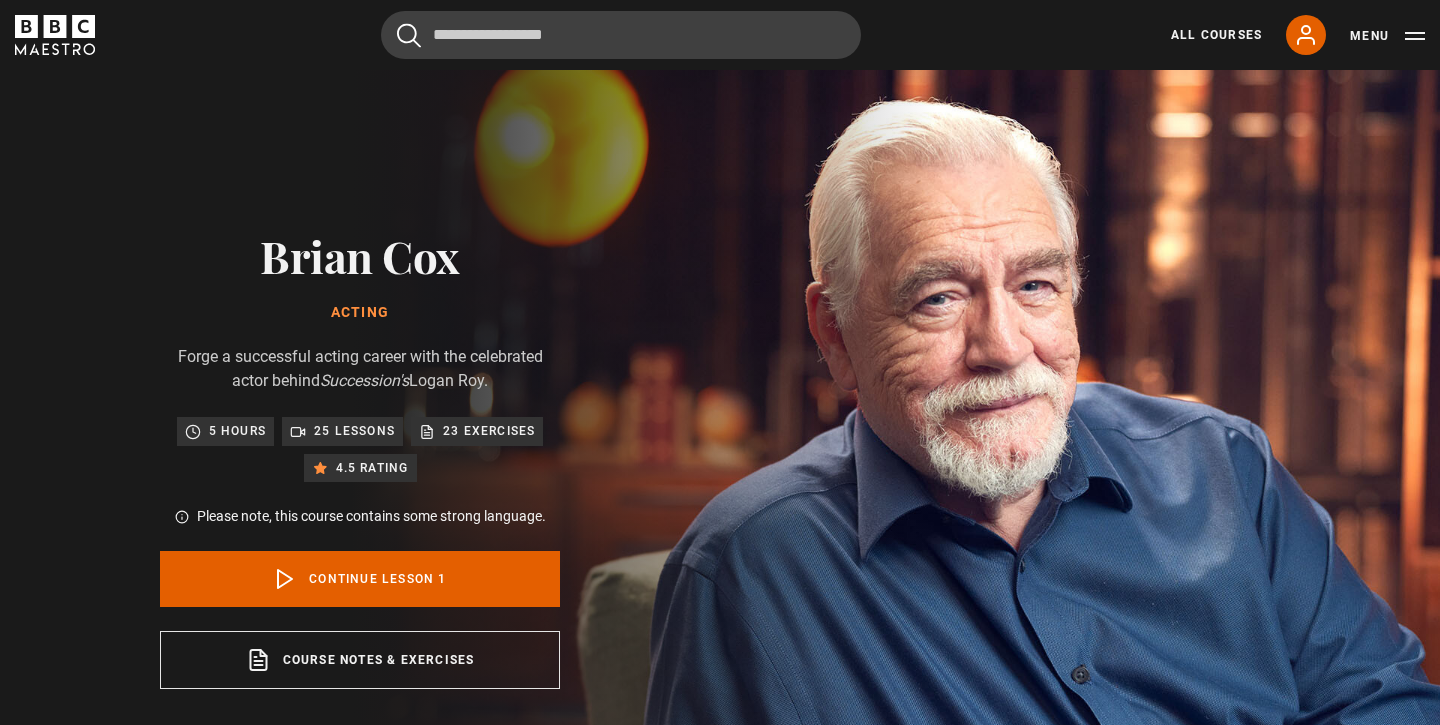scroll, scrollTop: 847, scrollLeft: 0, axis: vertical 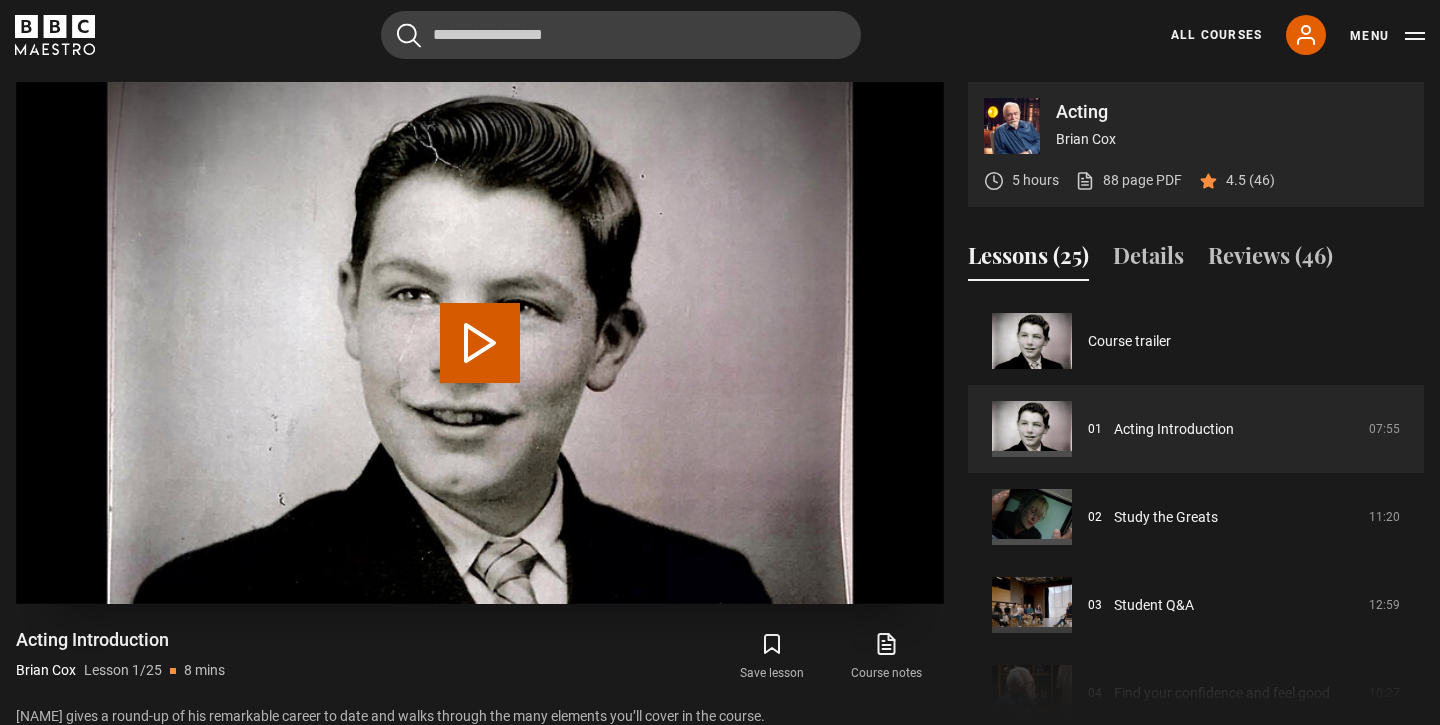 click at bounding box center [480, 343] 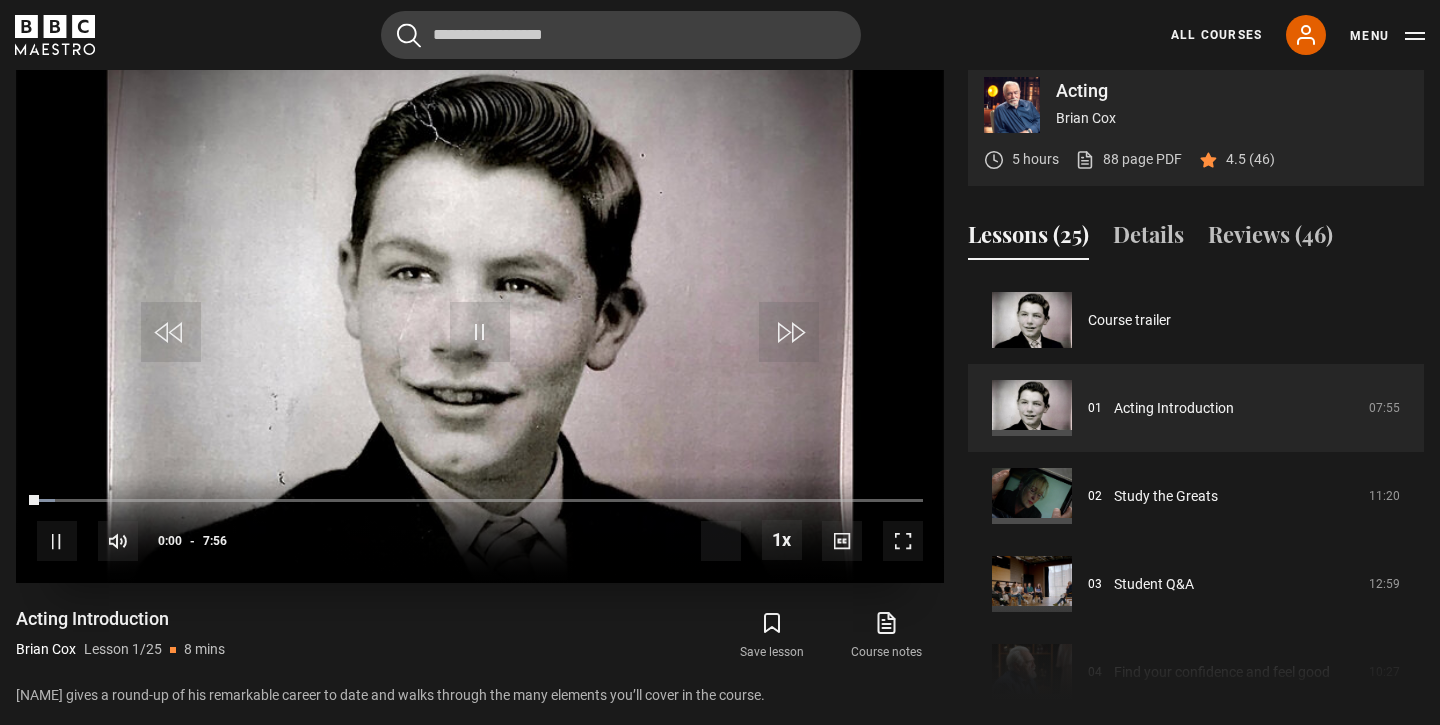 scroll, scrollTop: 871, scrollLeft: 0, axis: vertical 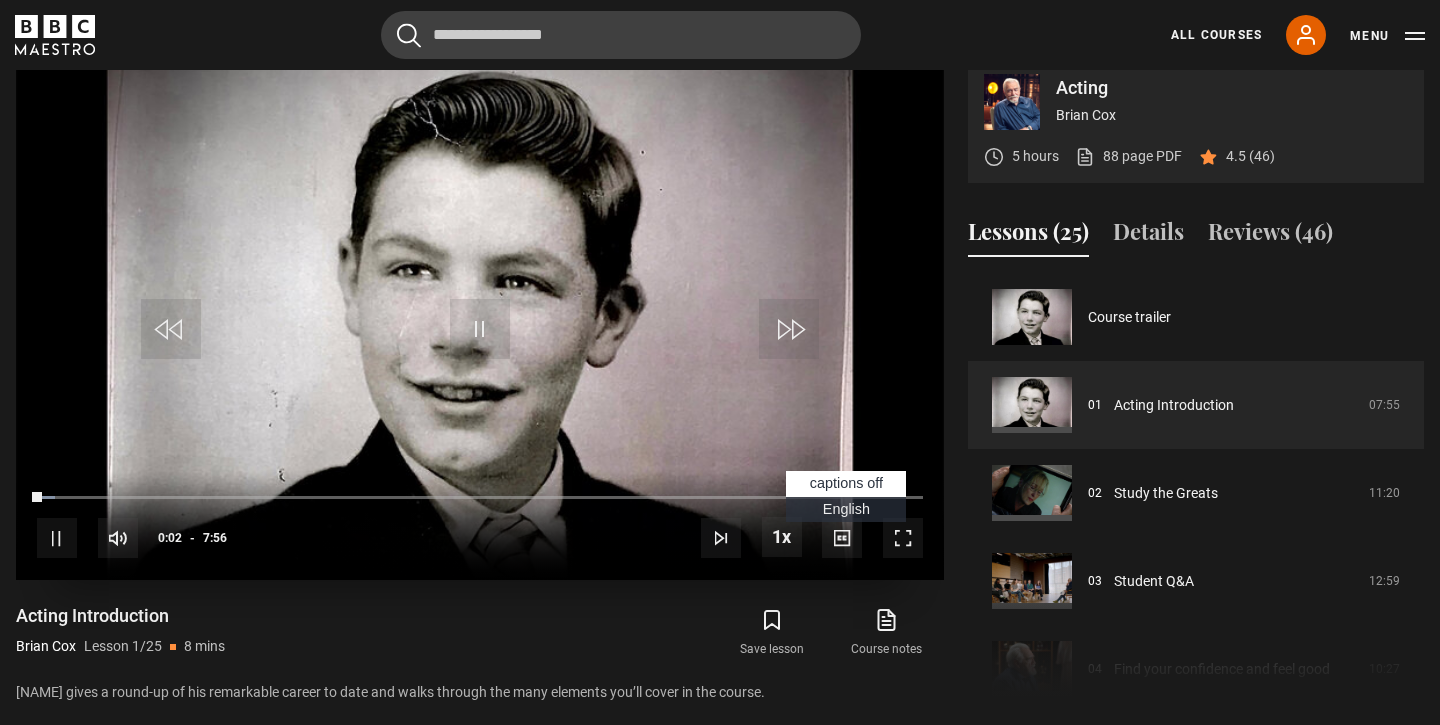 click at bounding box center [842, 538] 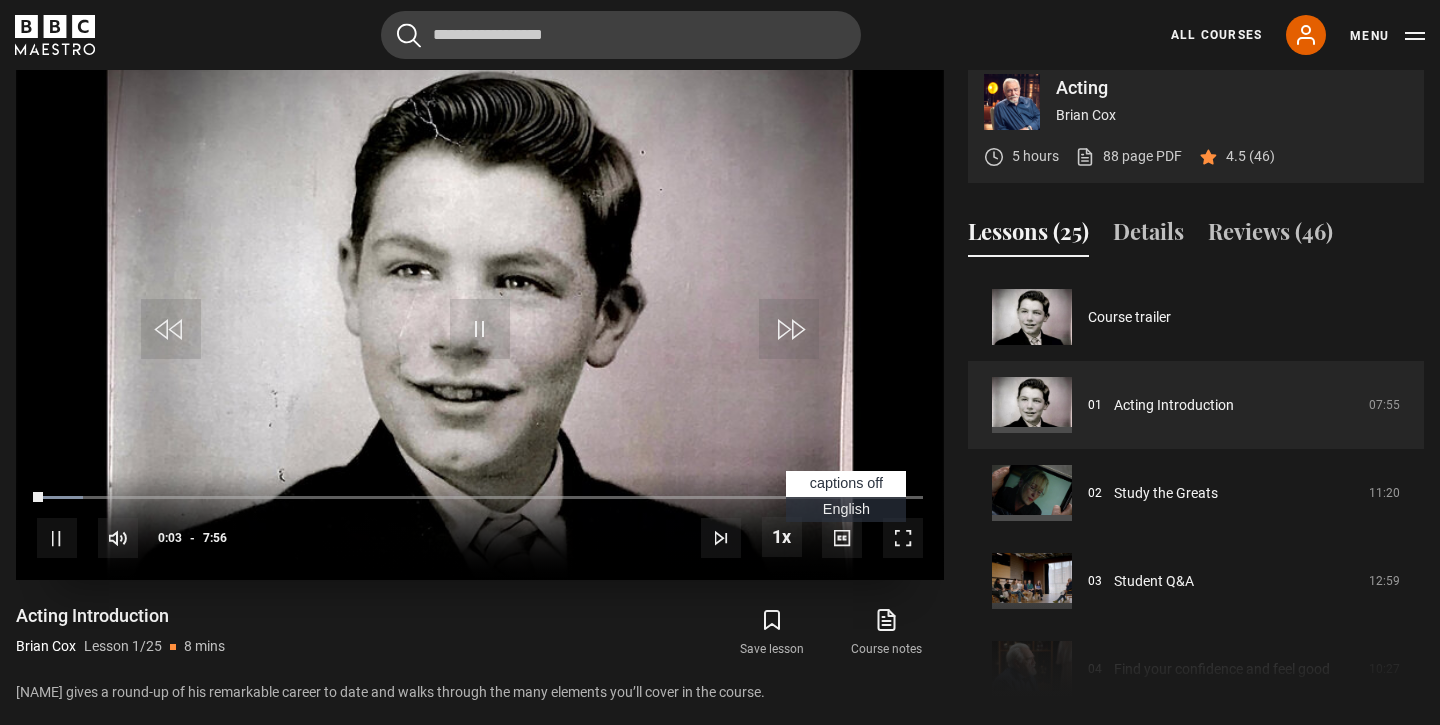 click on "English  Captions" at bounding box center [846, 509] 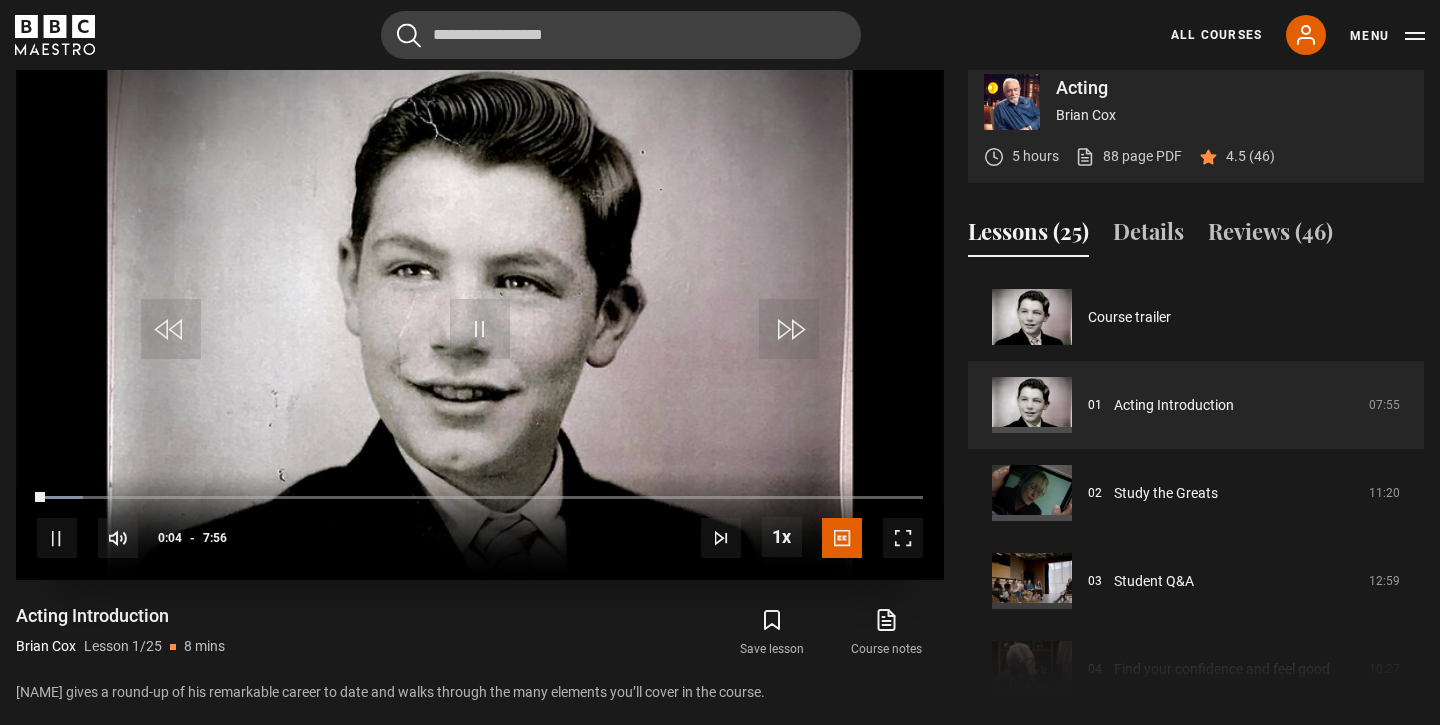 click at bounding box center [480, 319] 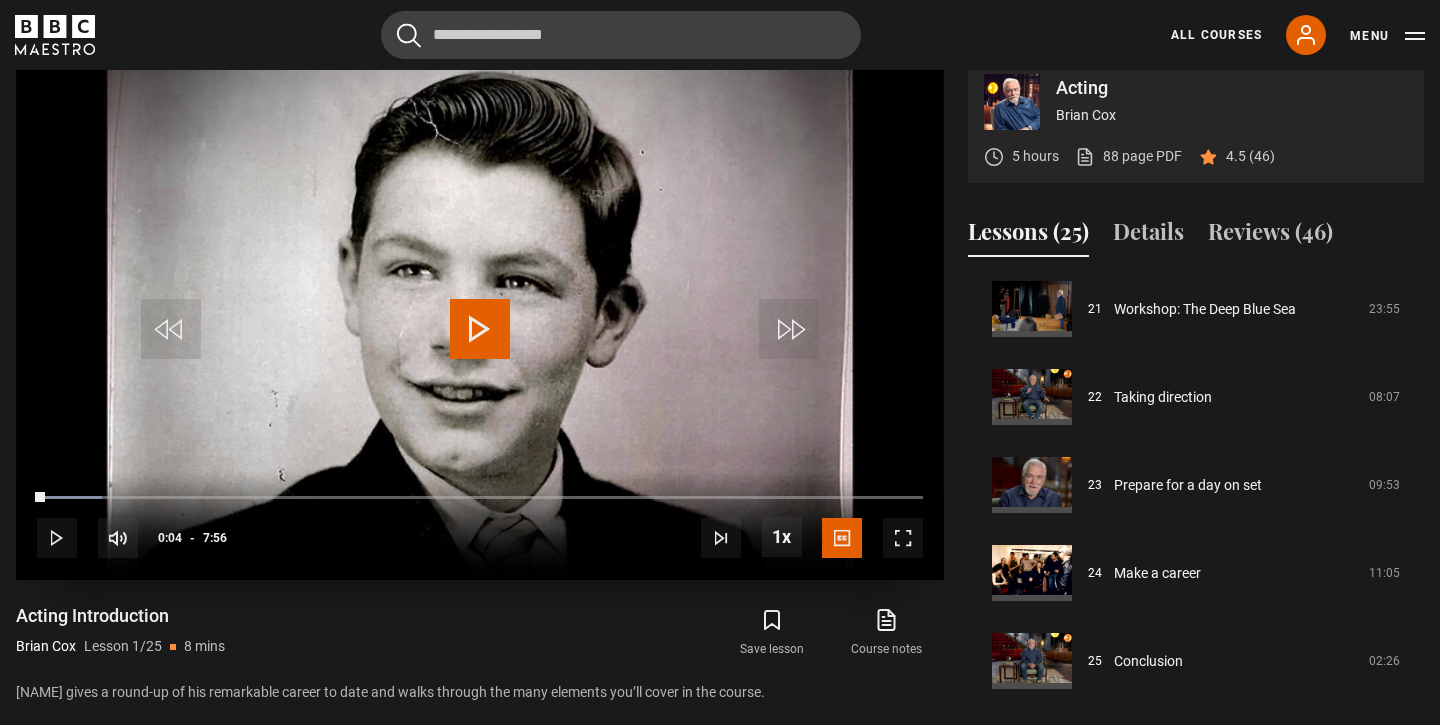 scroll, scrollTop: 1856, scrollLeft: 0, axis: vertical 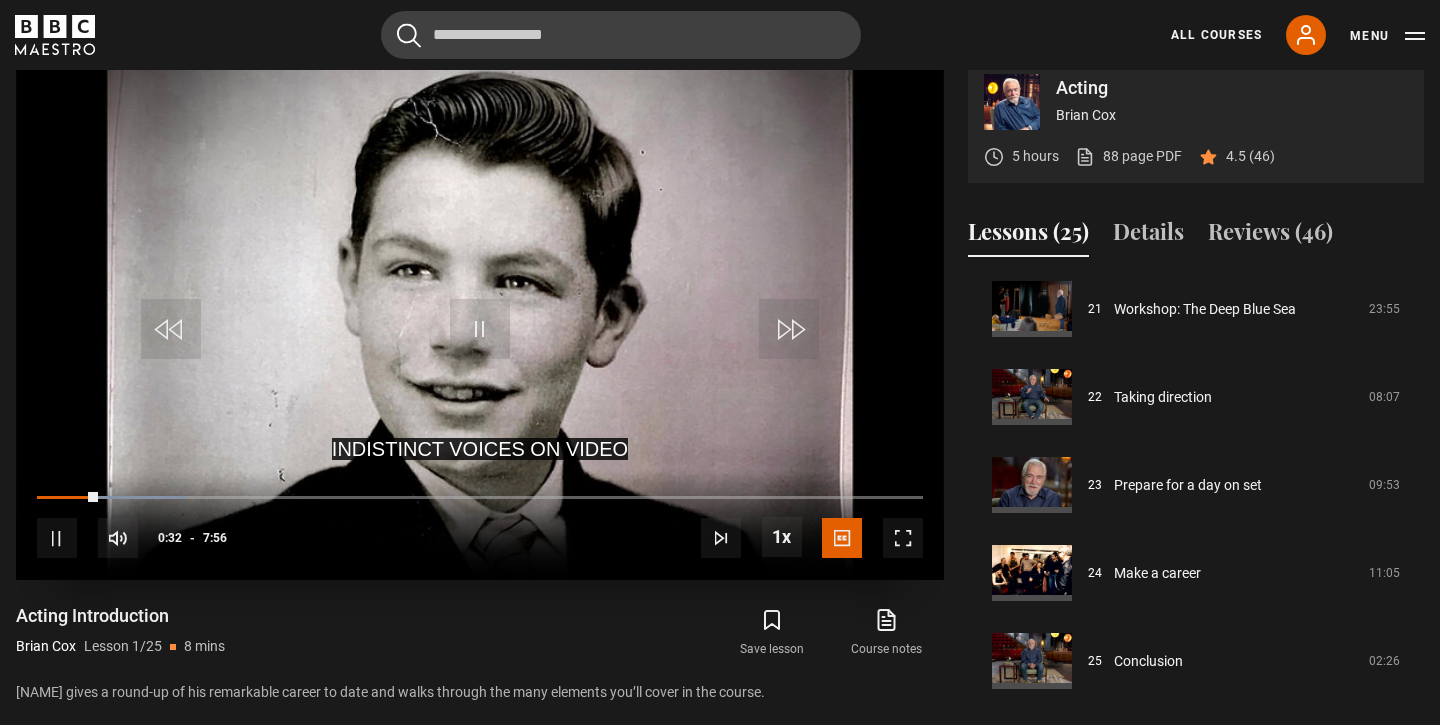 click at bounding box center (480, 319) 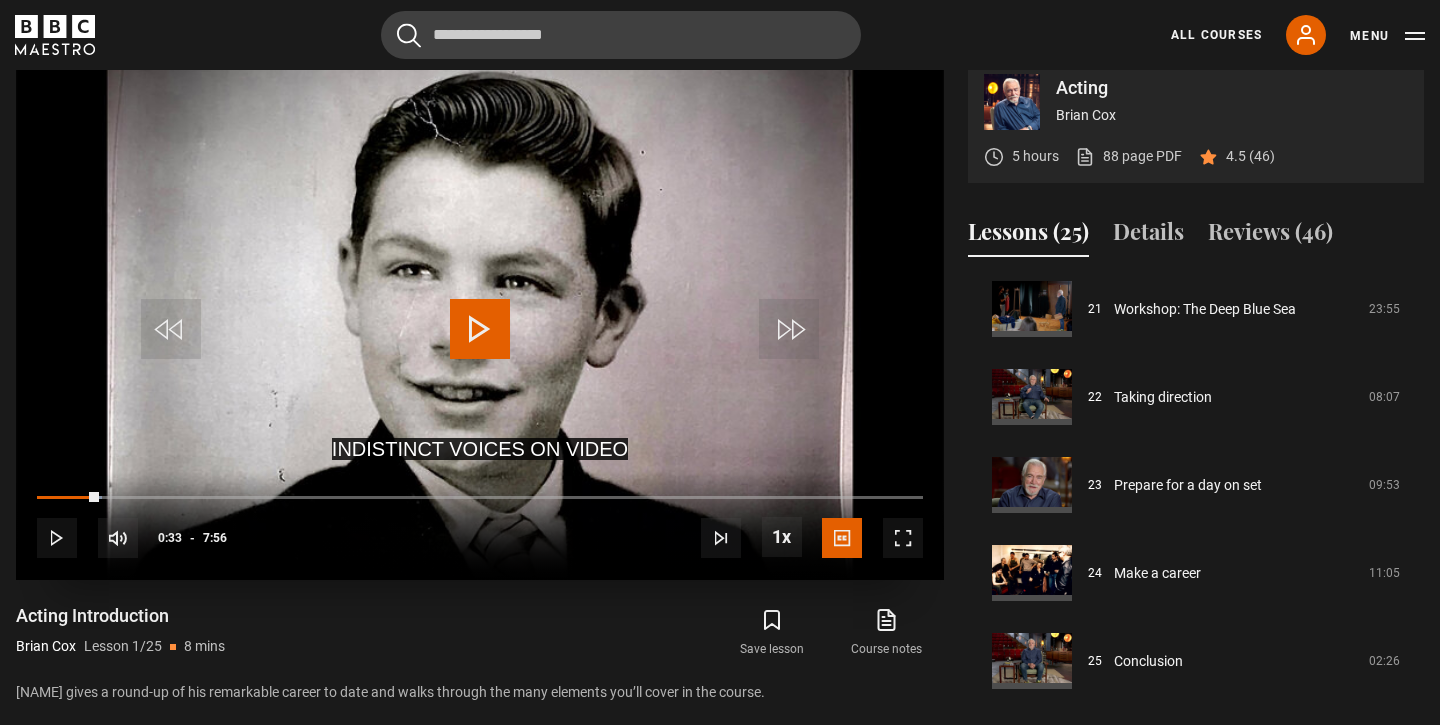 click at bounding box center [480, 319] 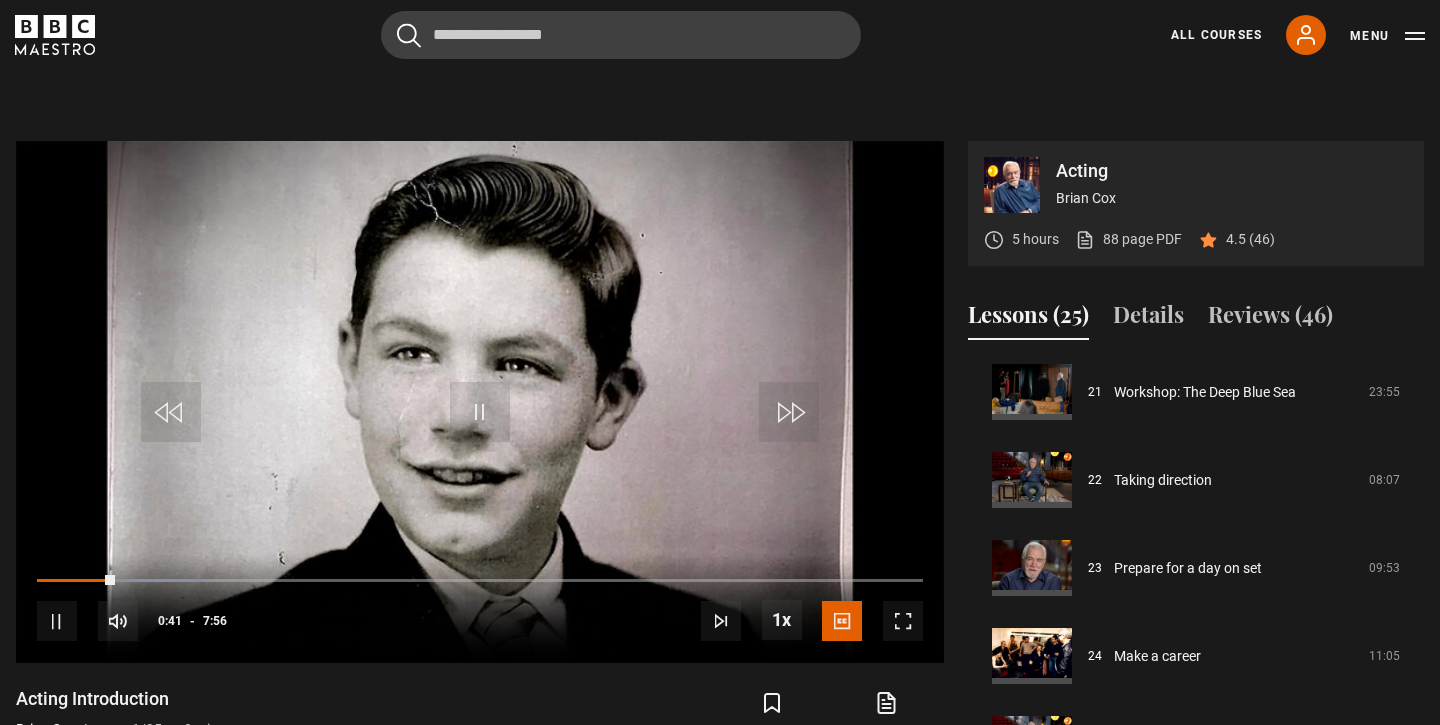 scroll, scrollTop: 788, scrollLeft: 0, axis: vertical 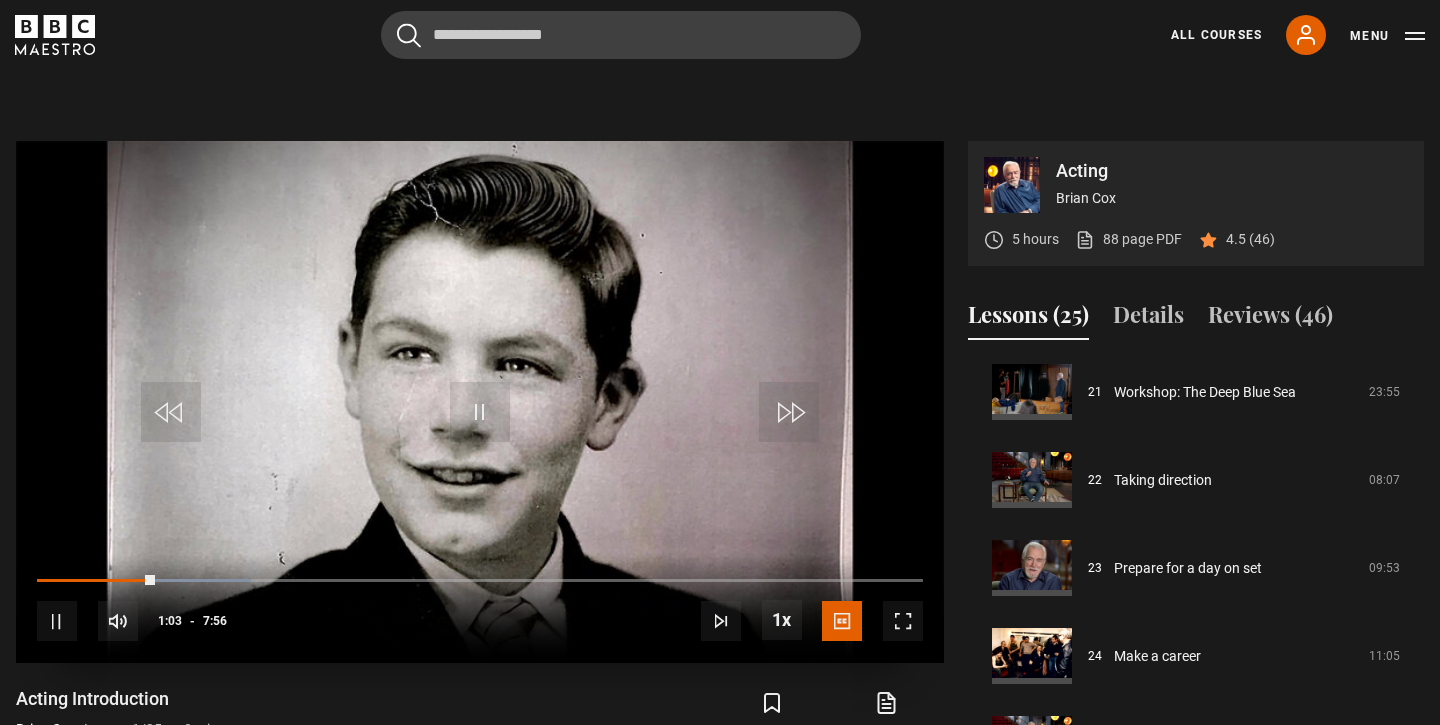 click at bounding box center [480, 402] 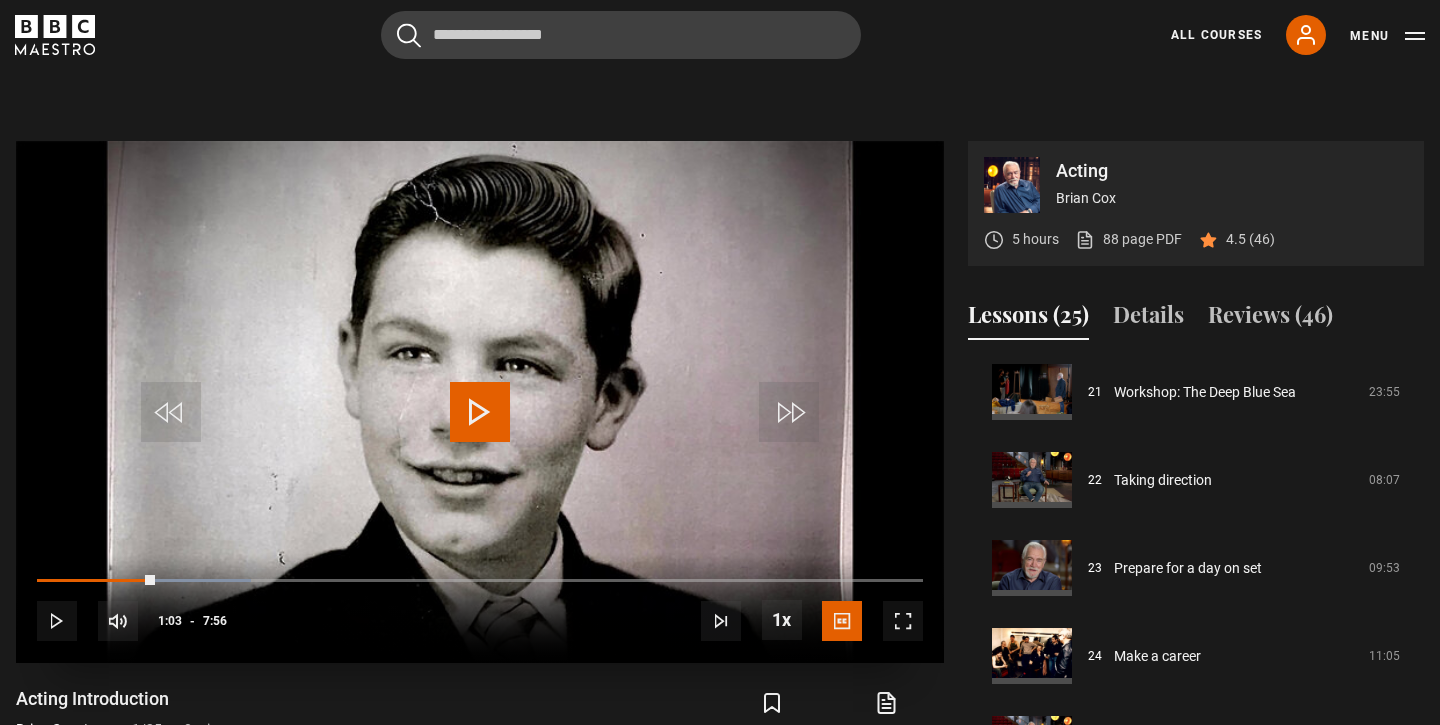 click at bounding box center [480, 402] 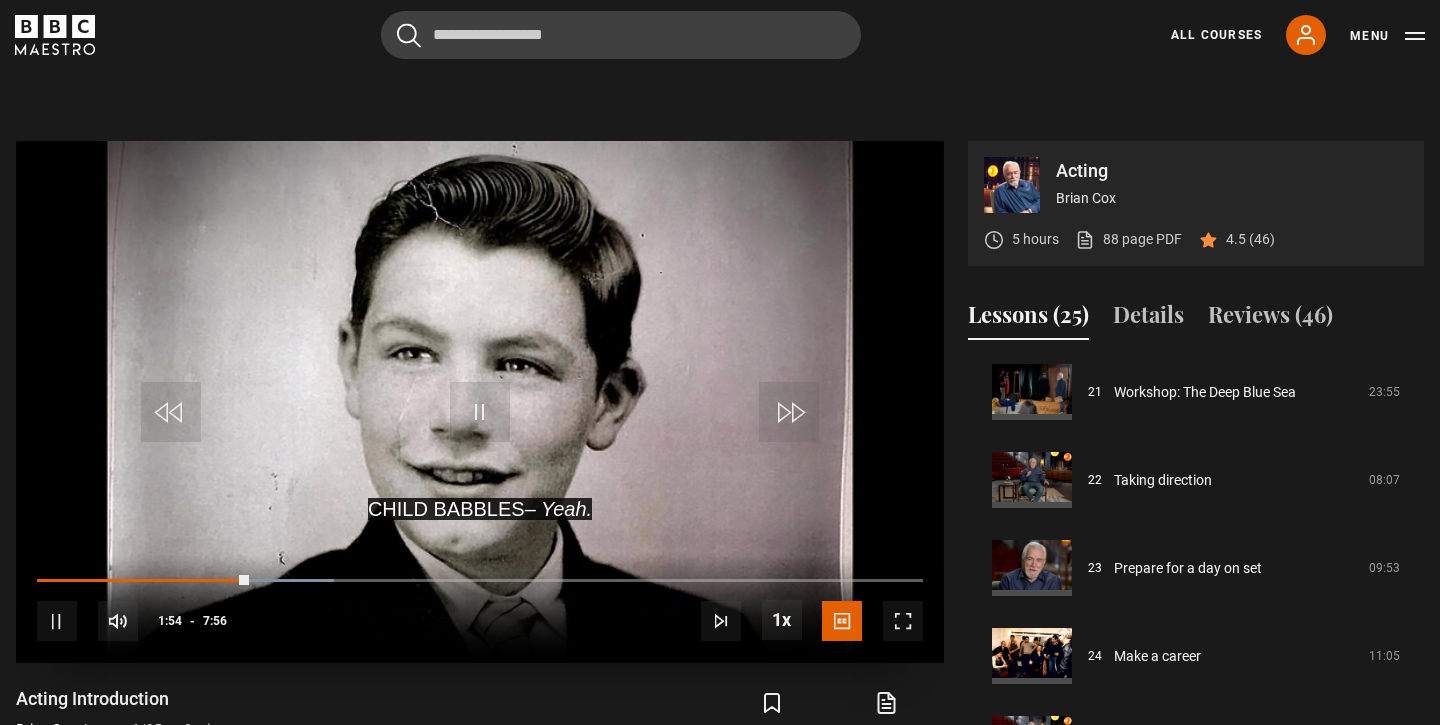 click at bounding box center [480, 402] 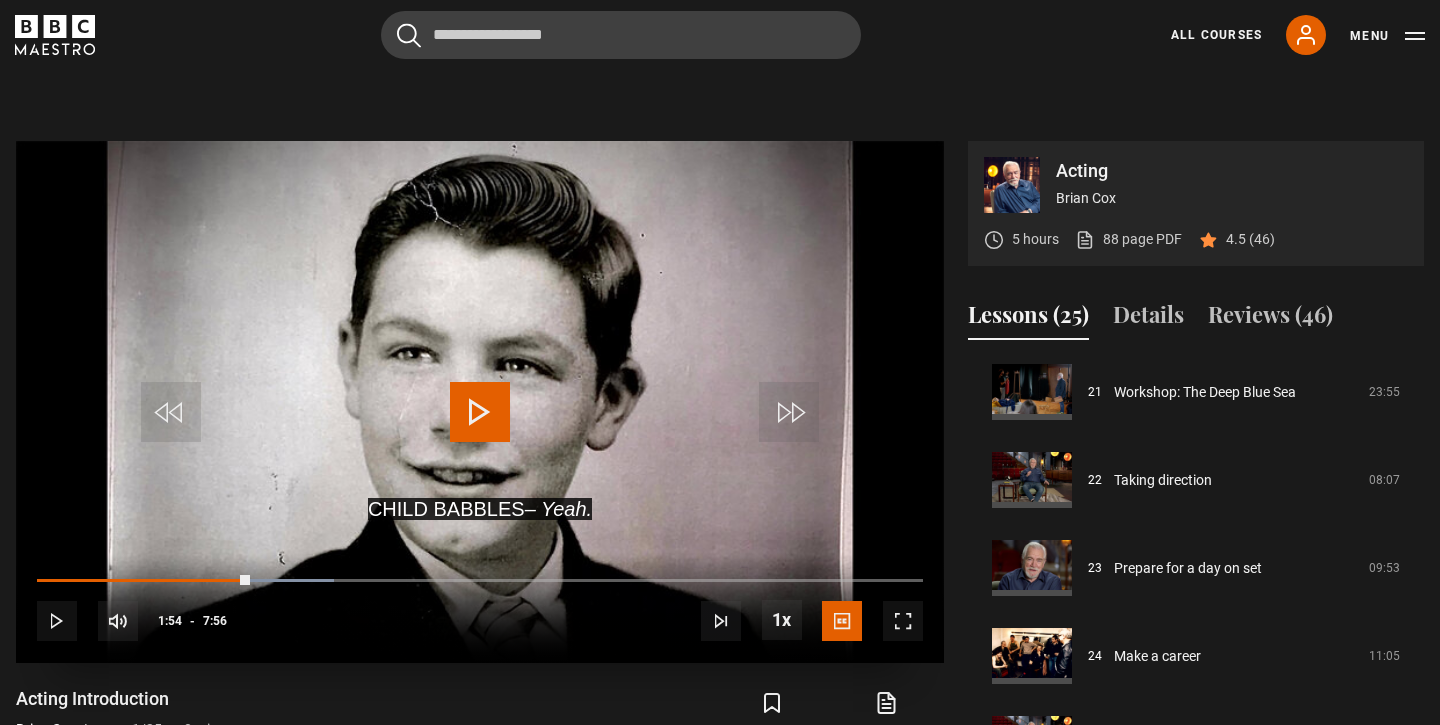 click at bounding box center [480, 402] 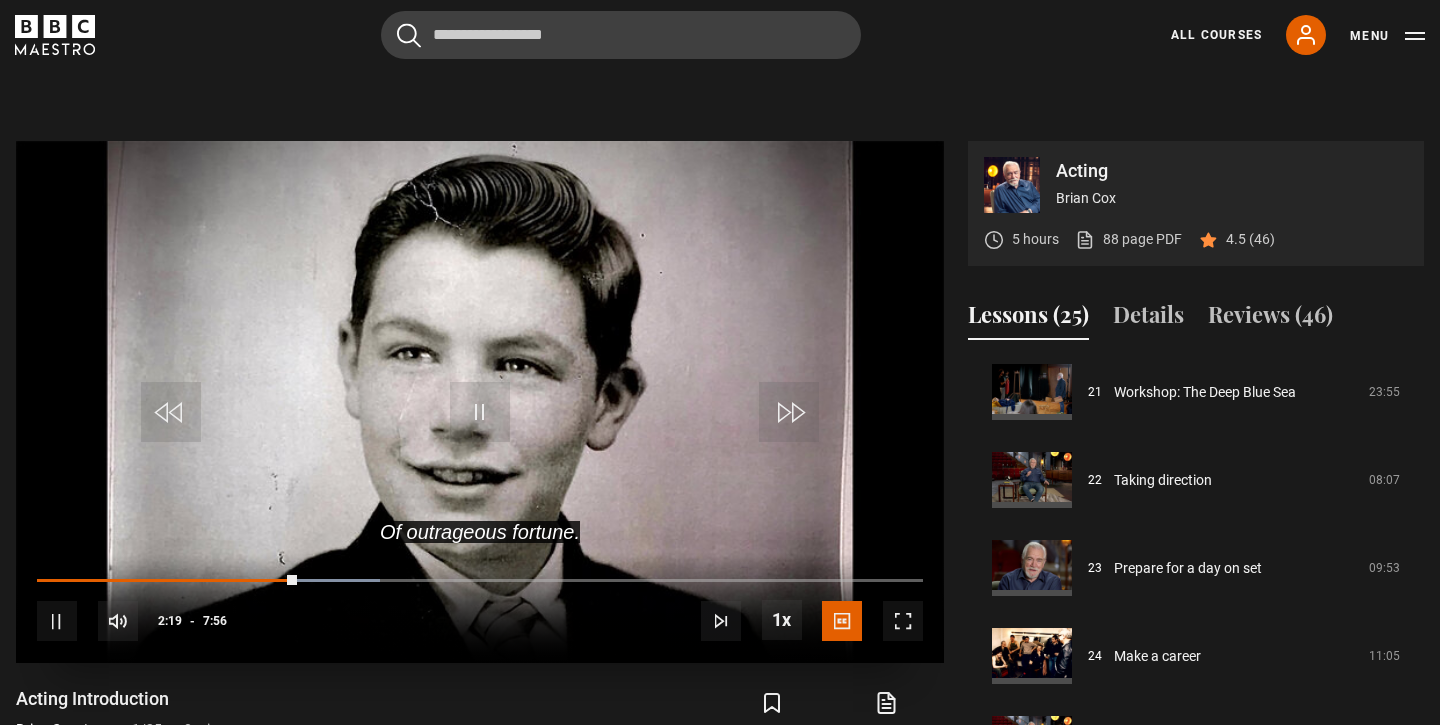 click at bounding box center (480, 402) 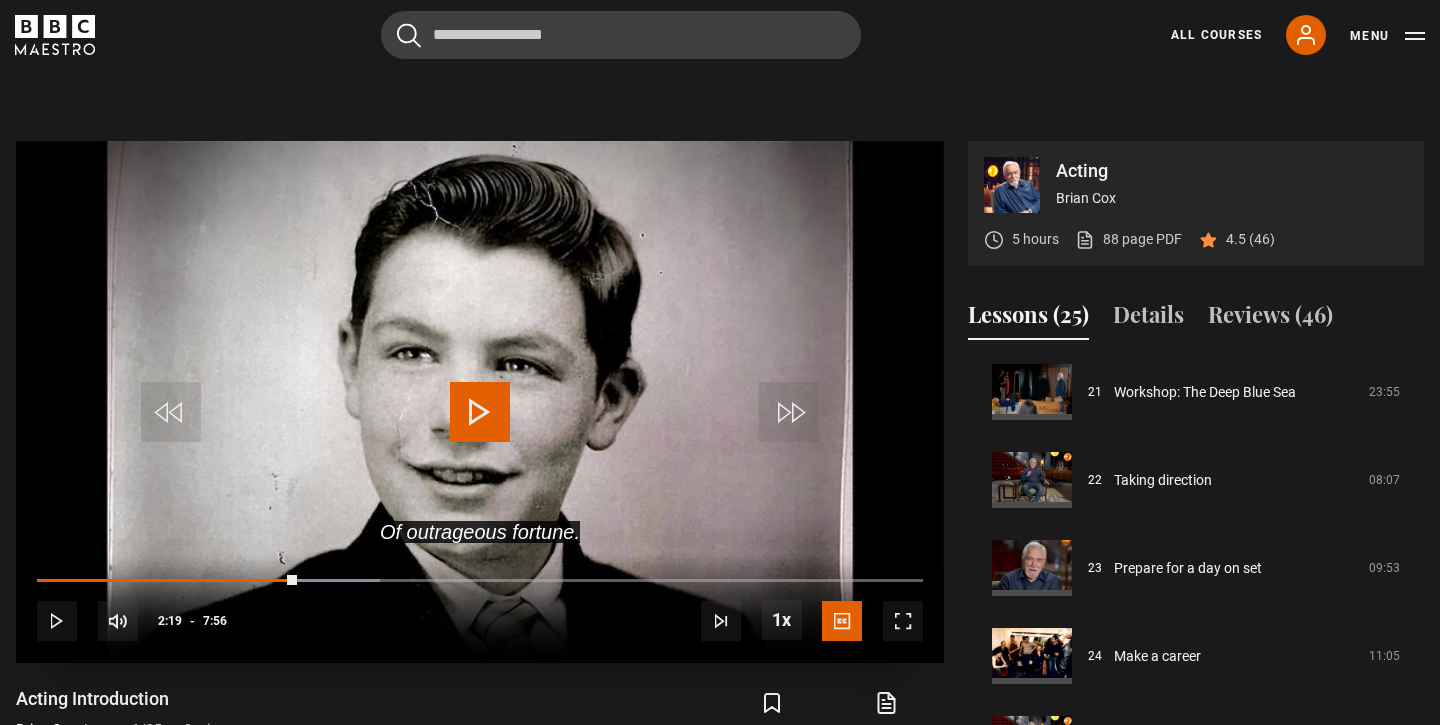 click at bounding box center [480, 402] 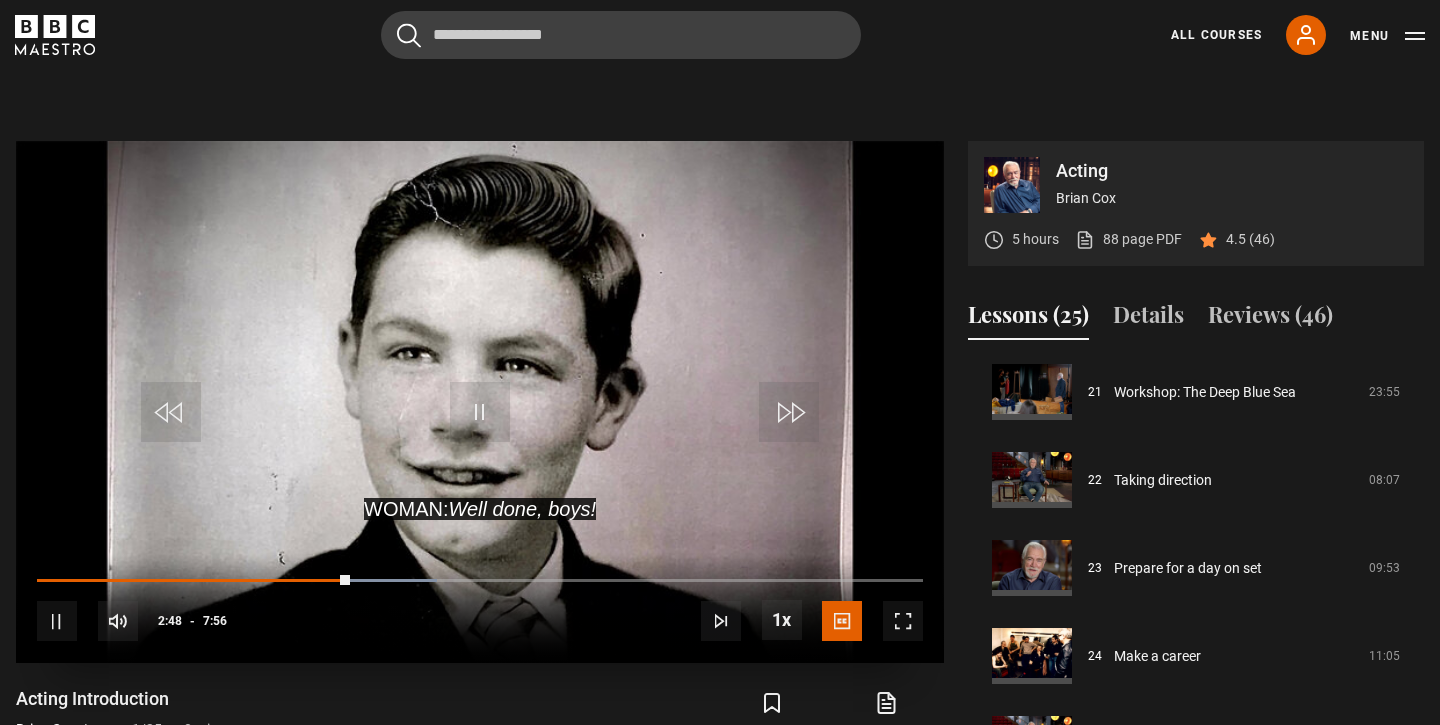 click at bounding box center [480, 402] 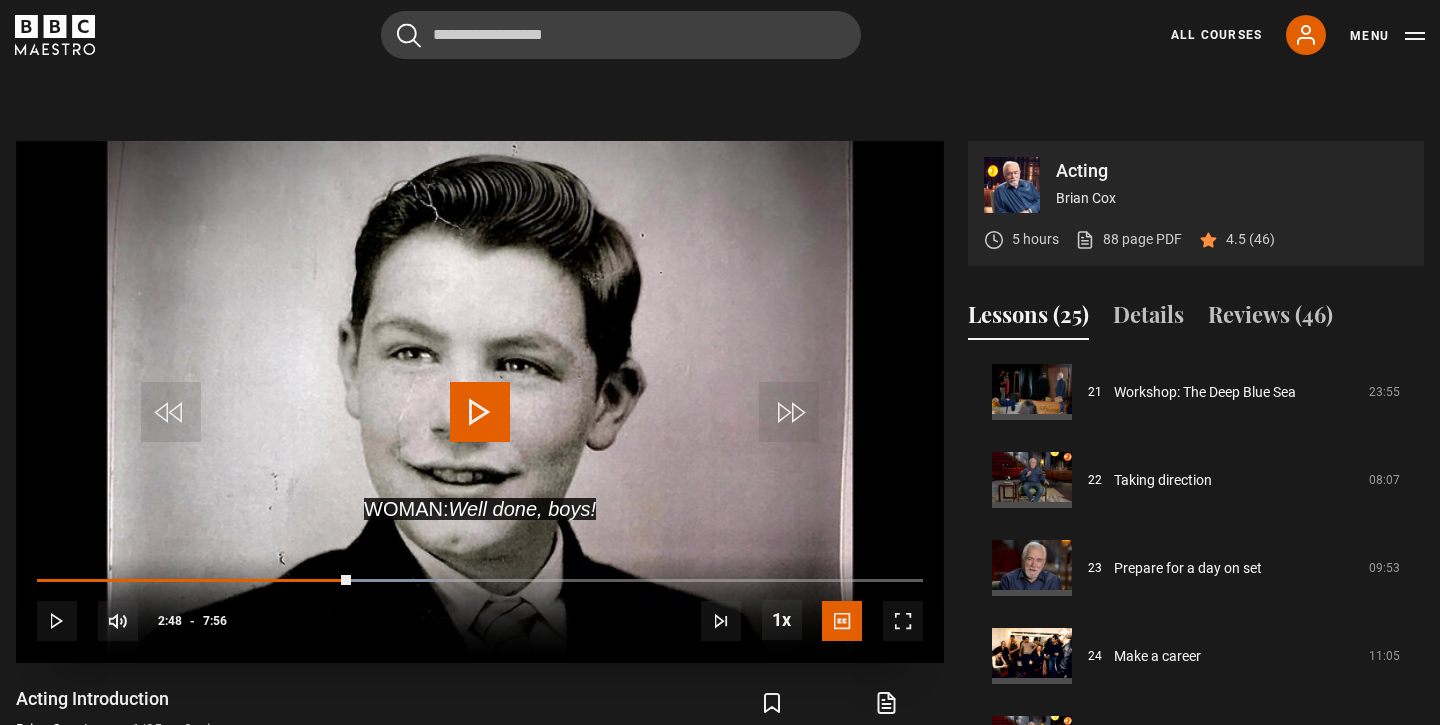 click at bounding box center [480, 402] 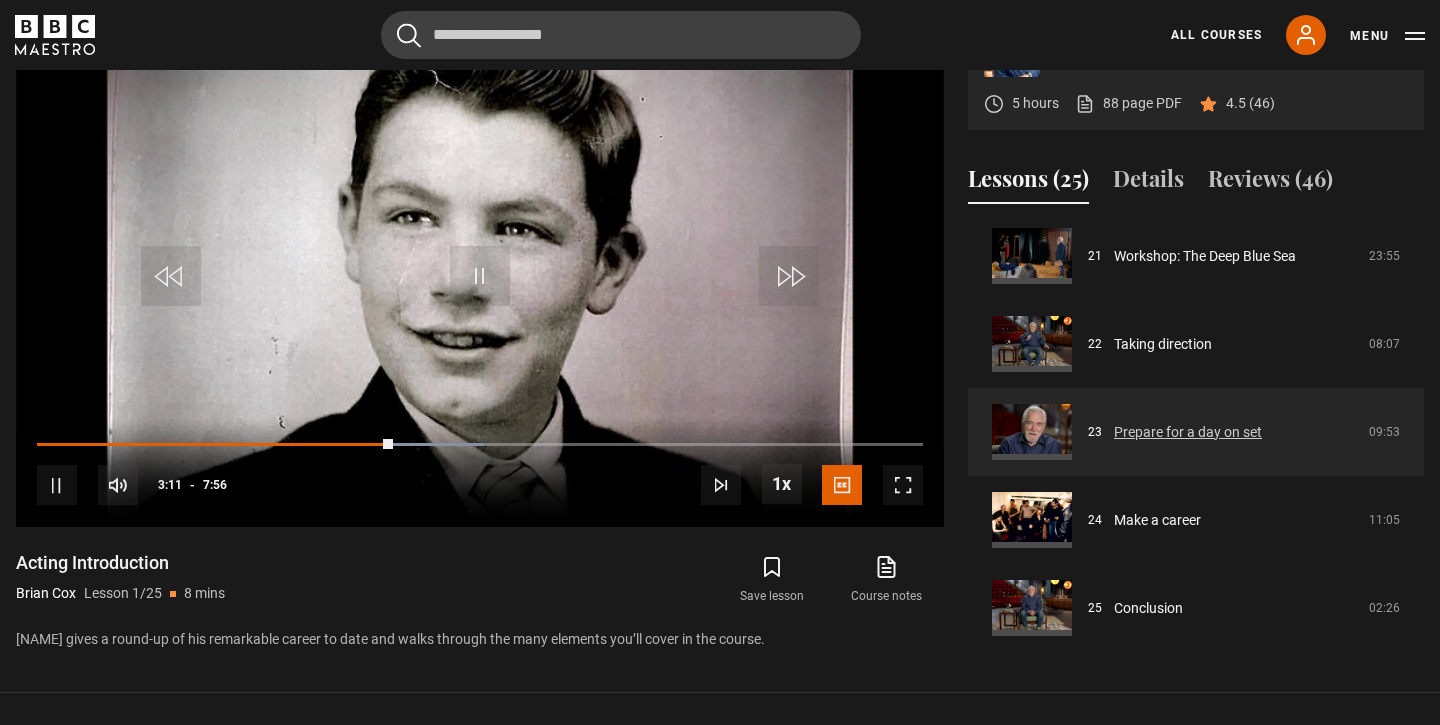 scroll, scrollTop: 927, scrollLeft: 0, axis: vertical 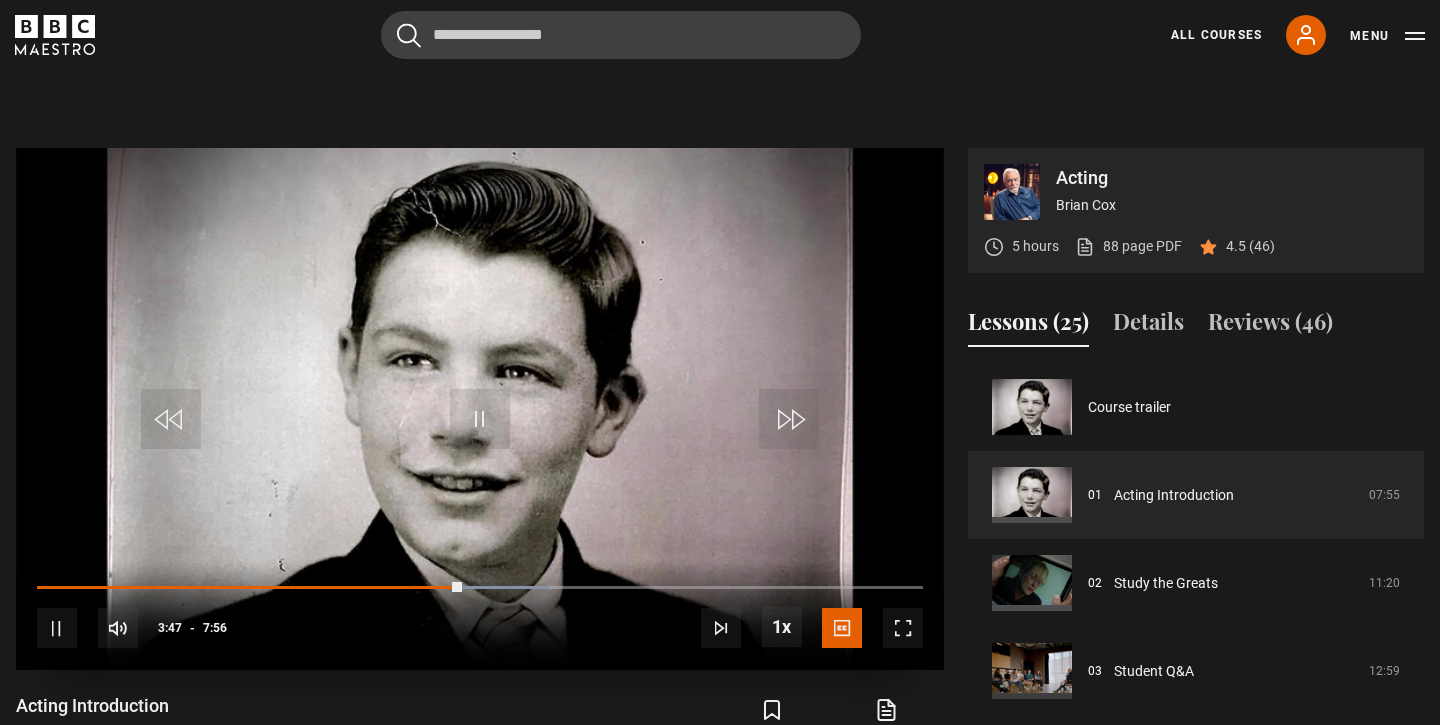 click at bounding box center (480, 409) 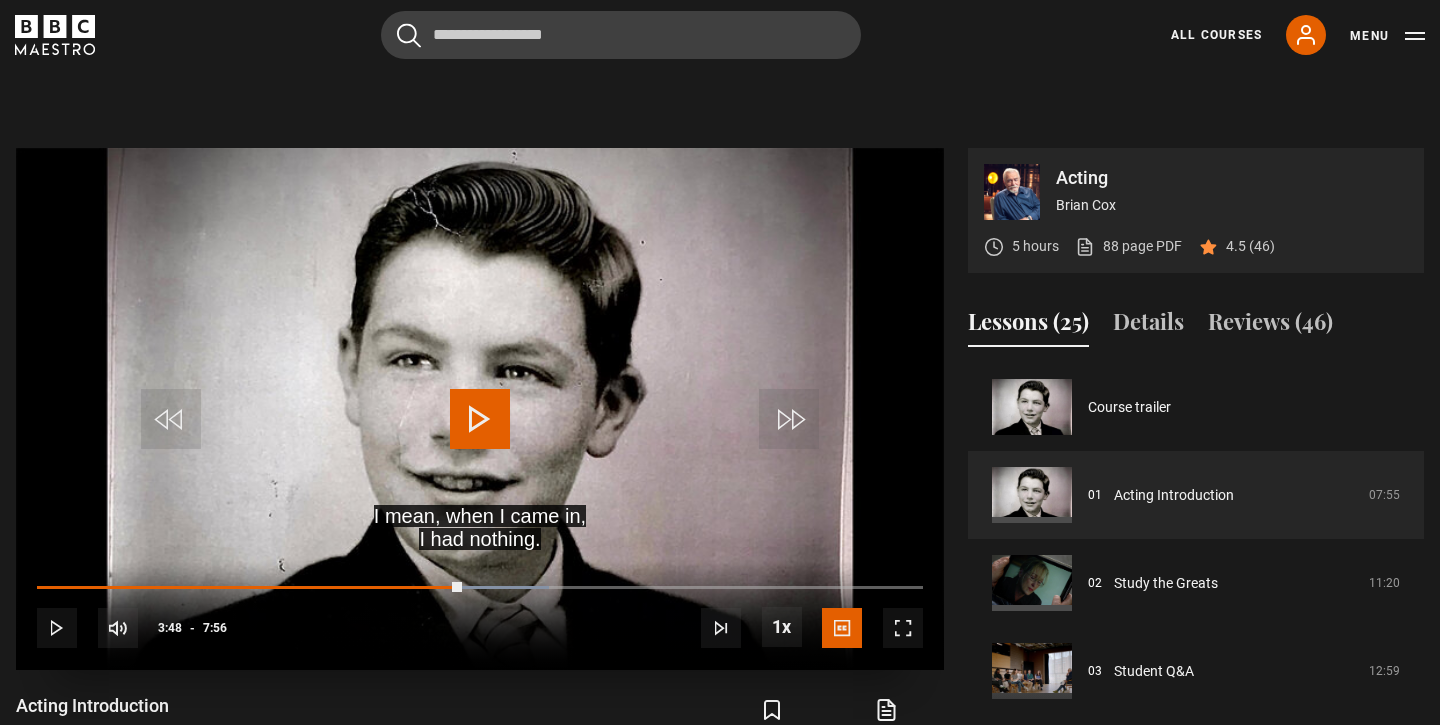 click at bounding box center (480, 409) 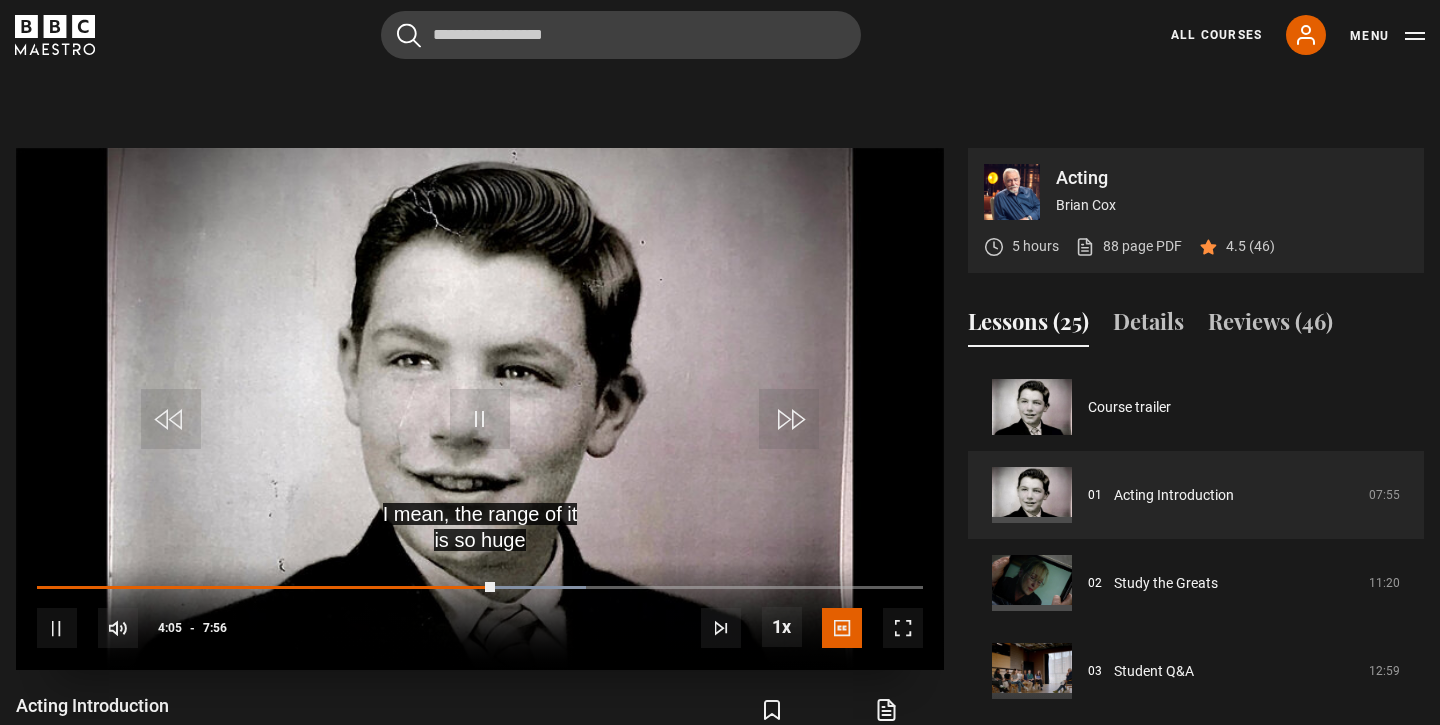 click at bounding box center (480, 409) 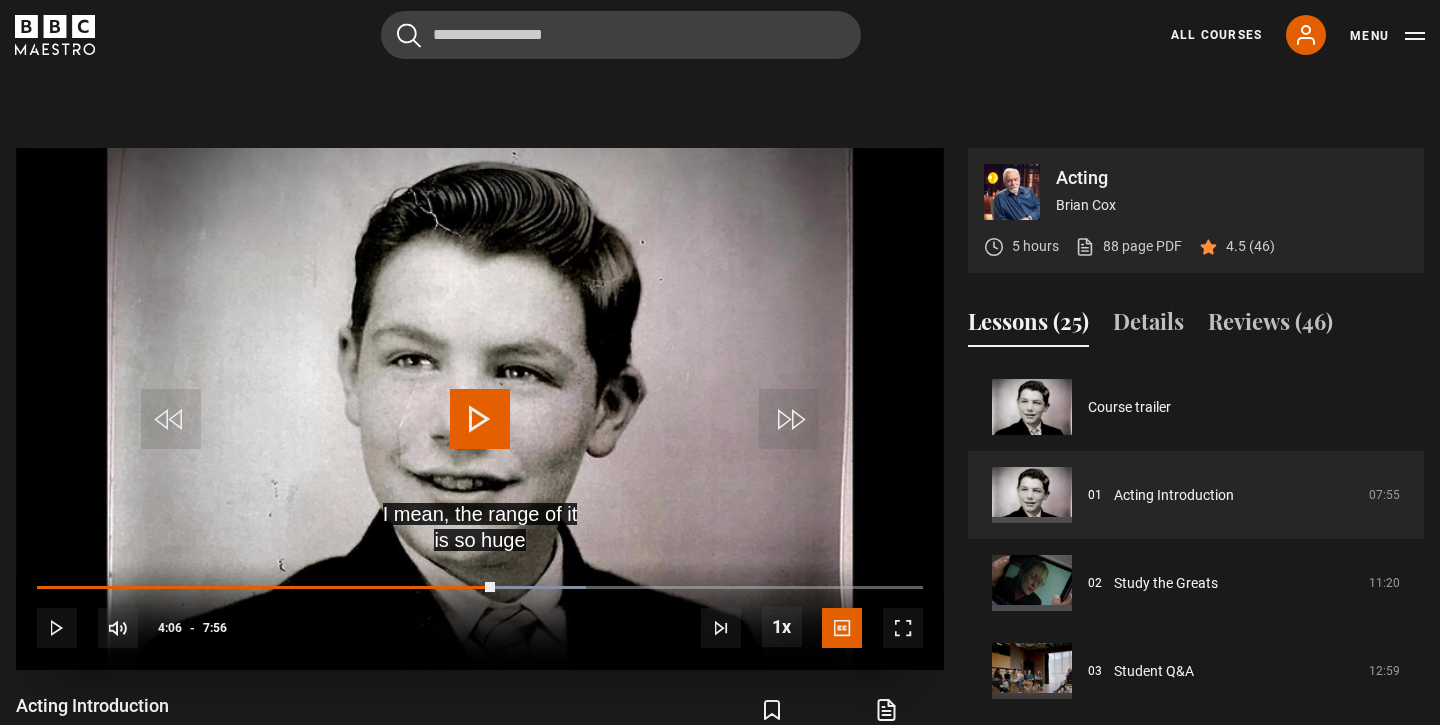click at bounding box center [480, 409] 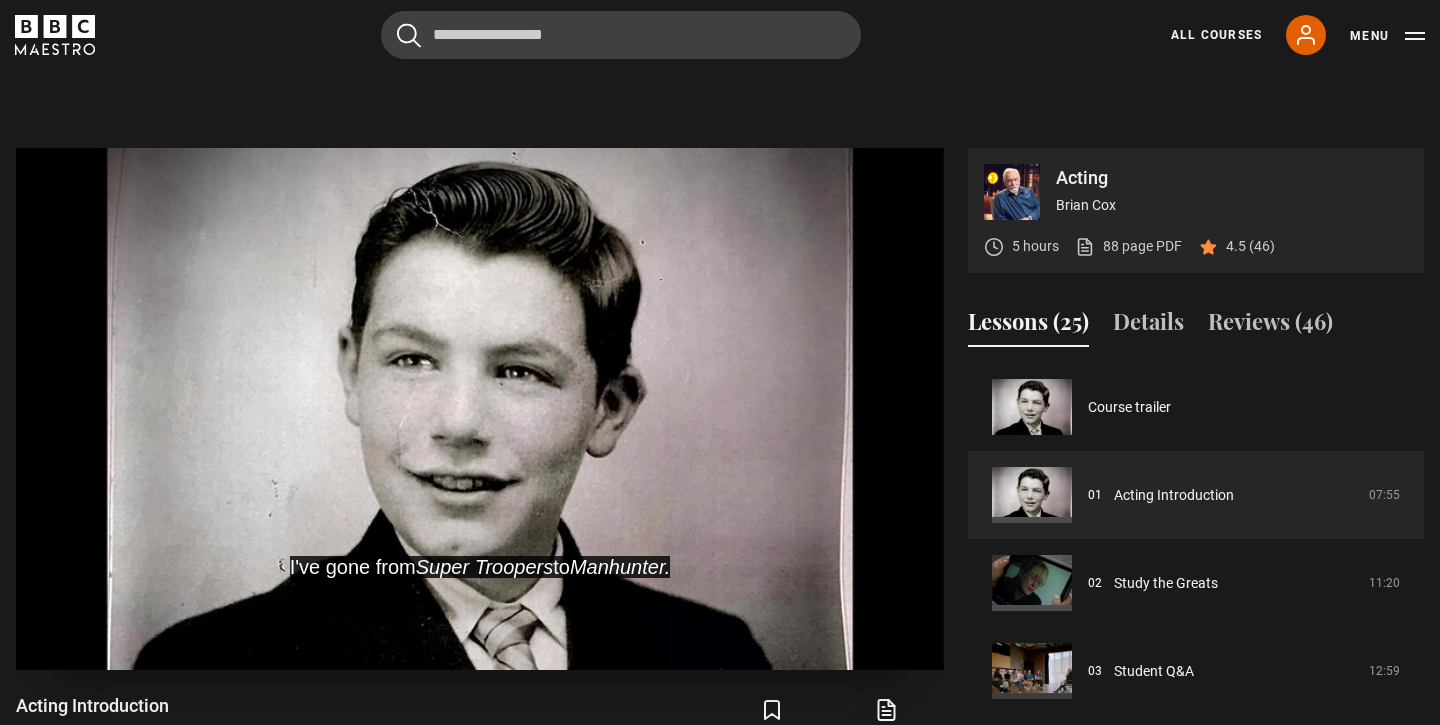 click at bounding box center (480, 409) 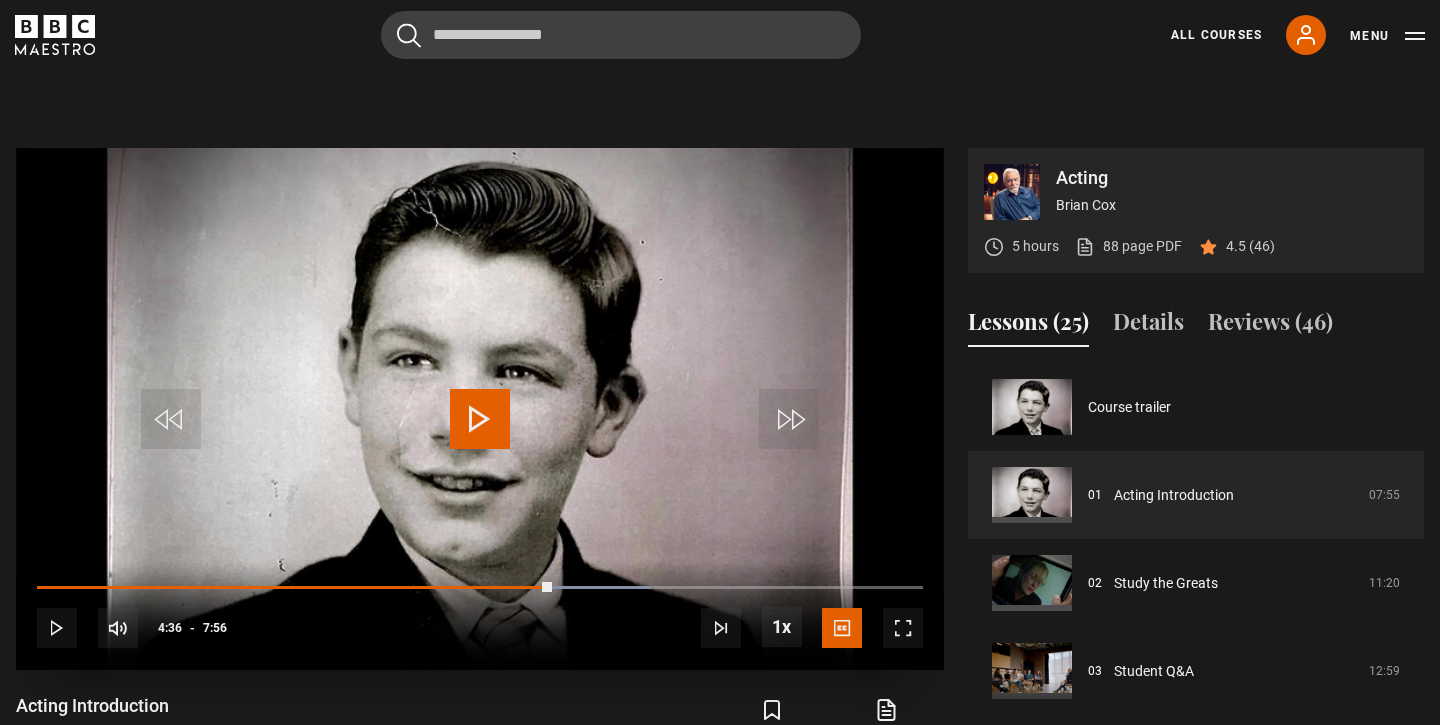 click at bounding box center [480, 409] 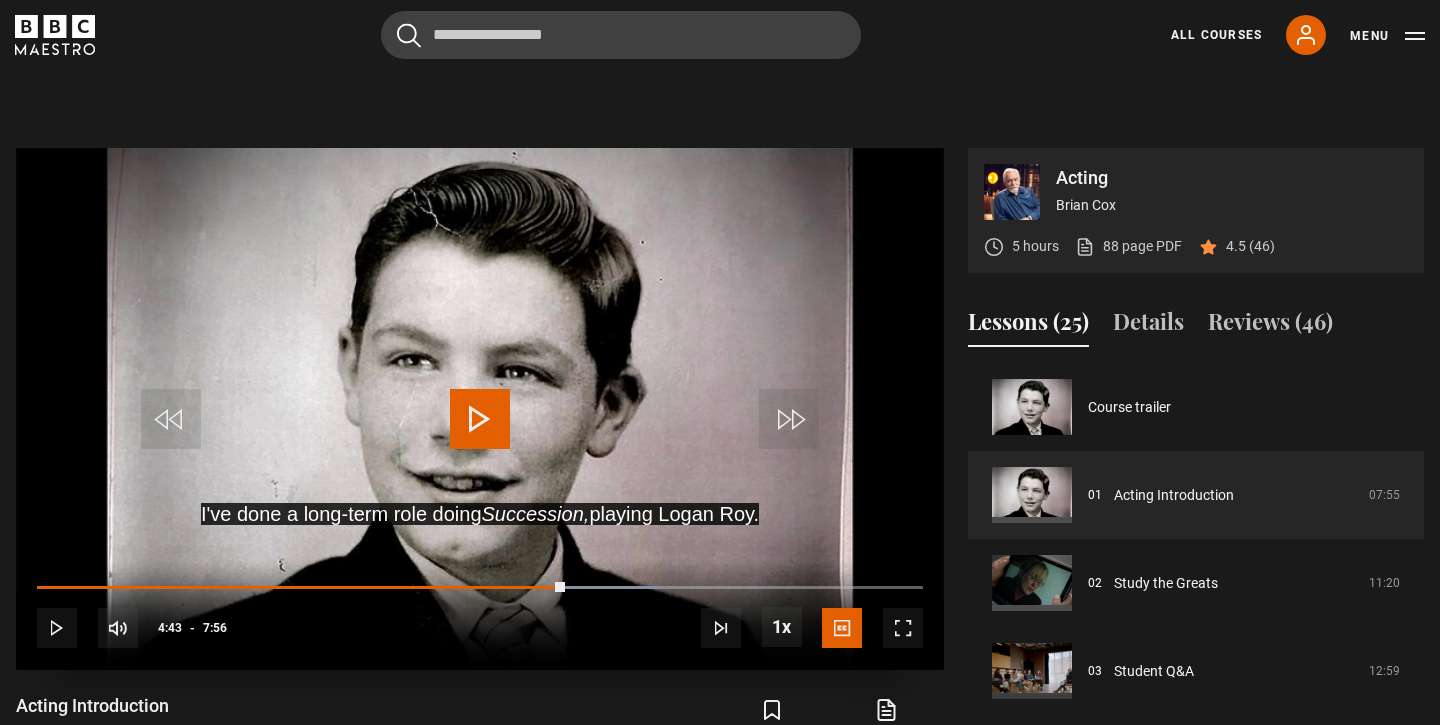 click at bounding box center (480, 409) 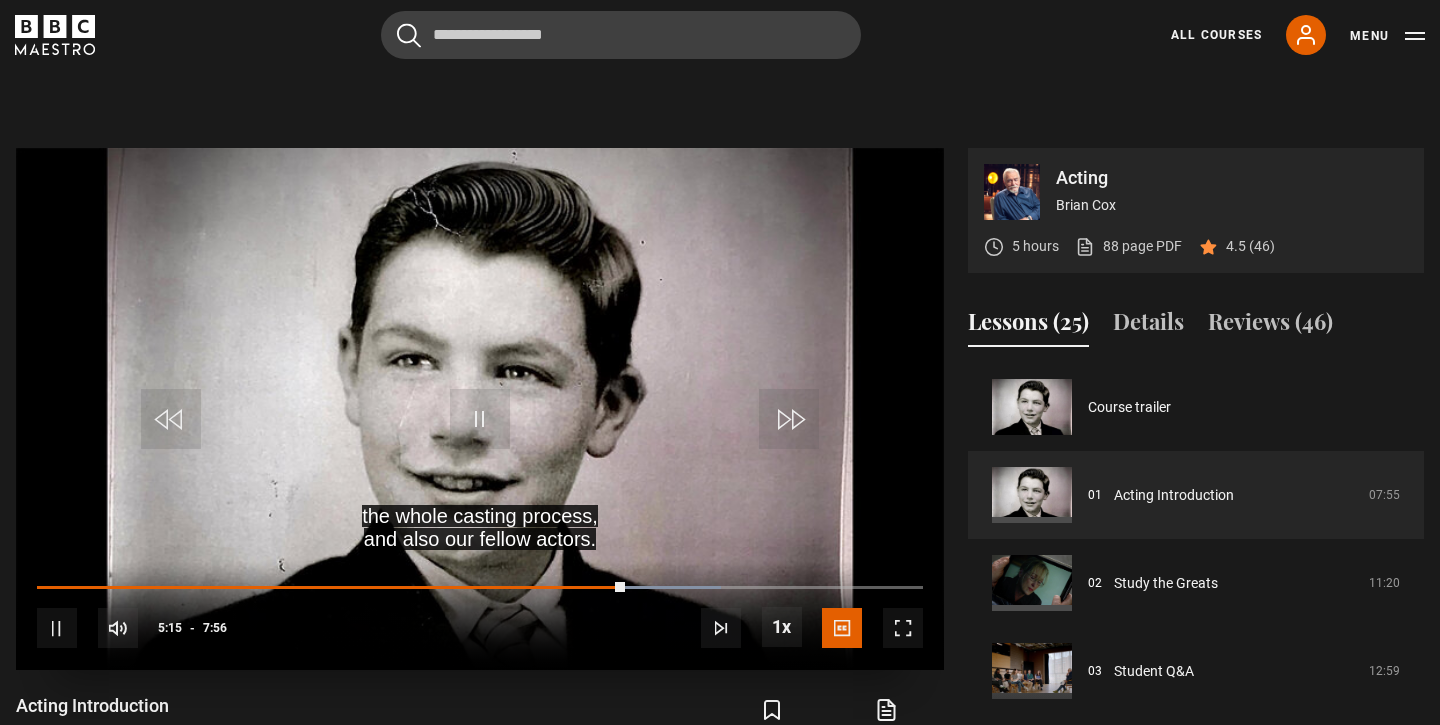 click at bounding box center [480, 409] 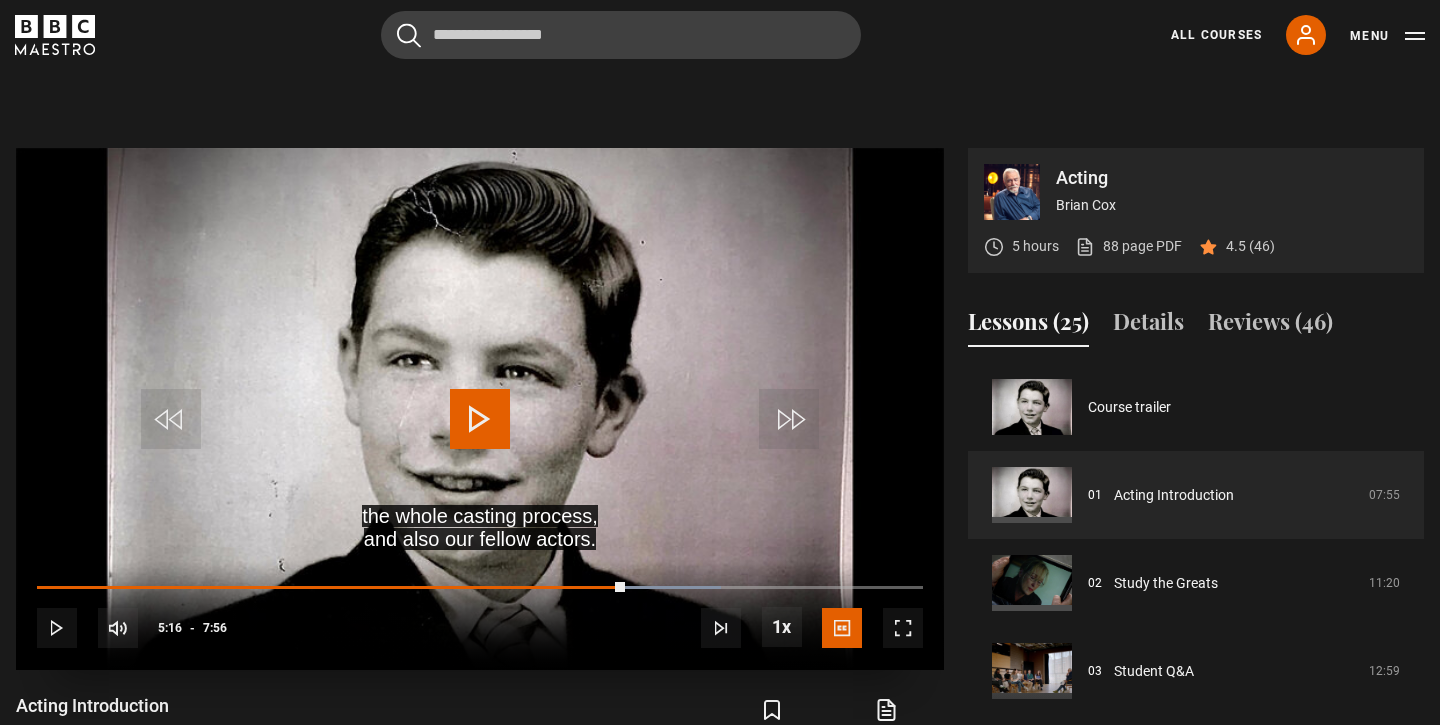 click at bounding box center [480, 409] 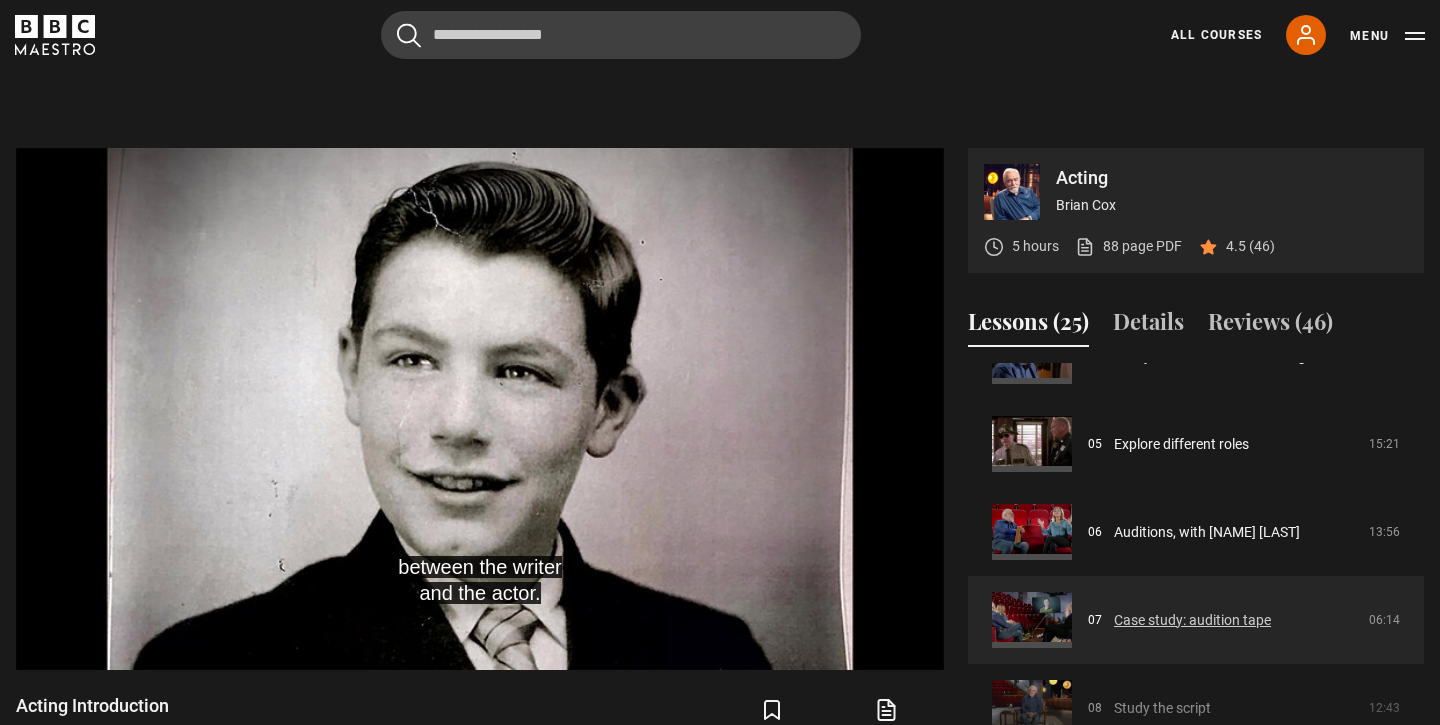 scroll, scrollTop: 393, scrollLeft: 0, axis: vertical 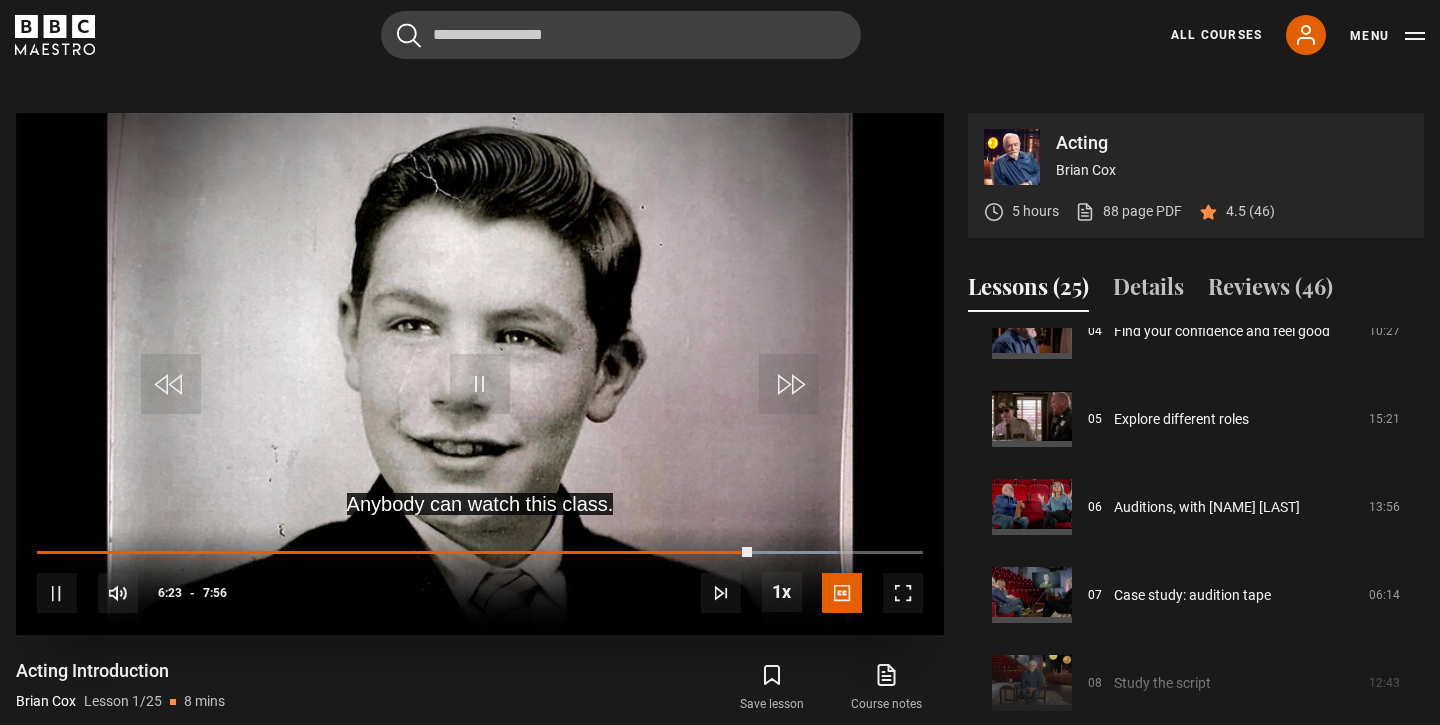 click at bounding box center (480, 374) 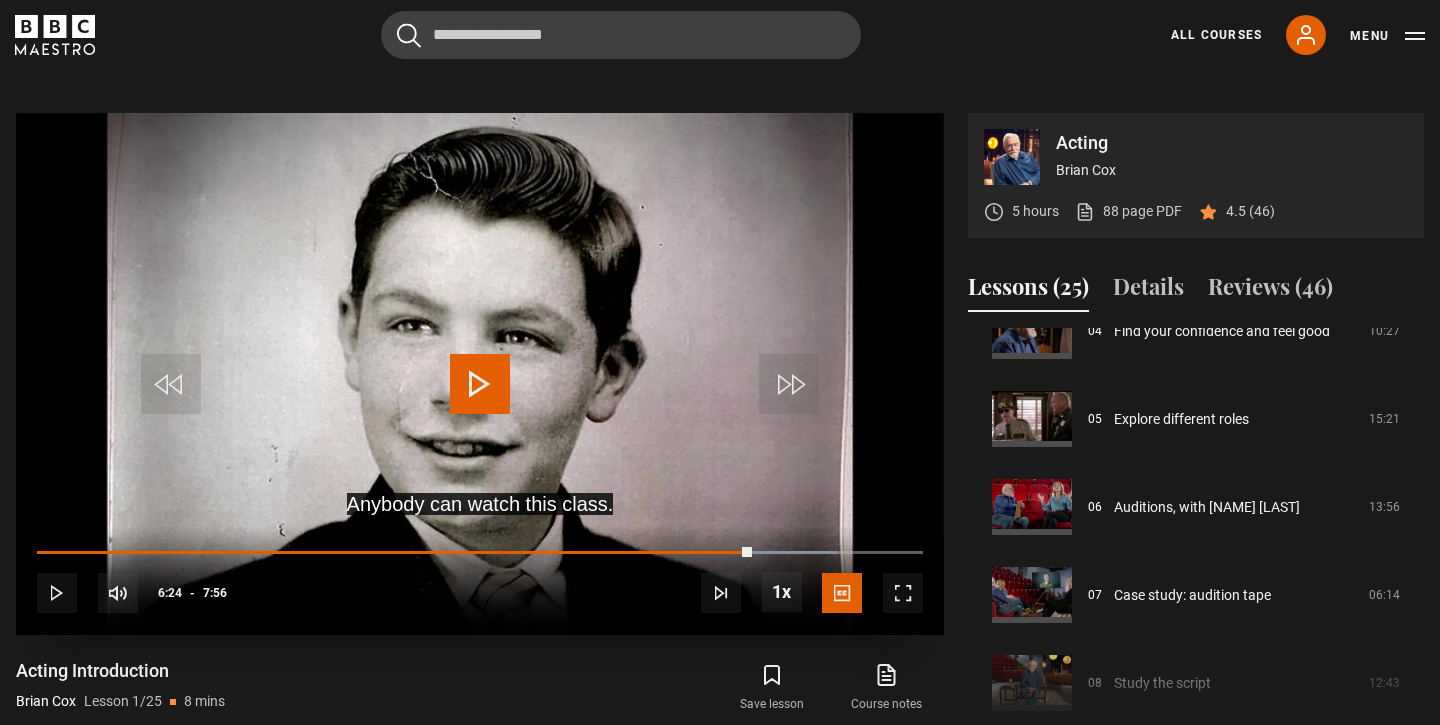 click at bounding box center (480, 374) 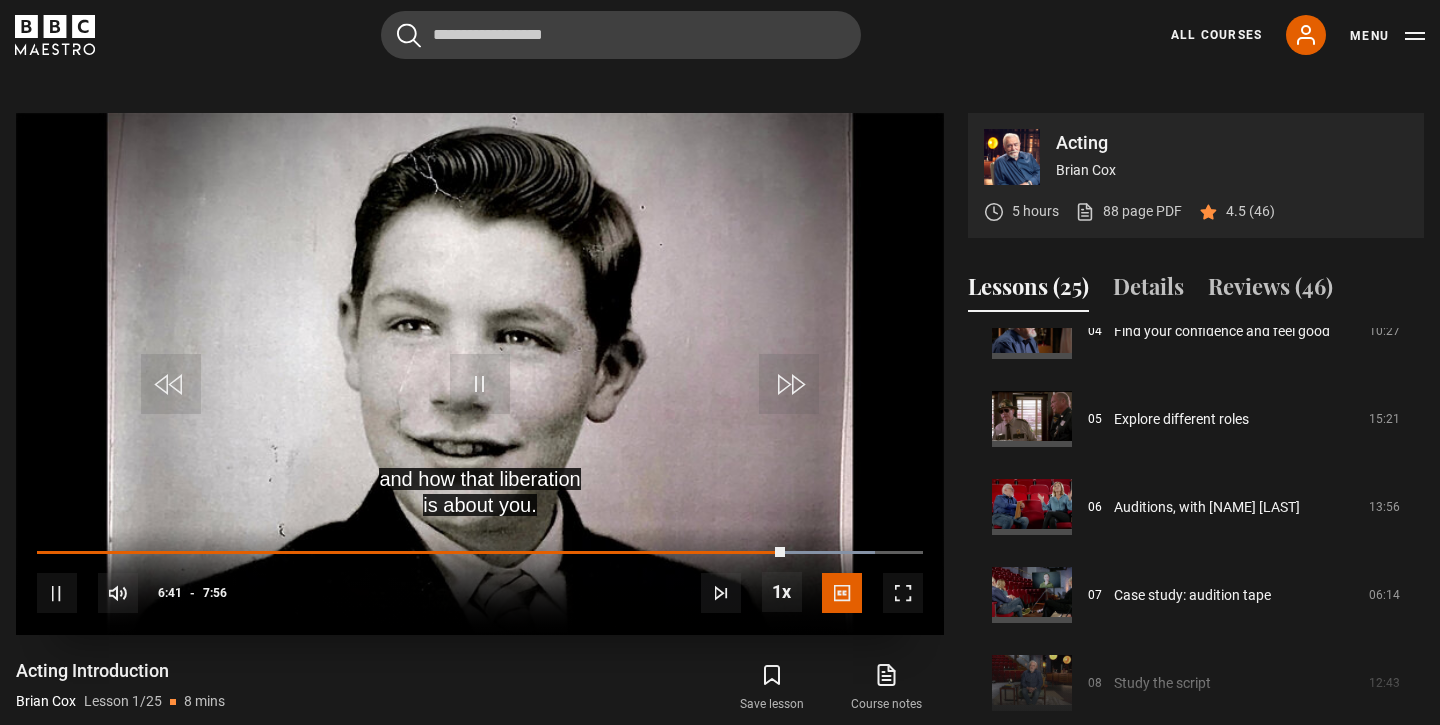 click at bounding box center (480, 374) 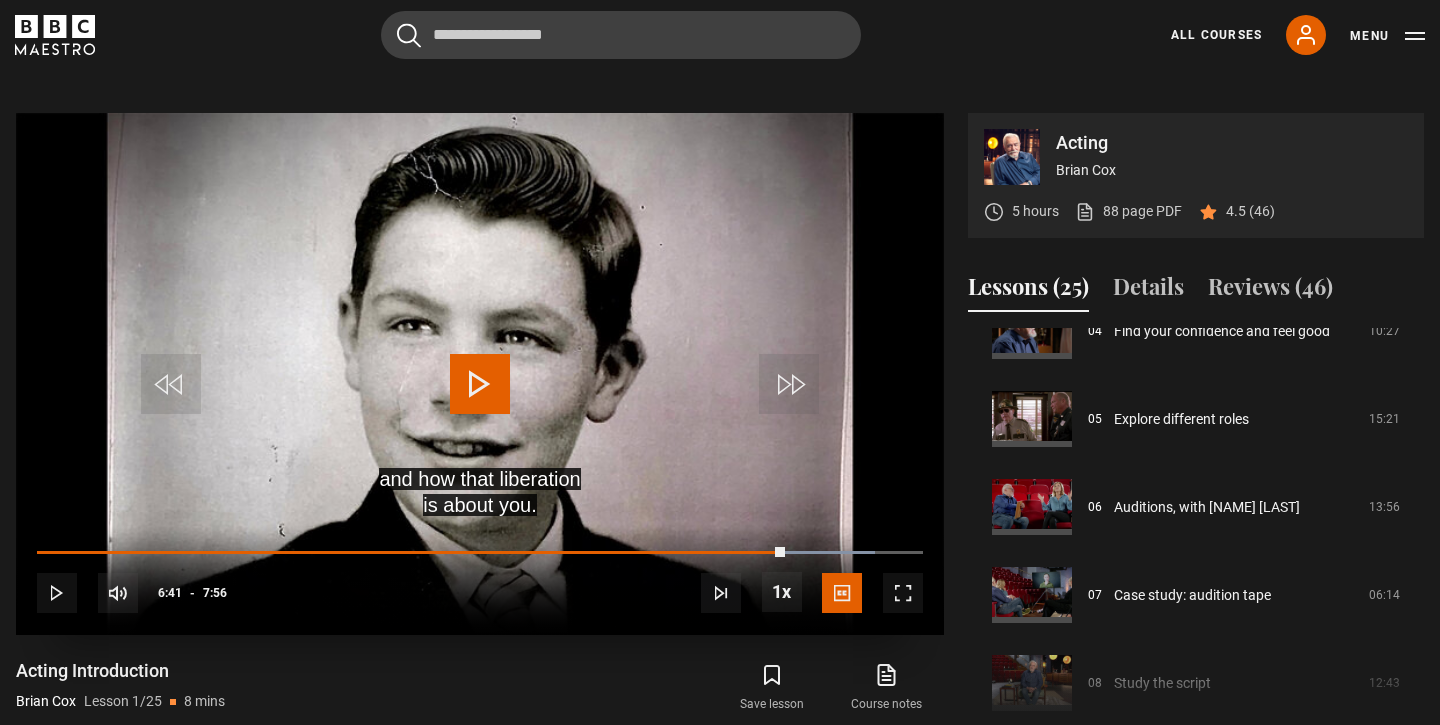 click at bounding box center (480, 374) 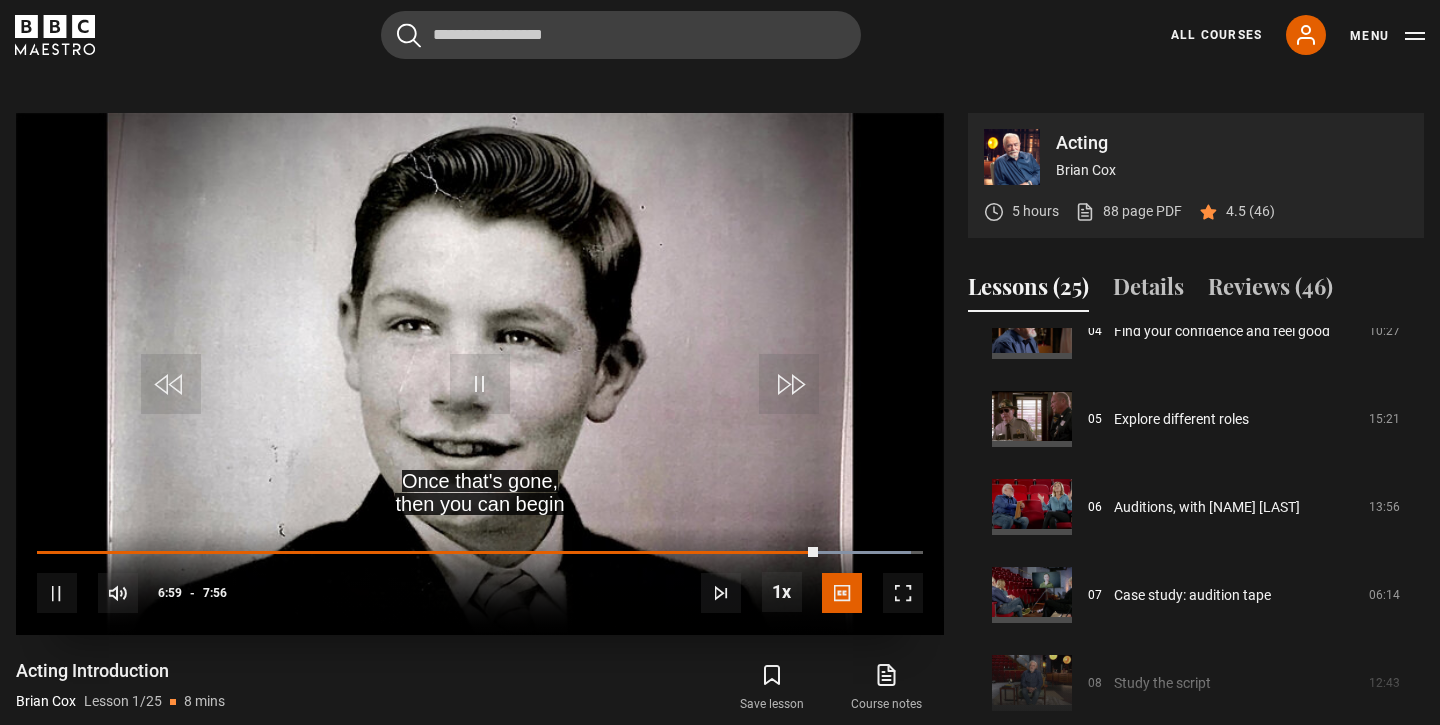 click at bounding box center (480, 374) 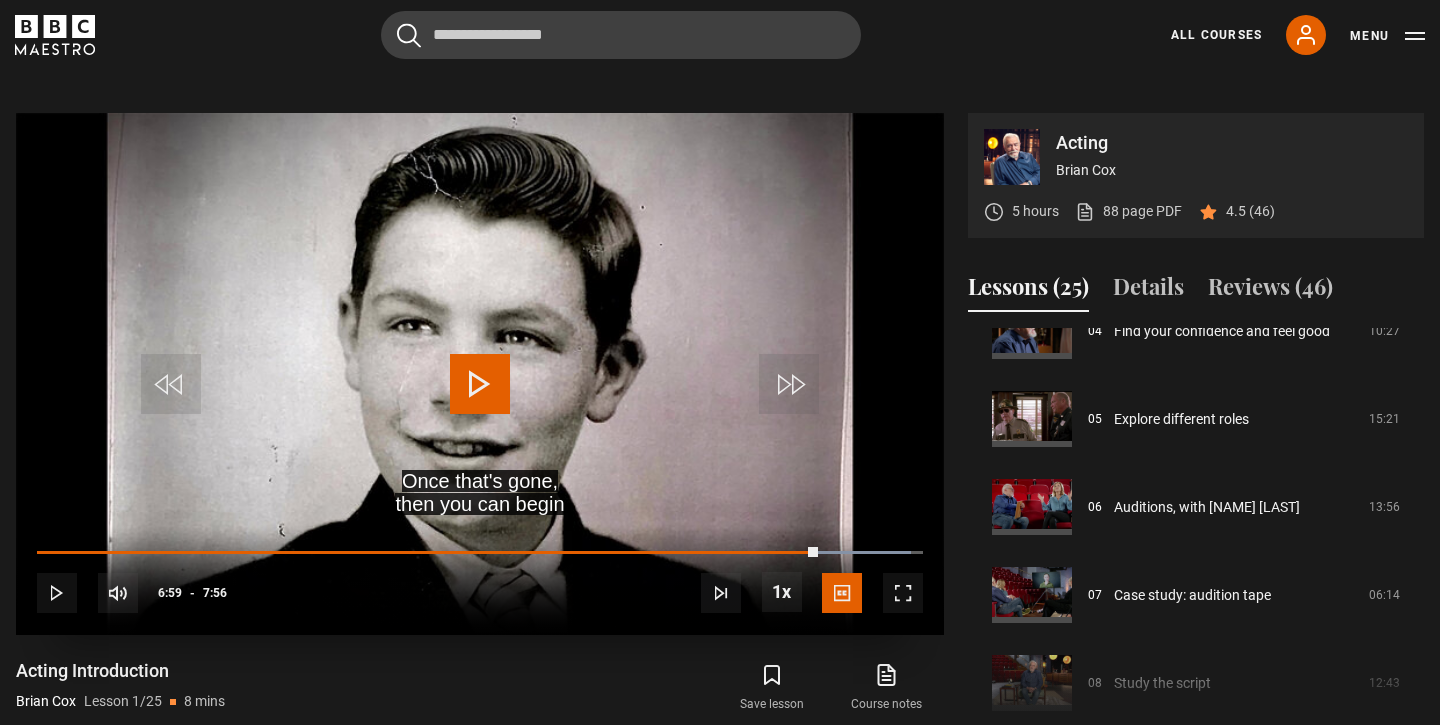 click at bounding box center [480, 374] 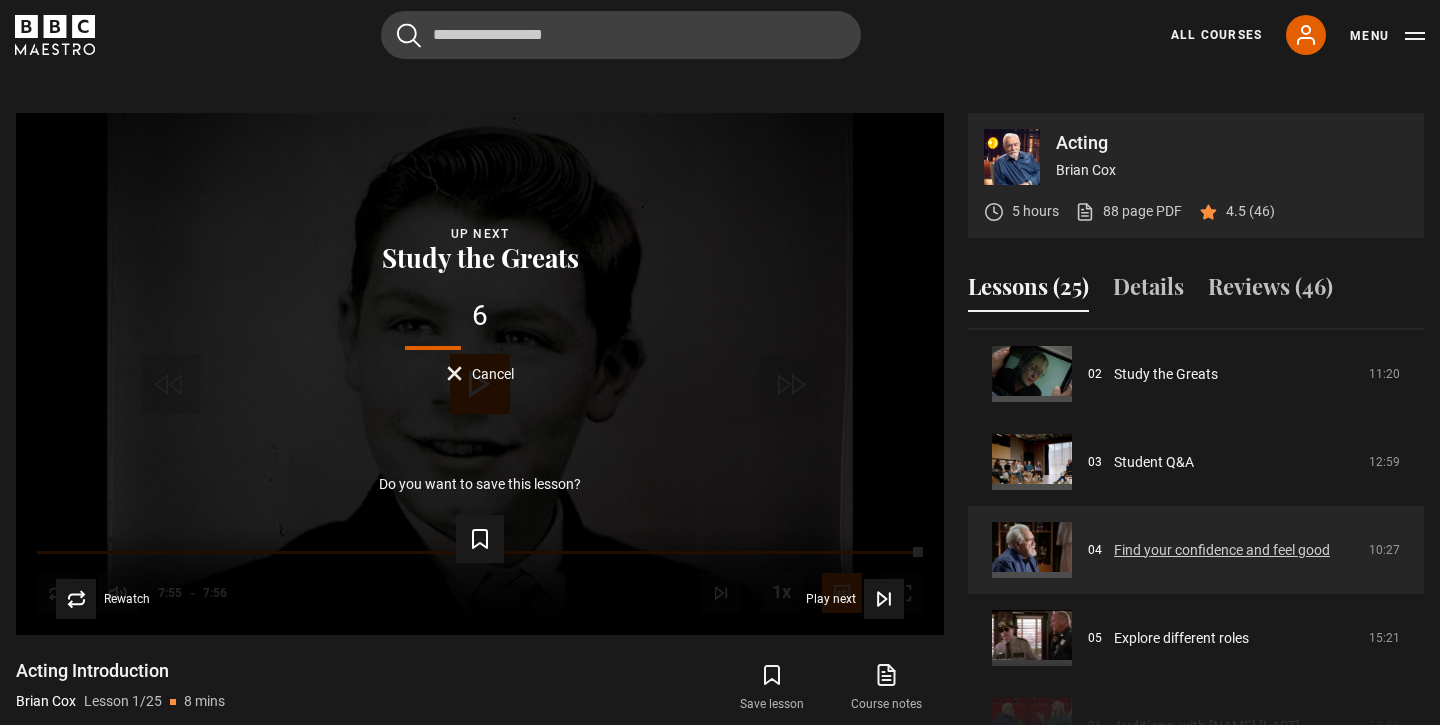 scroll, scrollTop: 172, scrollLeft: 0, axis: vertical 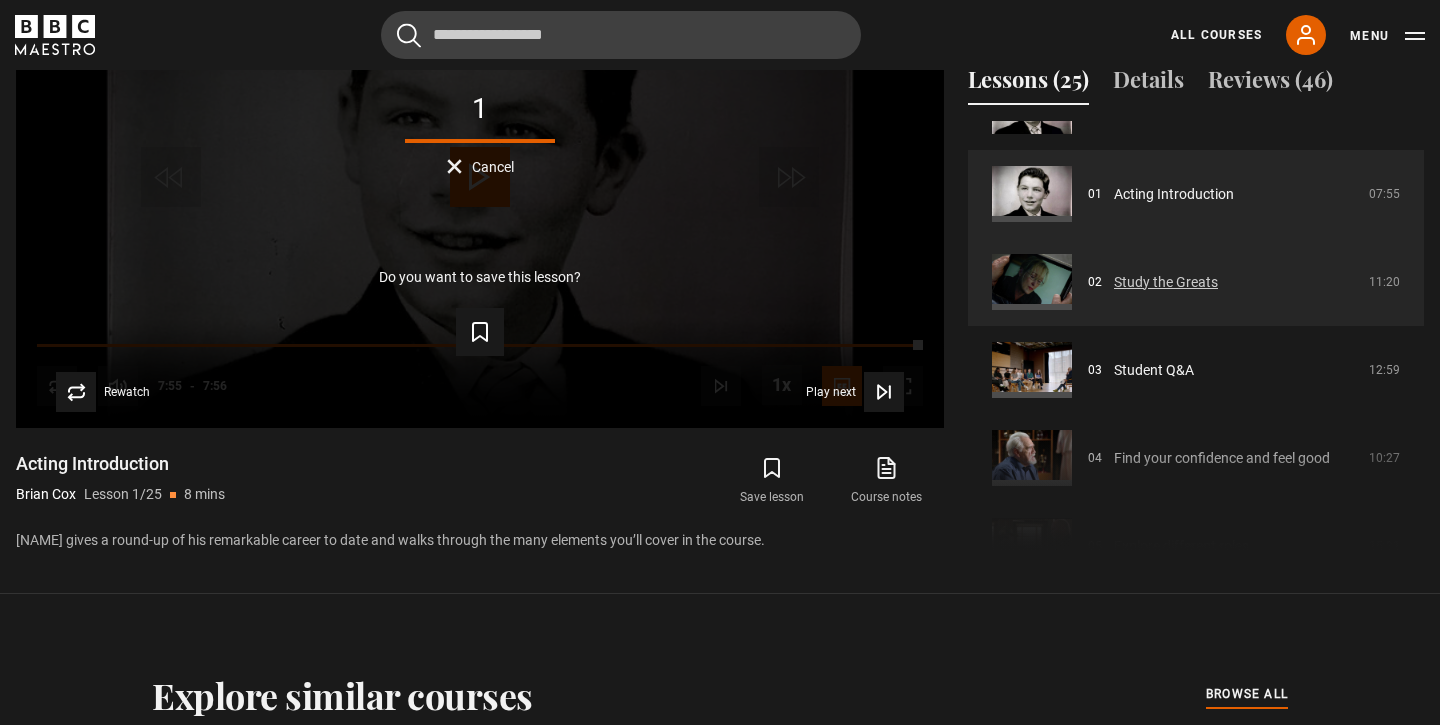 click on "Study the Greats" at bounding box center [1166, 282] 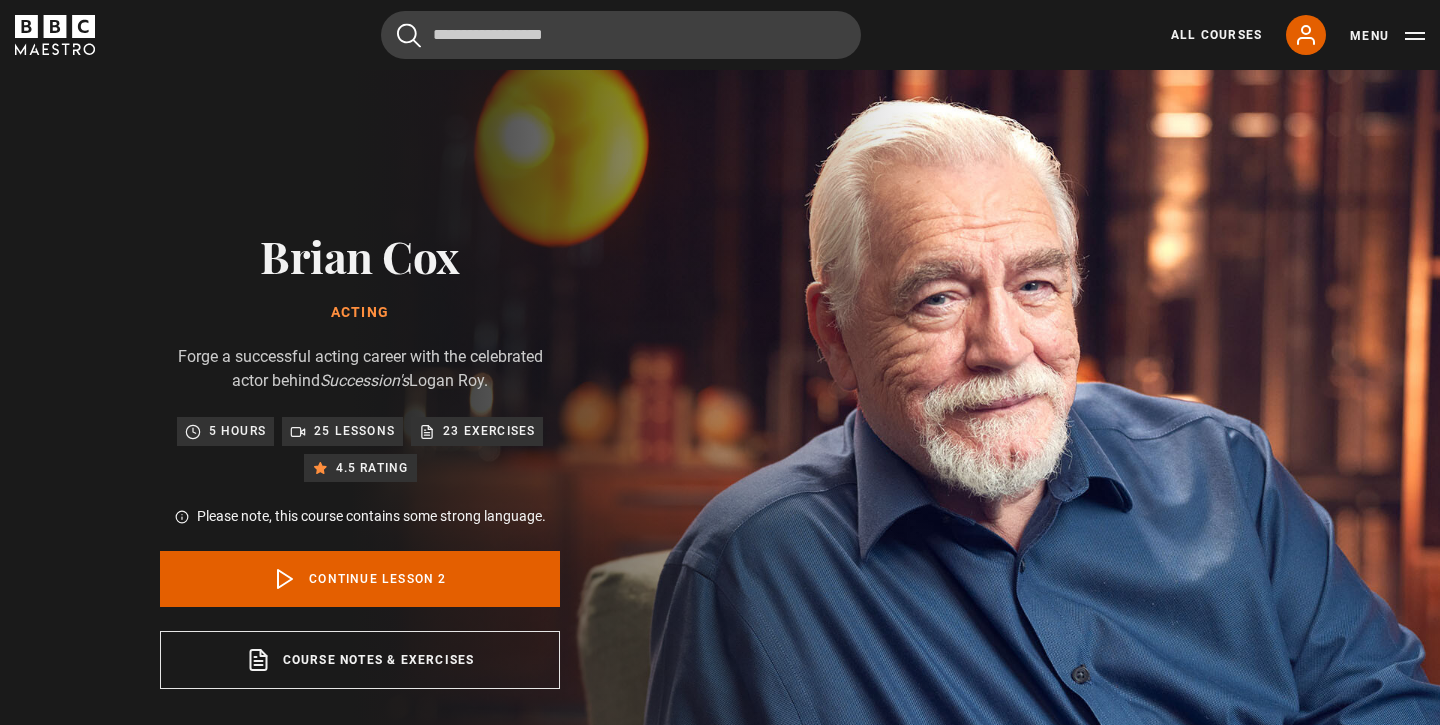scroll, scrollTop: 847, scrollLeft: 0, axis: vertical 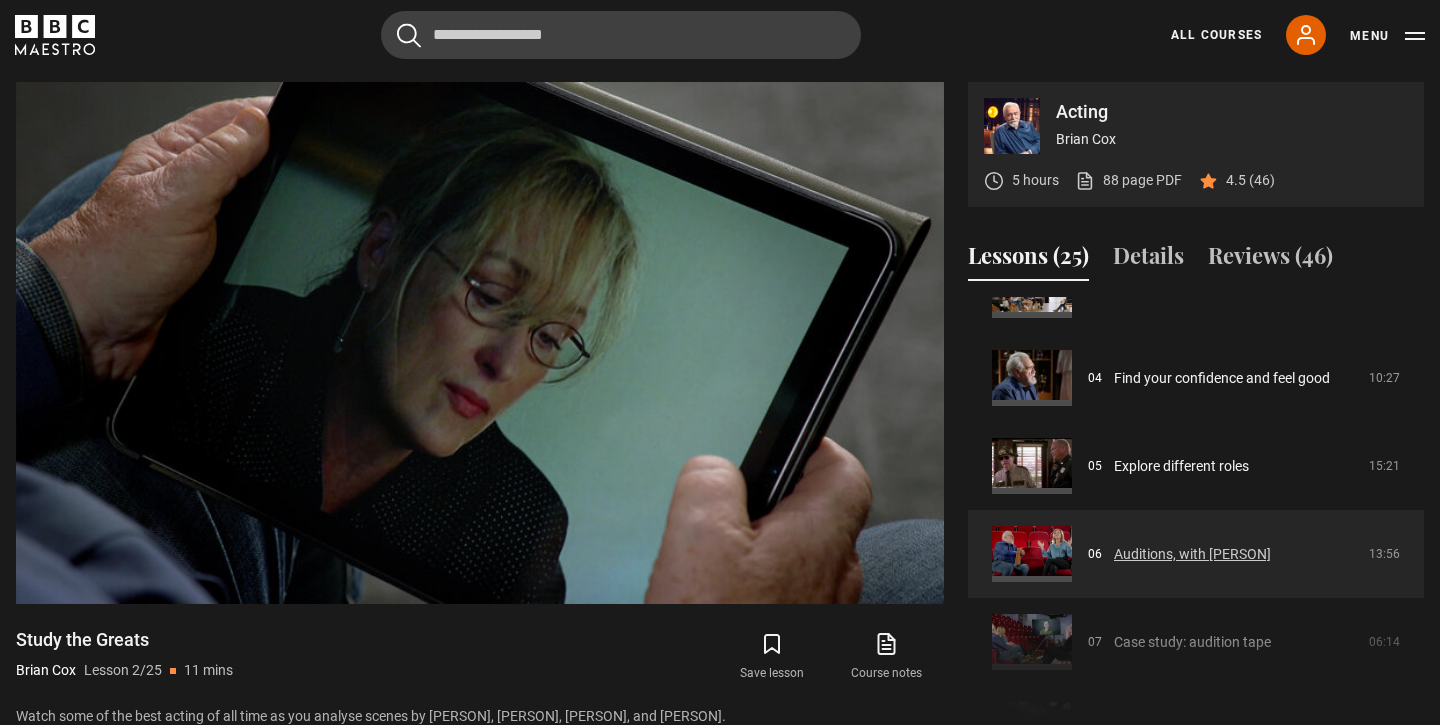click on "Auditions, with [FIRST] [LAST]" at bounding box center [1192, 554] 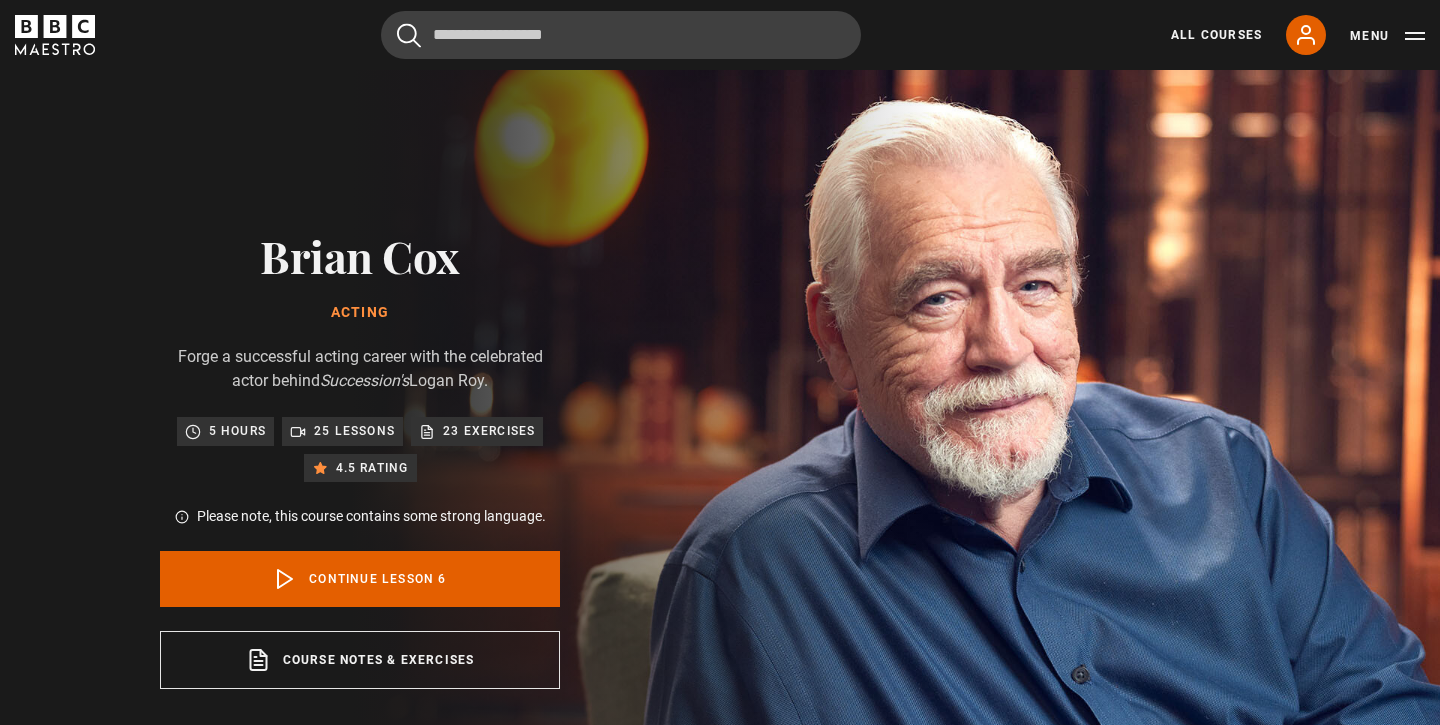 scroll, scrollTop: 847, scrollLeft: 0, axis: vertical 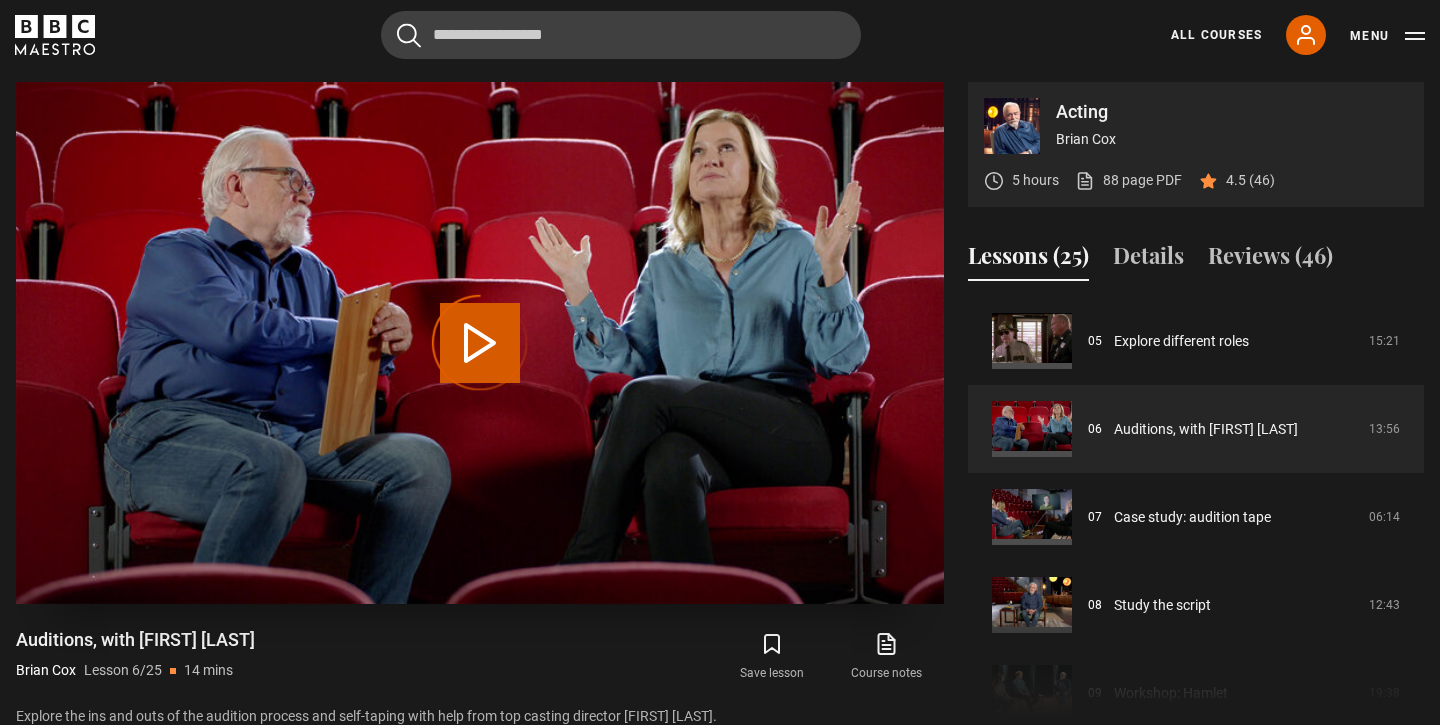 click on "Video Player is loading." at bounding box center [480, 343] 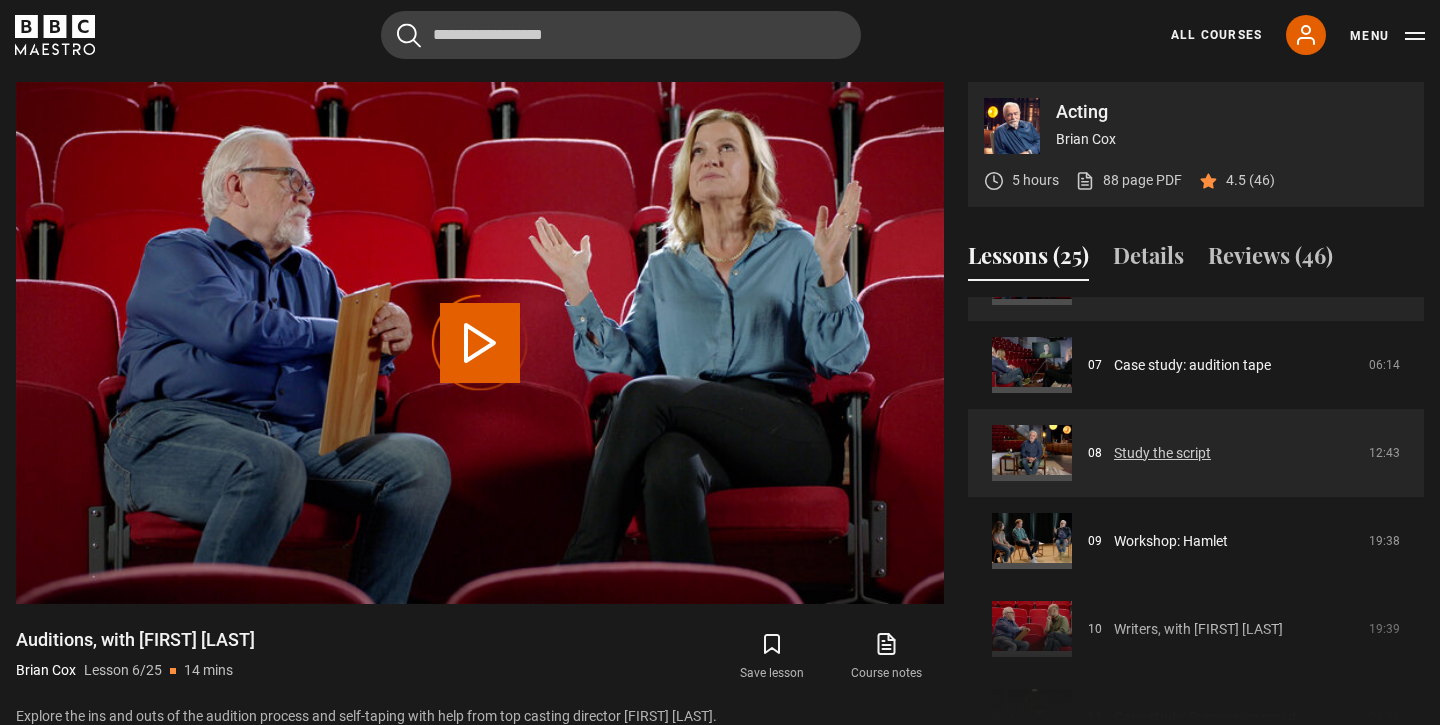 scroll, scrollTop: 539, scrollLeft: 0, axis: vertical 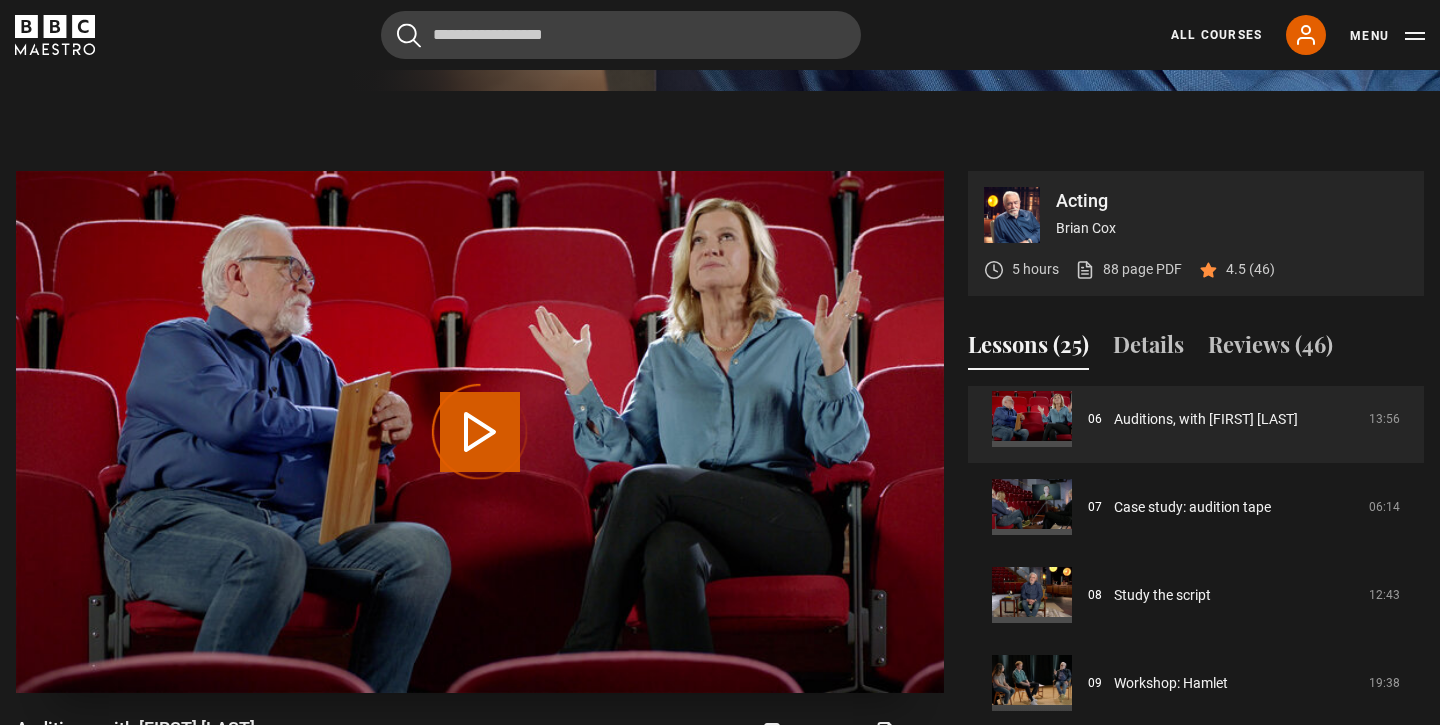 click on "Video Player is loading." at bounding box center [480, 432] 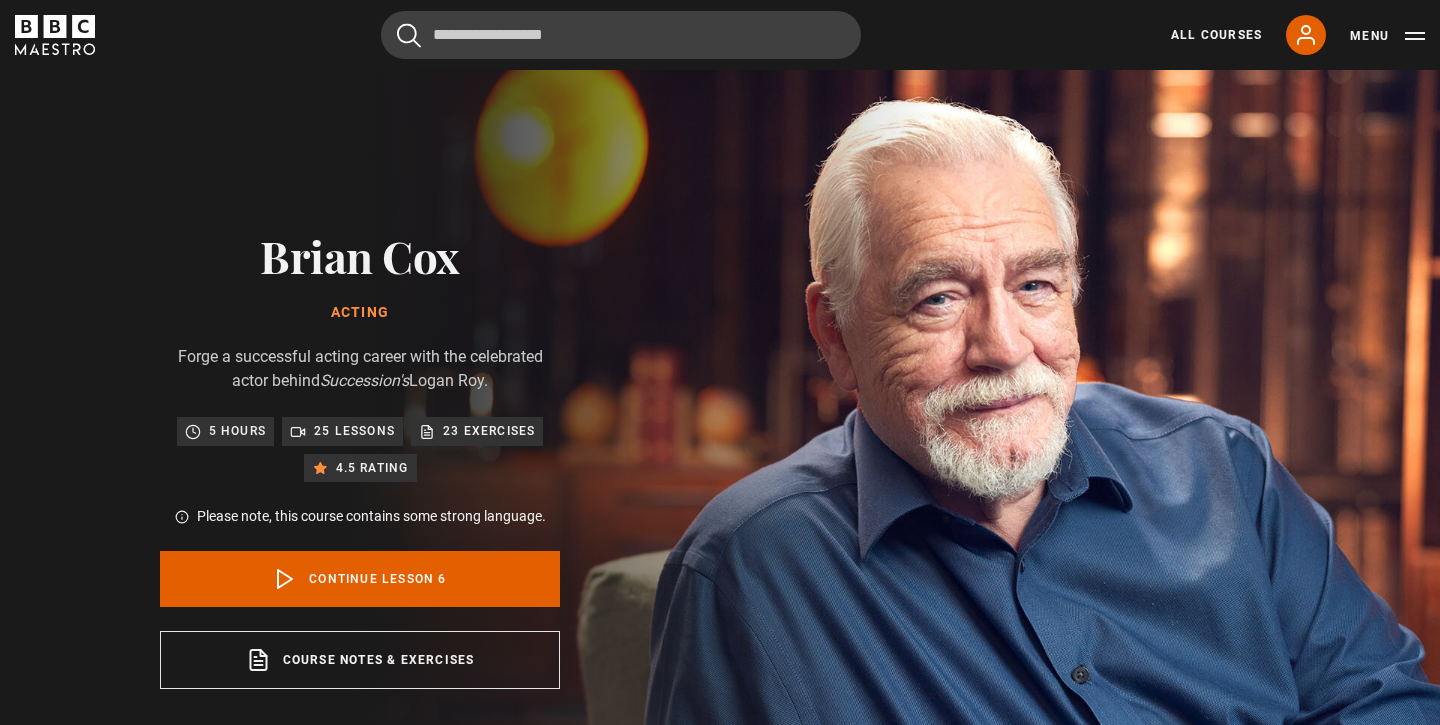 scroll, scrollTop: 847, scrollLeft: 0, axis: vertical 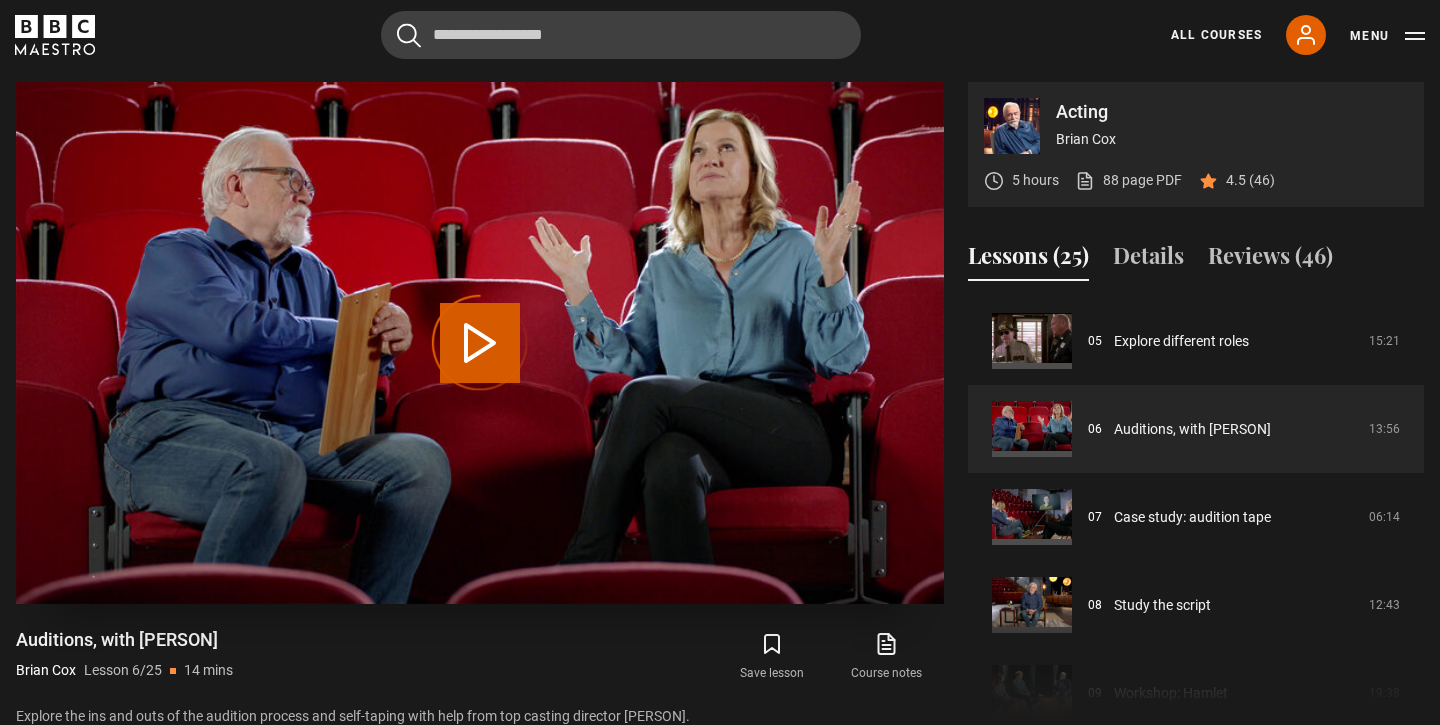 click at bounding box center [480, 343] 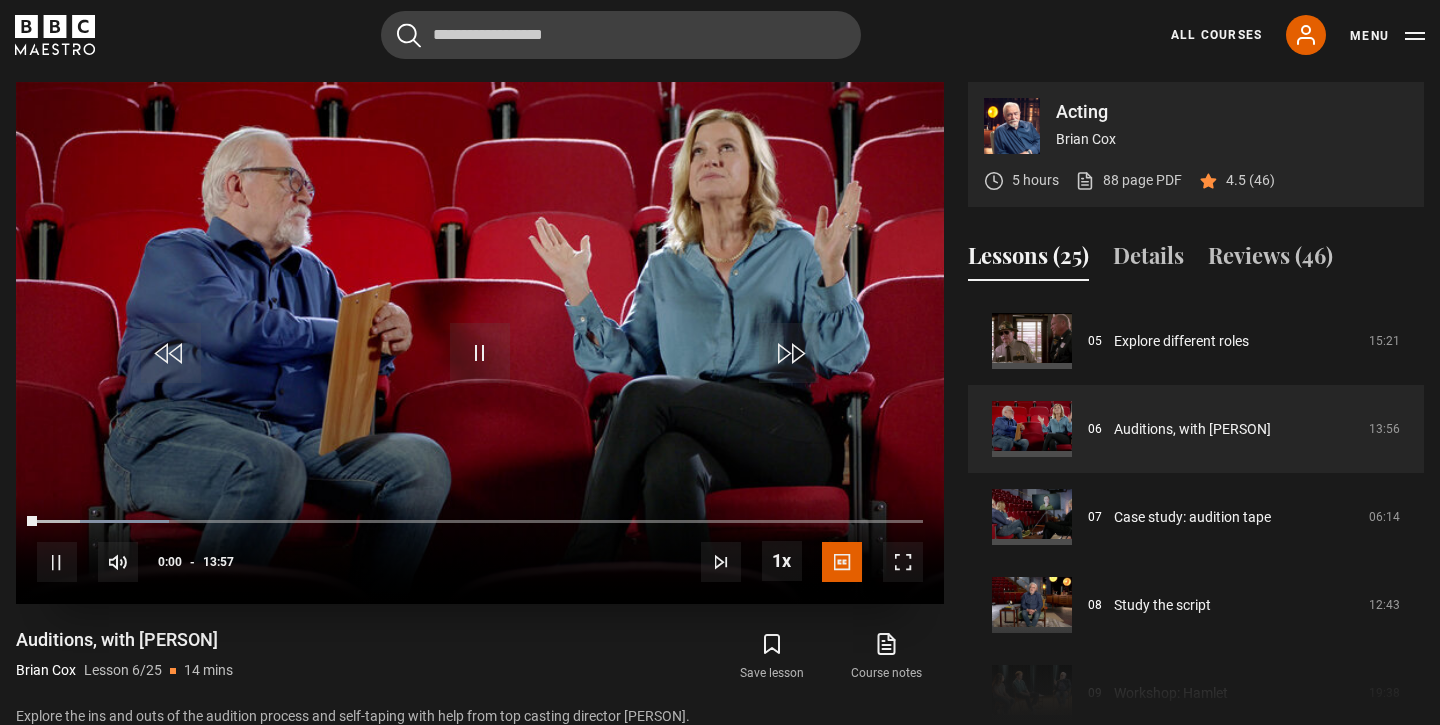 click at bounding box center (903, 562) 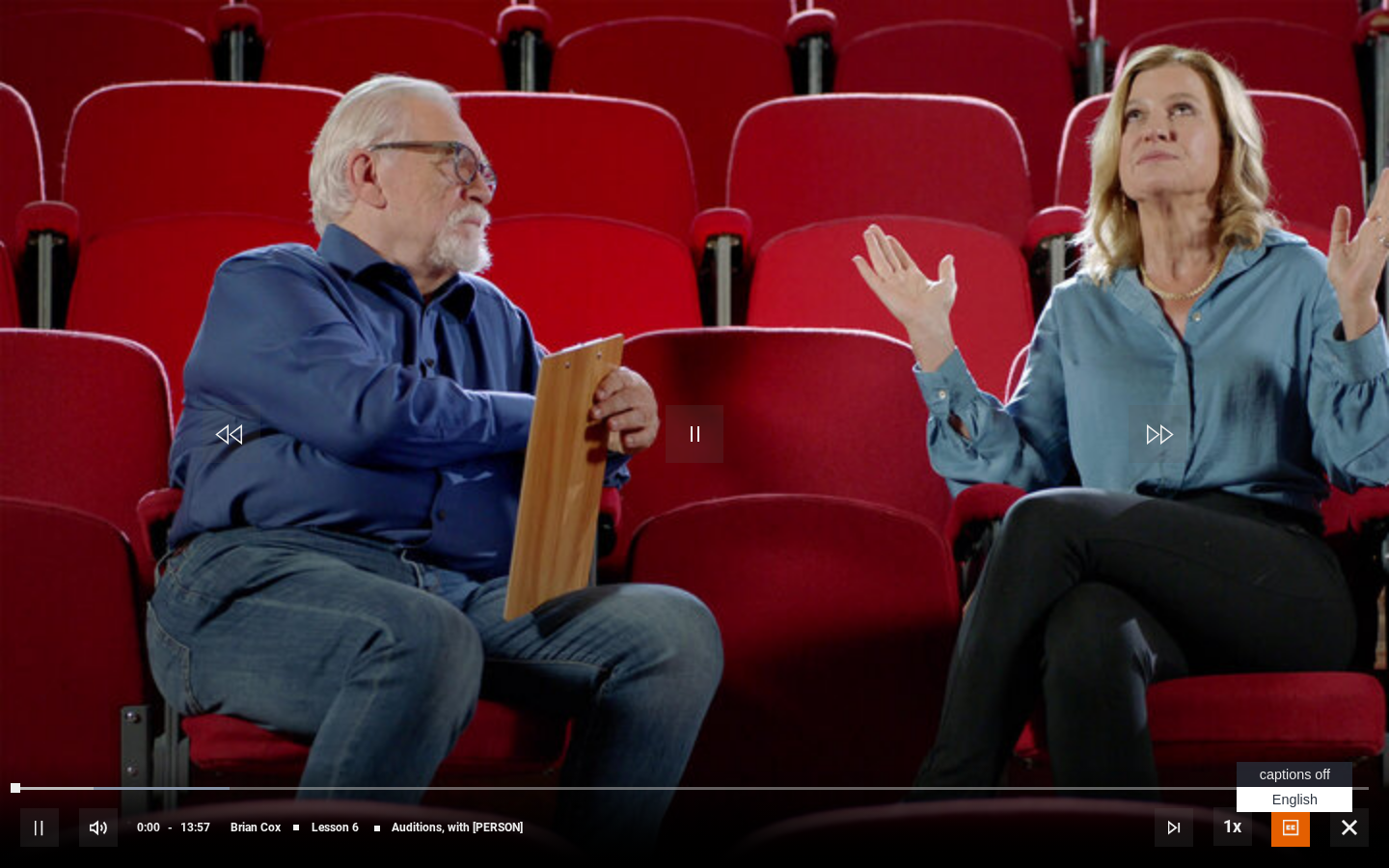 click on "English  Captions" at bounding box center [1294, 800] 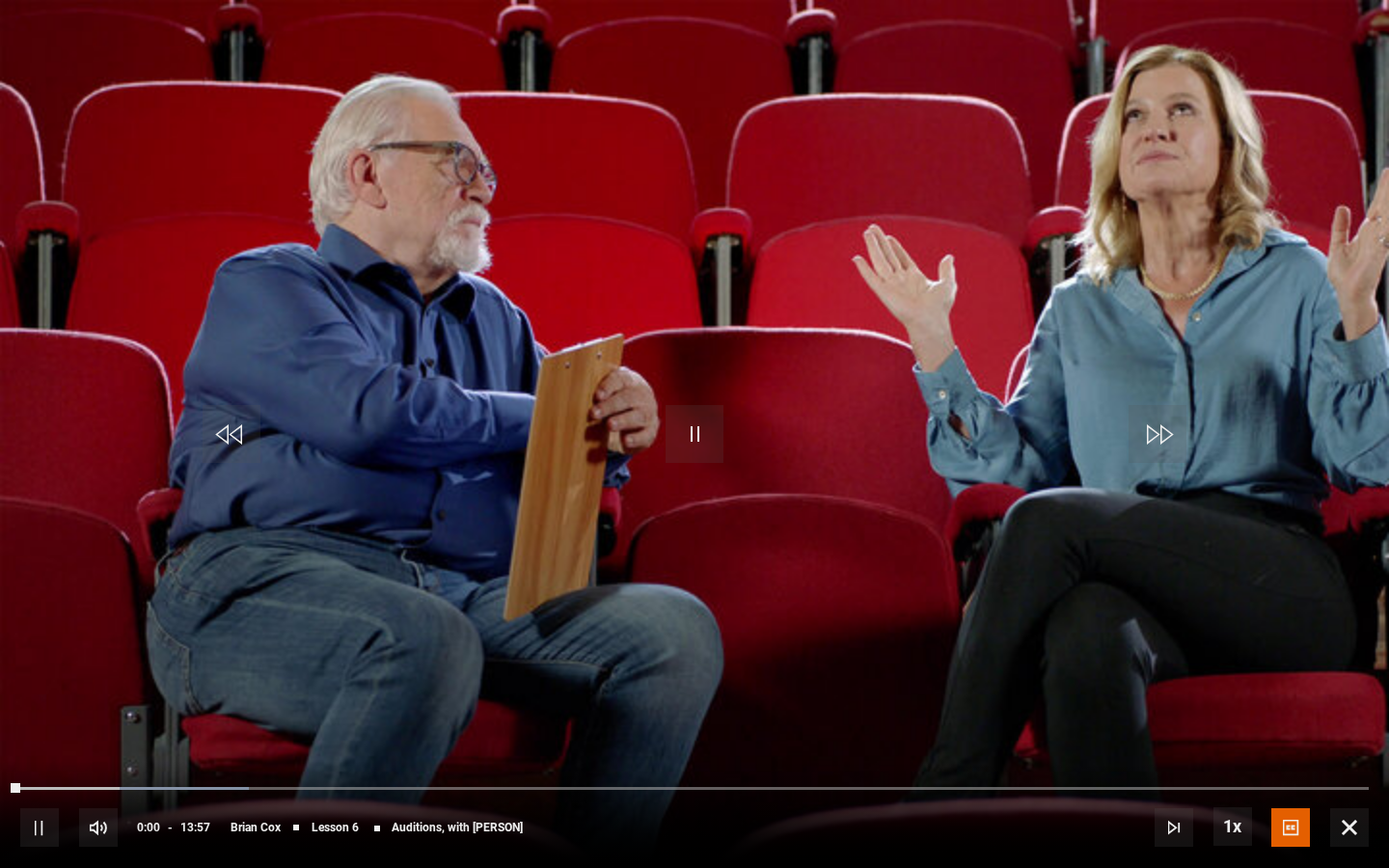click at bounding box center [694, 434] 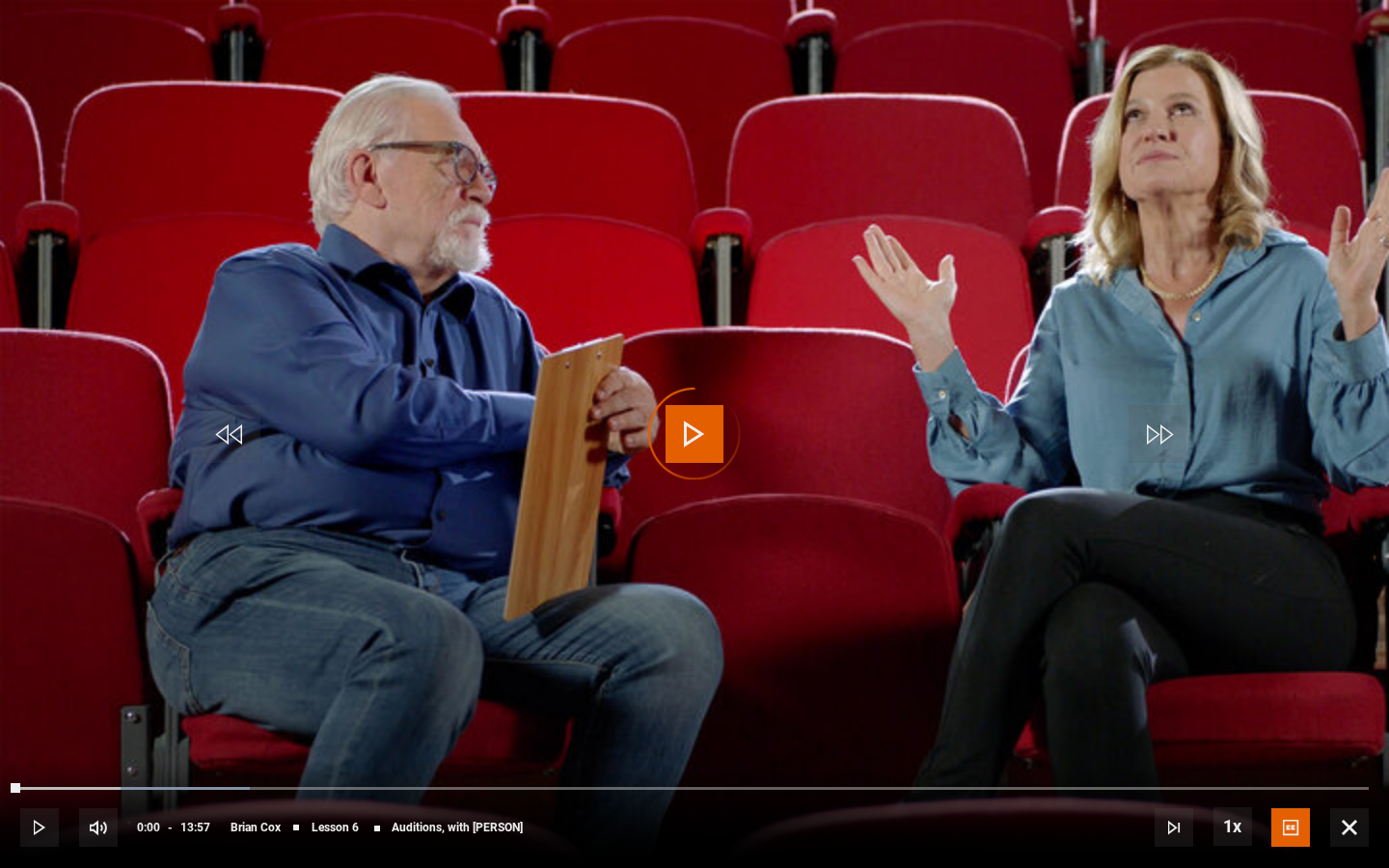 click at bounding box center [694, 434] 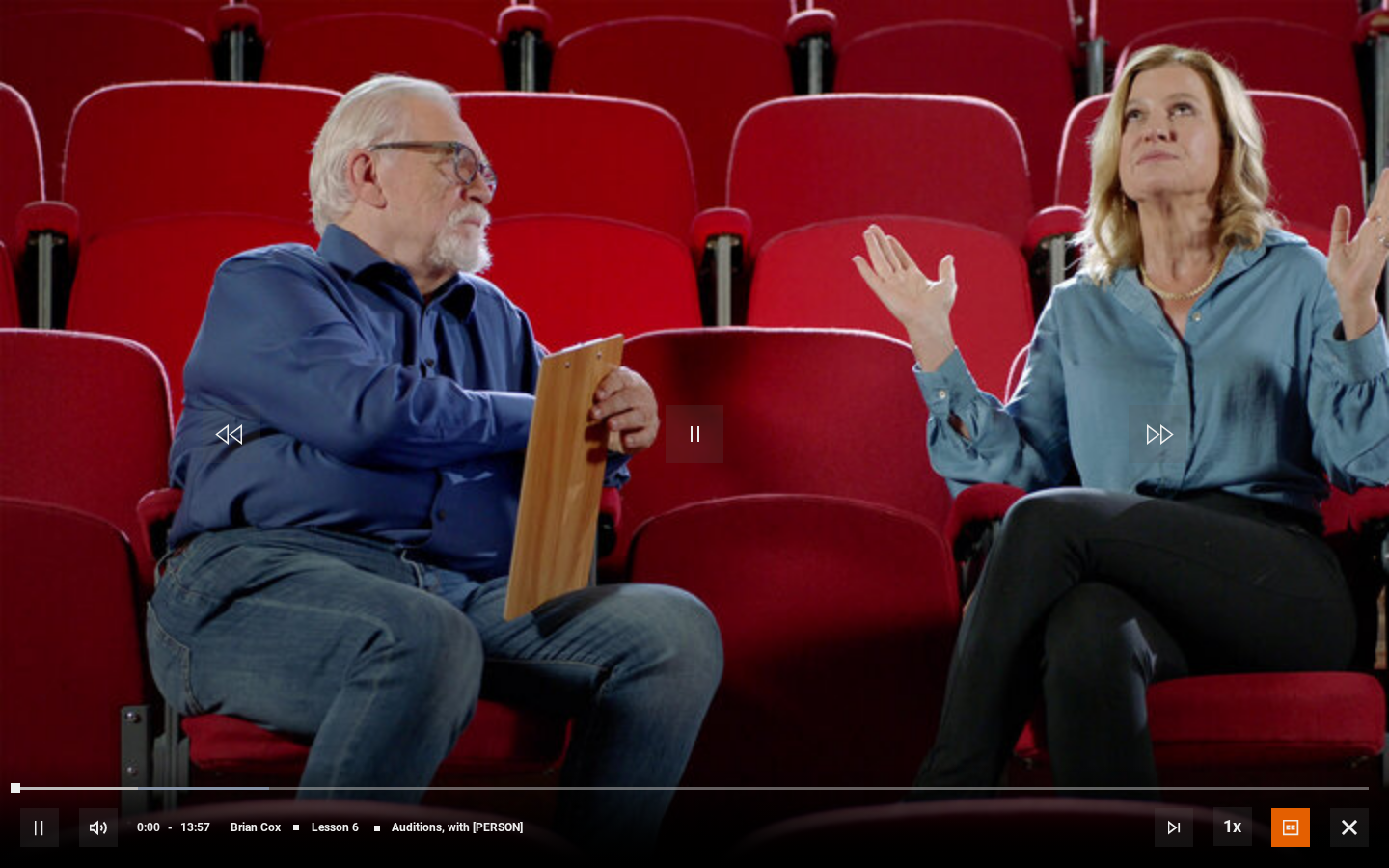 click at bounding box center [694, 434] 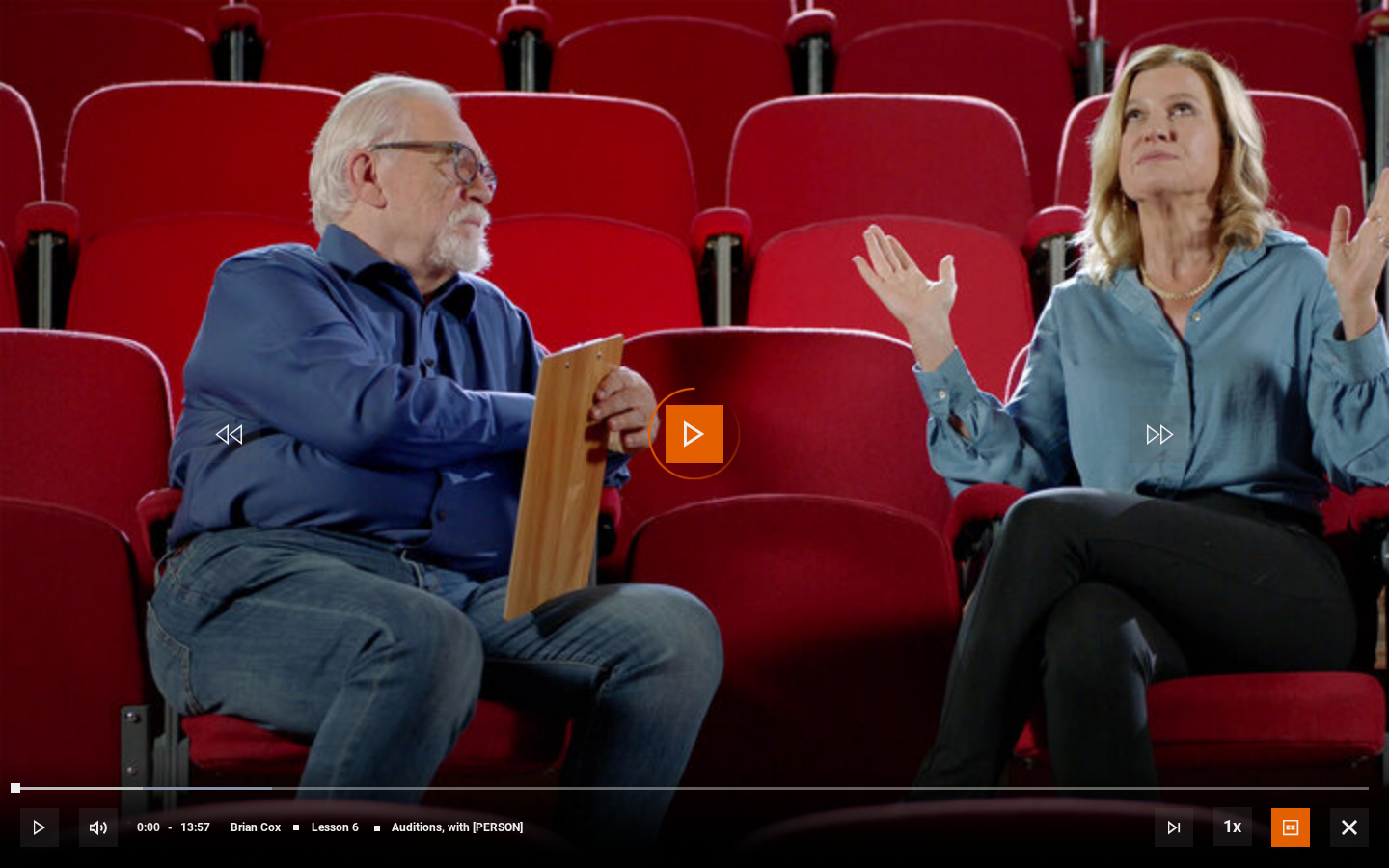 click at bounding box center (694, 434) 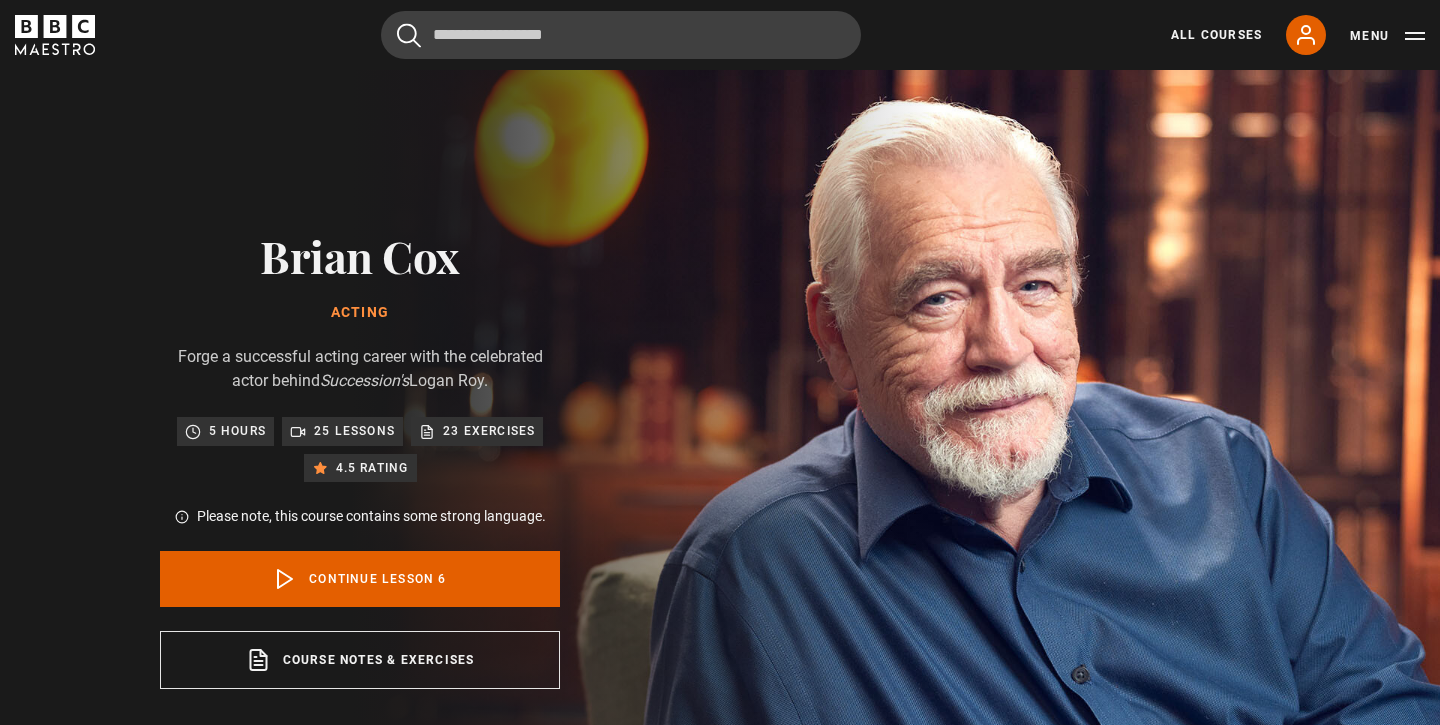 scroll, scrollTop: 847, scrollLeft: 0, axis: vertical 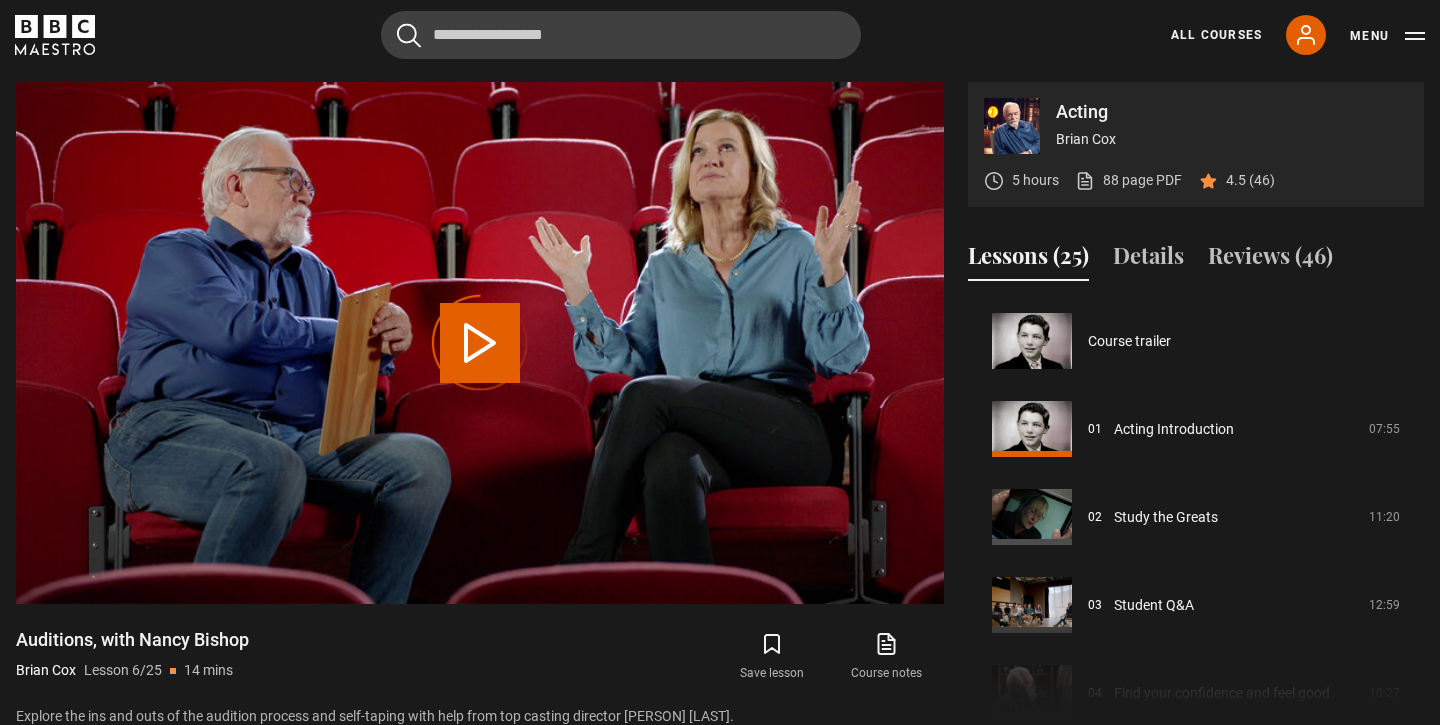 click on "Play Lesson Auditions, with Nancy Bishop" at bounding box center (480, 343) 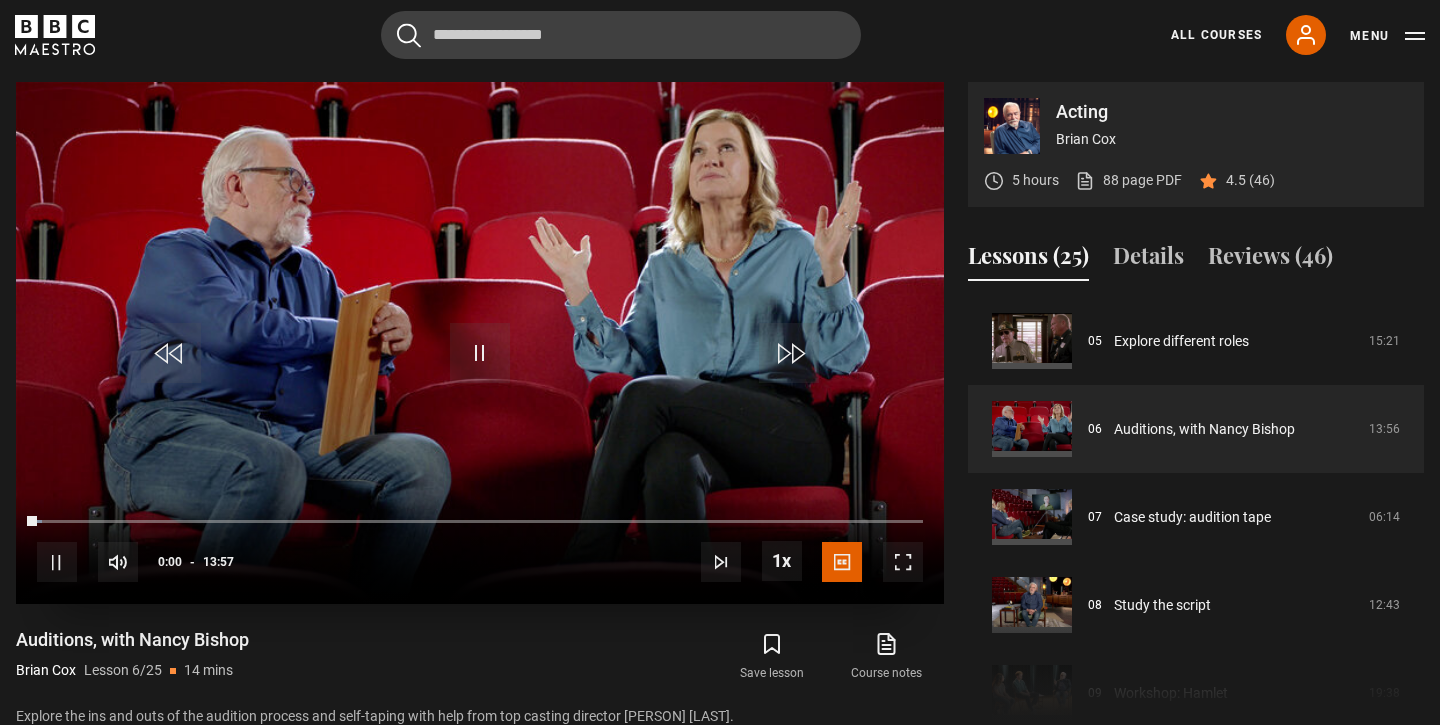 click at bounding box center [903, 562] 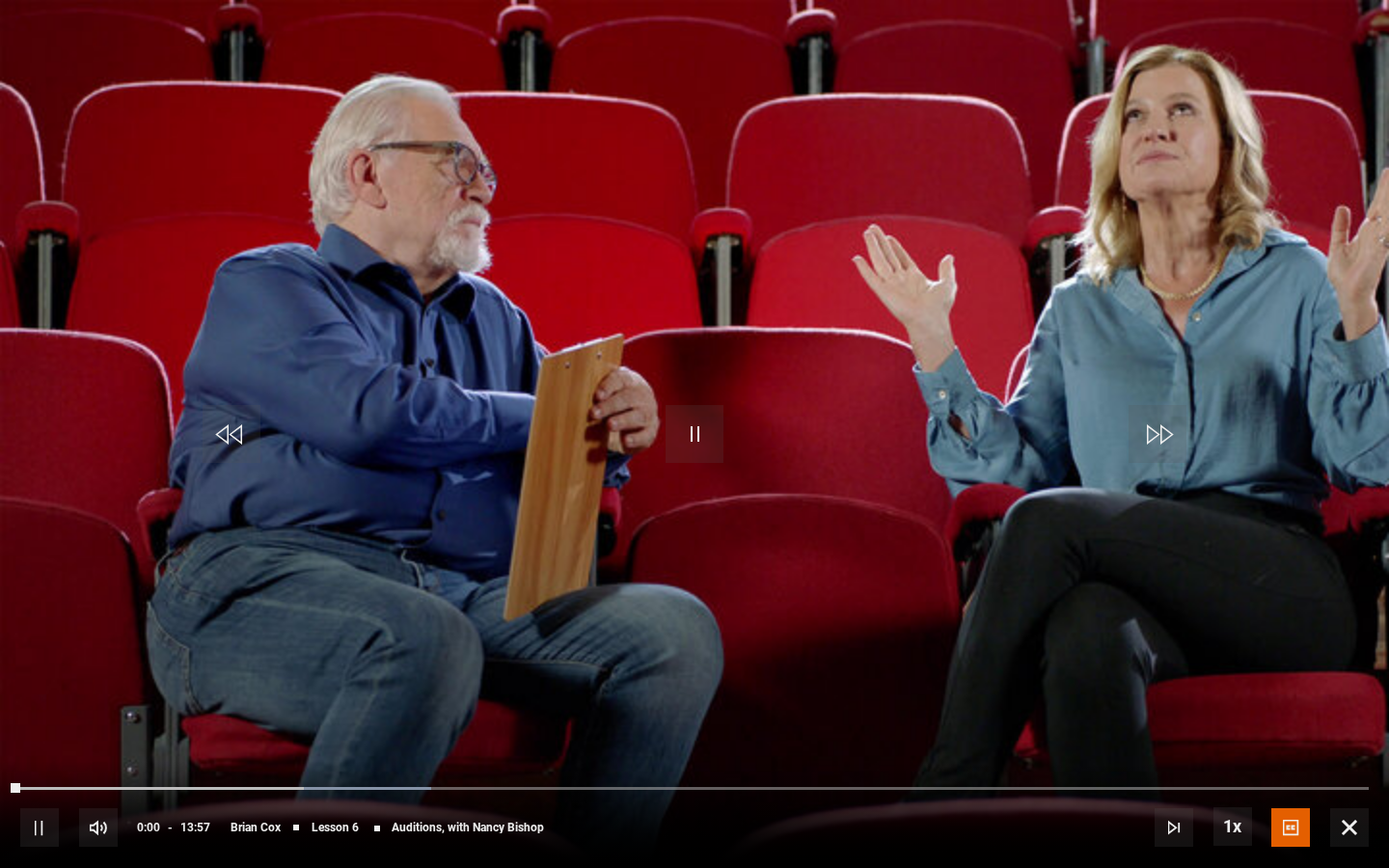 click at bounding box center [694, 434] 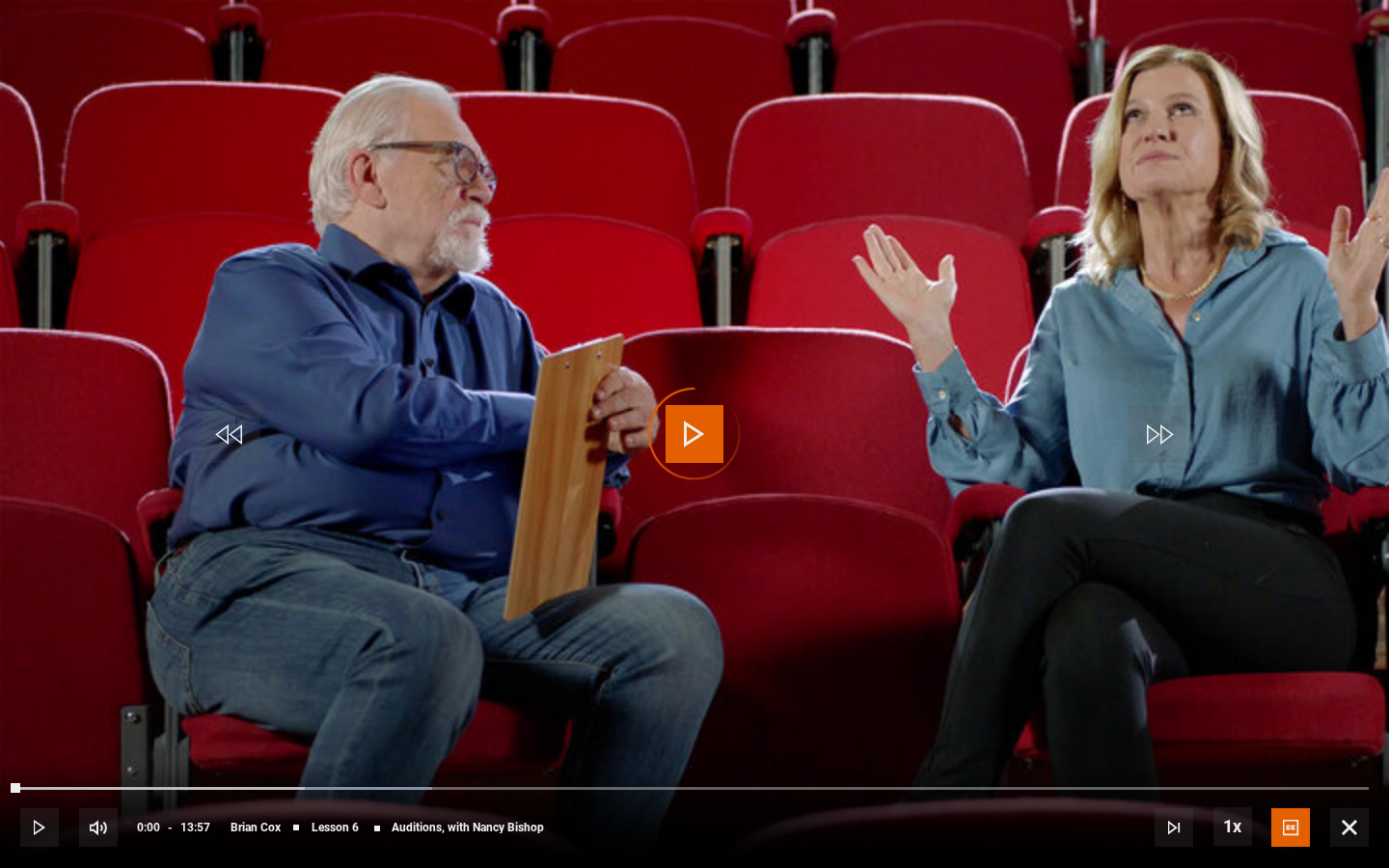 click at bounding box center (694, 434) 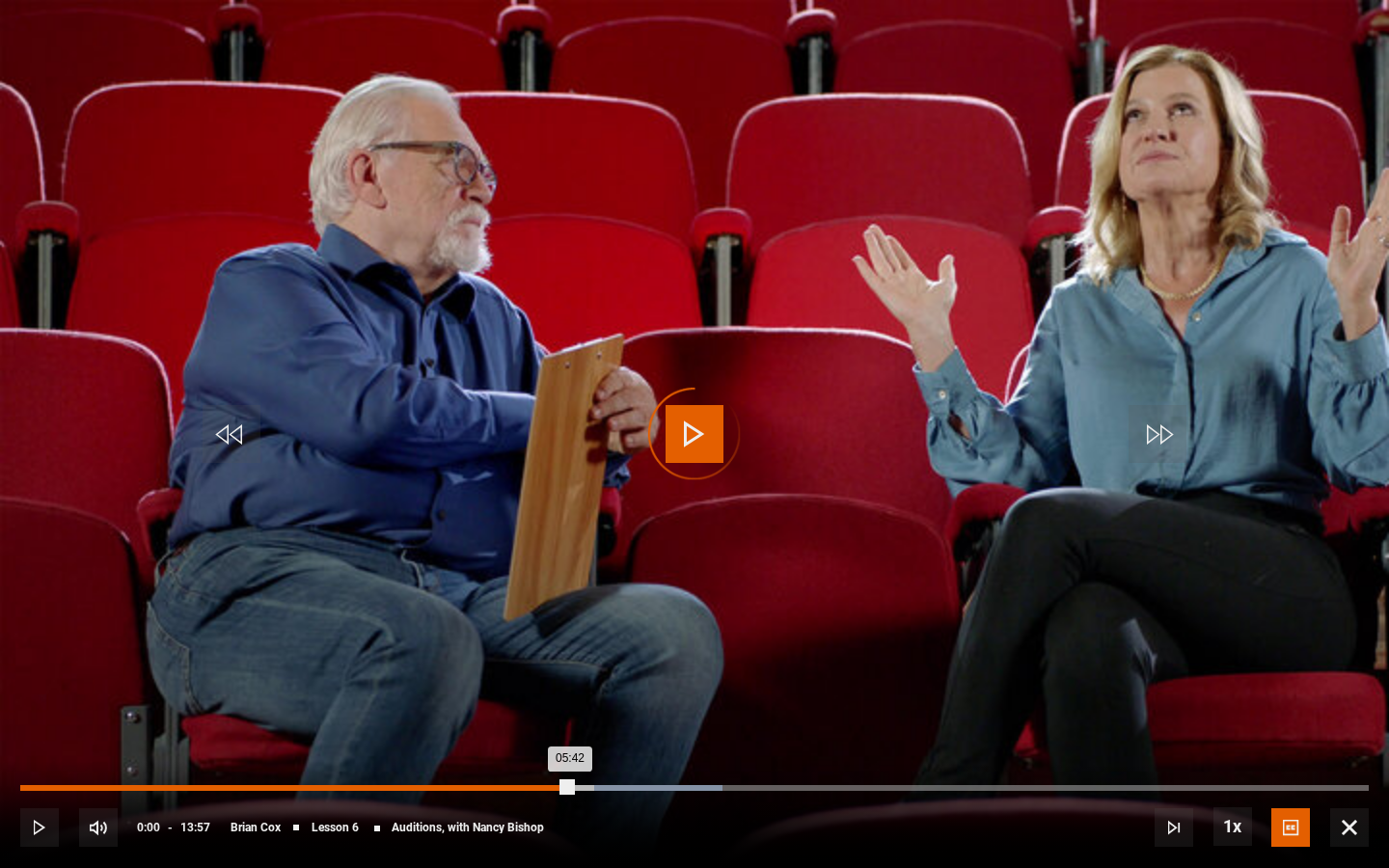click on "Loaded :  52.09% 05:42 05:42" at bounding box center [694, 788] 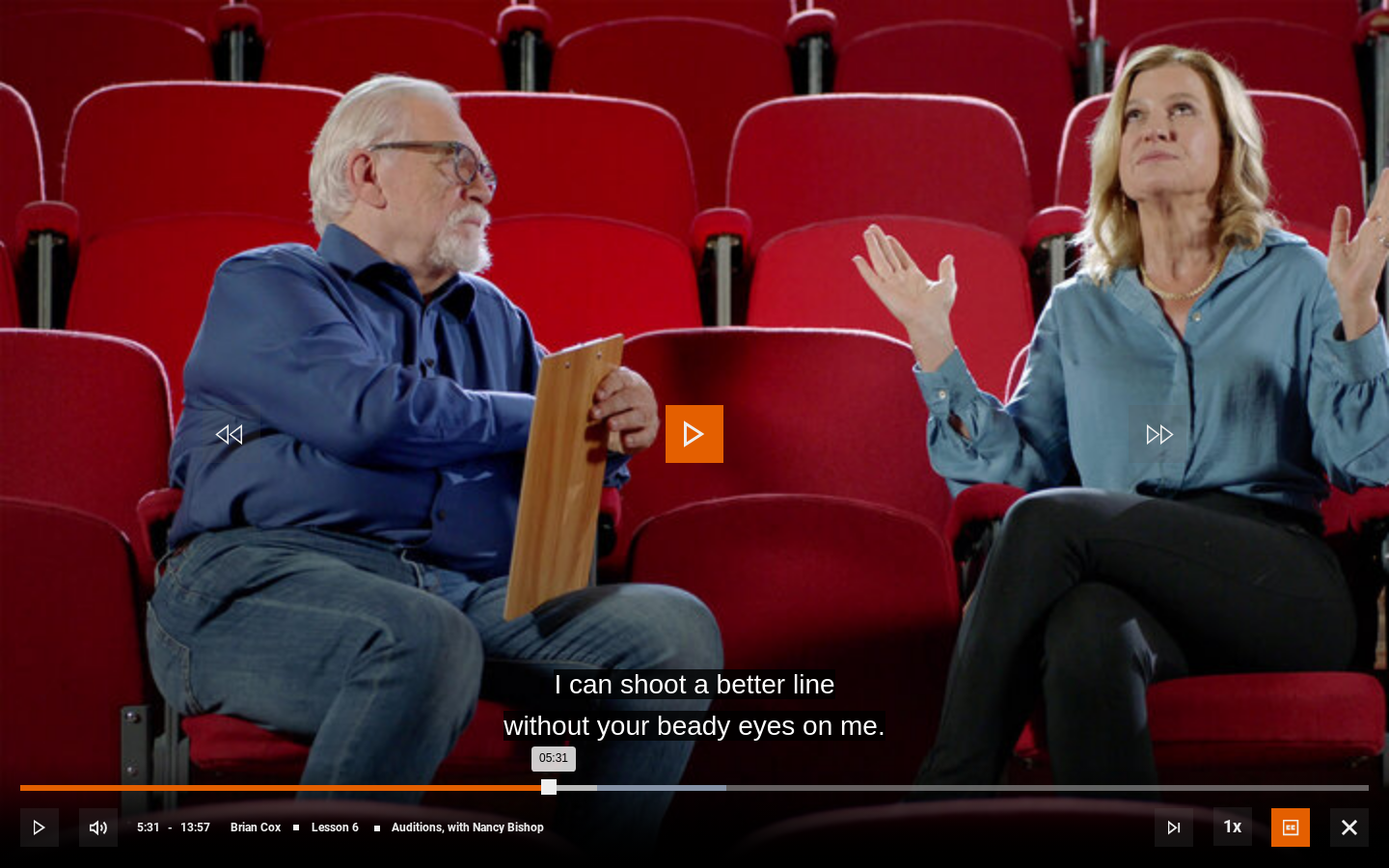 click on "Loaded :  52.38% 05:31 05:31" at bounding box center [694, 788] 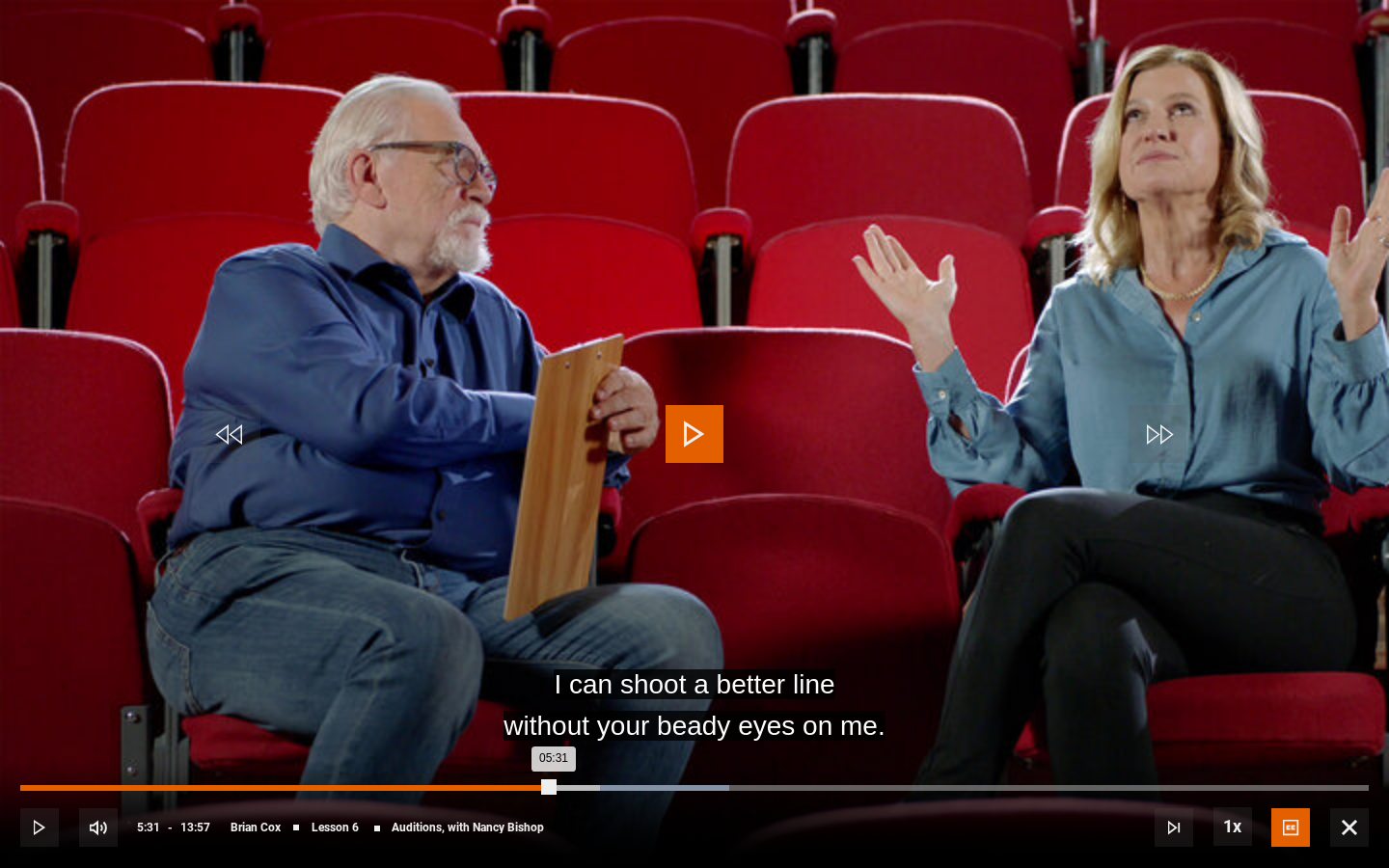click on "Loaded :  52.56% 05:31 05:31" at bounding box center [694, 788] 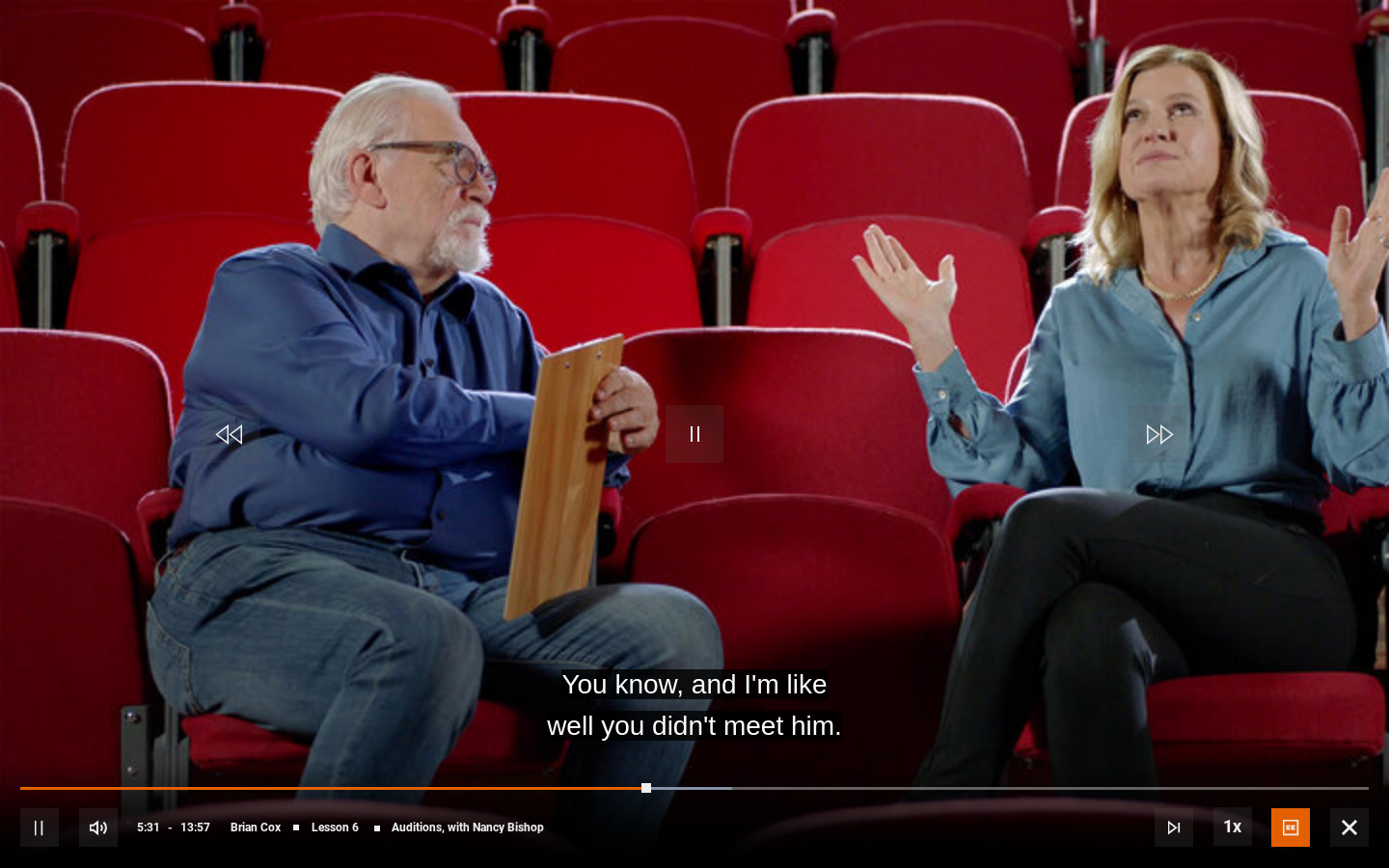 click on "10s Skip Back 10 seconds Pause 10s Skip Forward 10 seconds Loaded :  52.79% 05:26 06:31 Pause Mute Current Time  5:31 - Duration  13:57
Brian Cox
Lesson 6
Auditions, with Nancy Bishop
1x Playback Rate 2x 1.5x 1x , selected 0.5x Captions captions off English  Captions , selected" at bounding box center (694, 814) 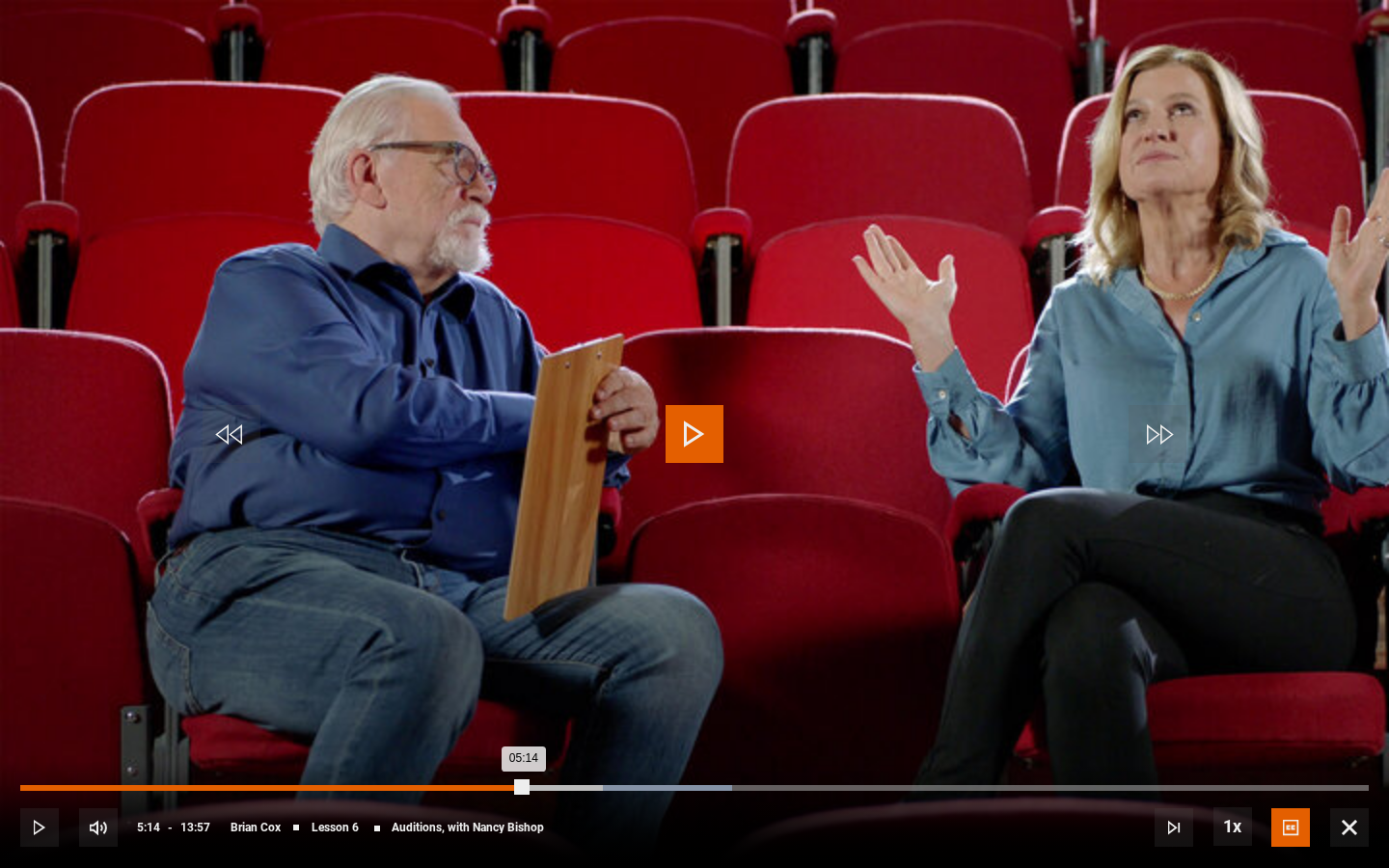 click on "Loaded :  52.79% 05:14 05:14" at bounding box center (694, 788) 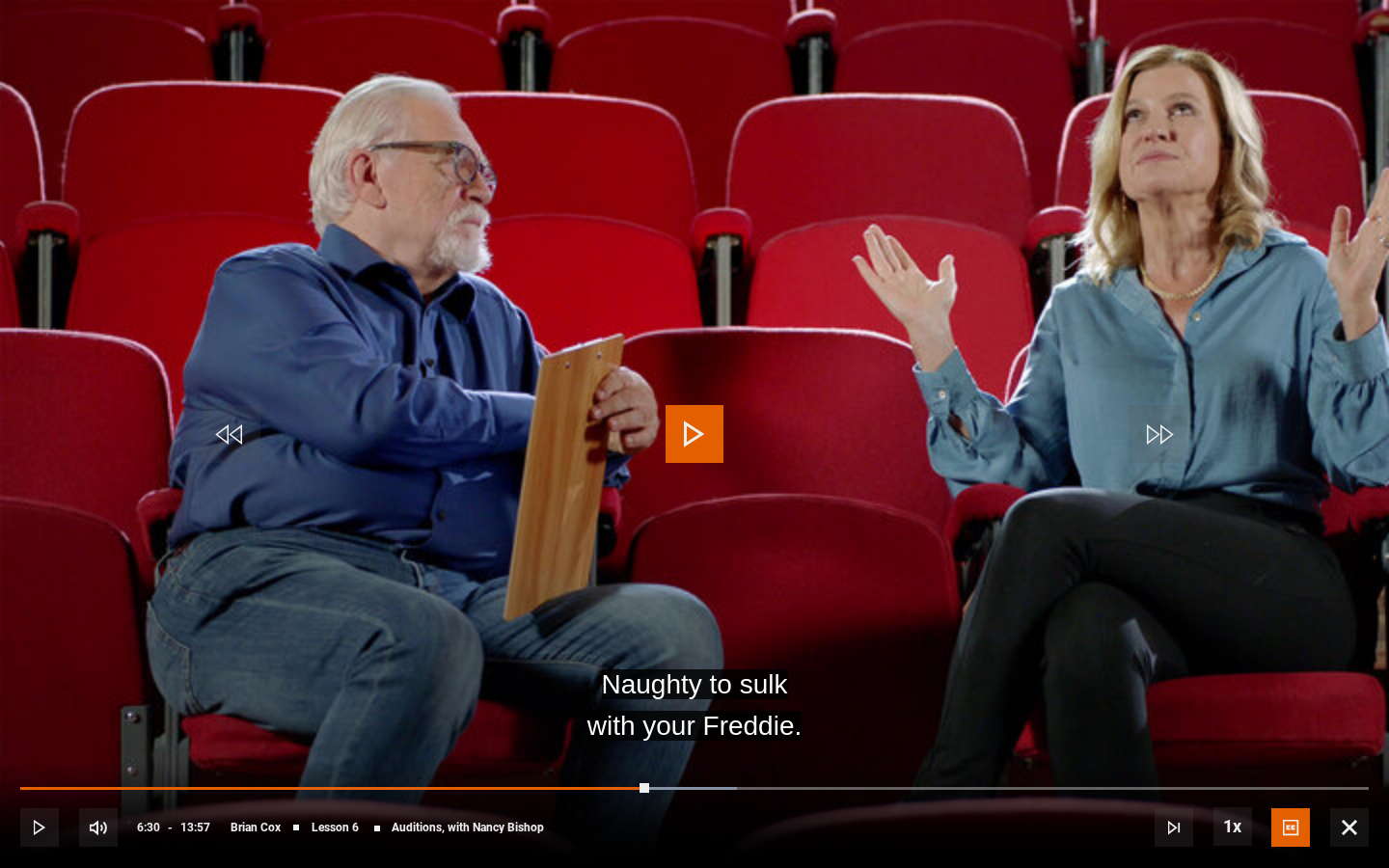 drag, startPoint x: 649, startPoint y: 785, endPoint x: 543, endPoint y: 792, distance: 106.2309 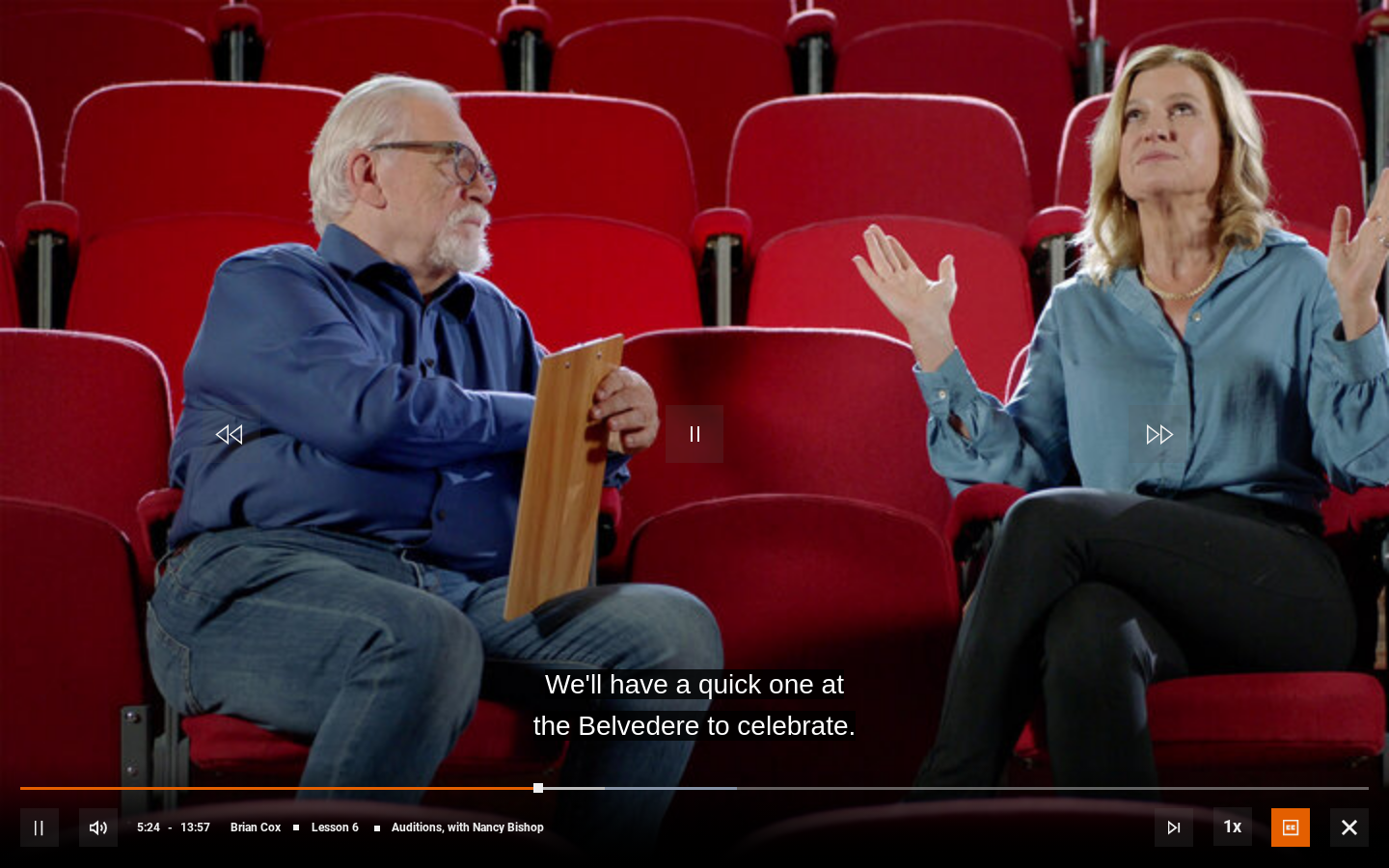 click on "10s Skip Back 10 seconds Pause 10s Skip Forward 10 seconds Loaded :  53.15% 05:21 05:24 Pause Mute Current Time  5:24 - Duration  13:57
Brian Cox
Lesson 6
Auditions, with Nancy Bishop
1x Playback Rate 2x 1.5x 1x , selected 0.5x Captions captions off English  Captions , selected" at bounding box center (694, 814) 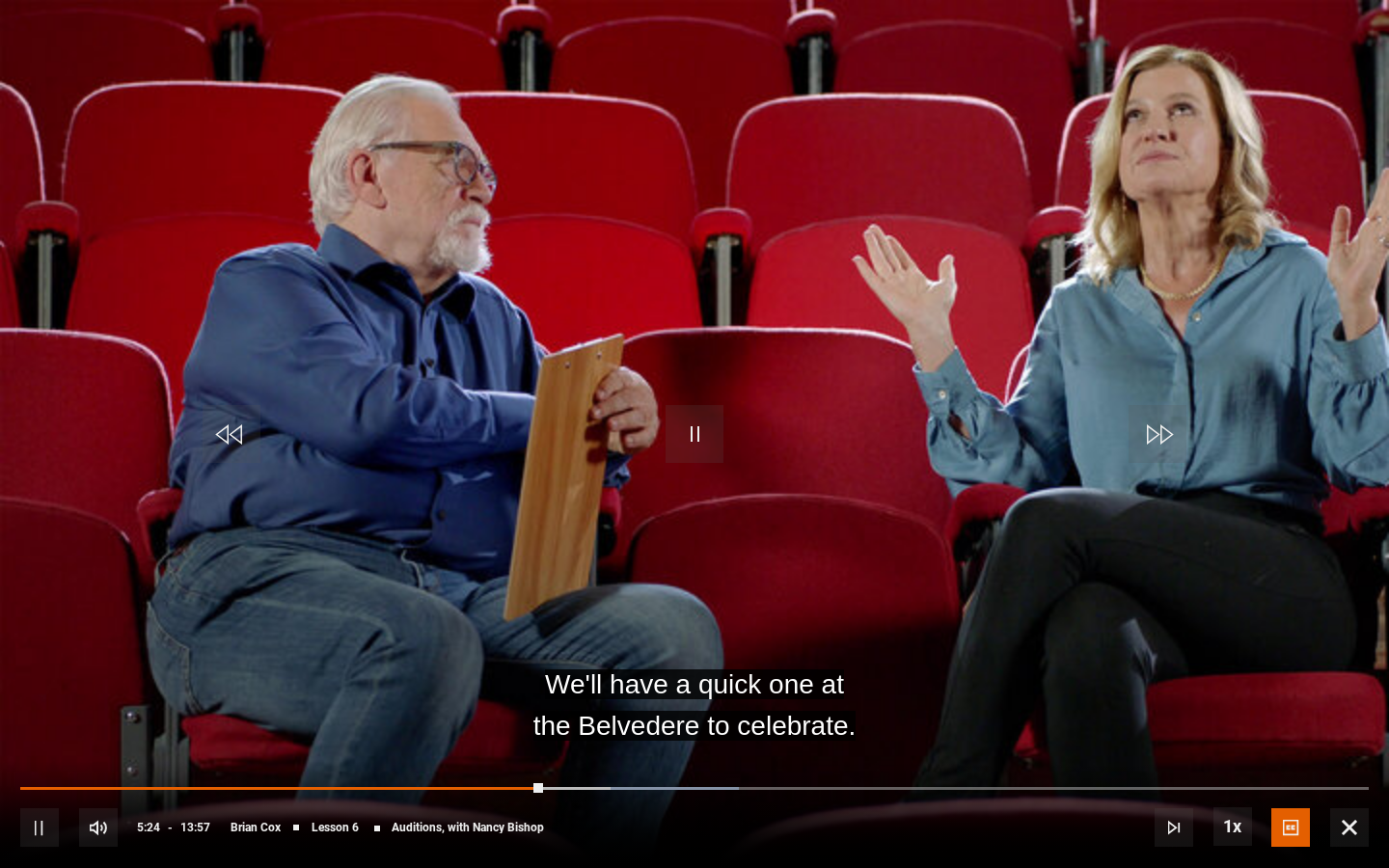 click on "10s Skip Back 10 seconds Pause 10s Skip Forward 10 seconds Loaded :  53.26% 05:23 05:24 Pause Mute Current Time  5:24 - Duration  13:57
Brian Cox
Lesson 6
Auditions, with Nancy Bishop
1x Playback Rate 2x 1.5x 1x , selected 0.5x Captions captions off English  Captions , selected" at bounding box center [694, 814] 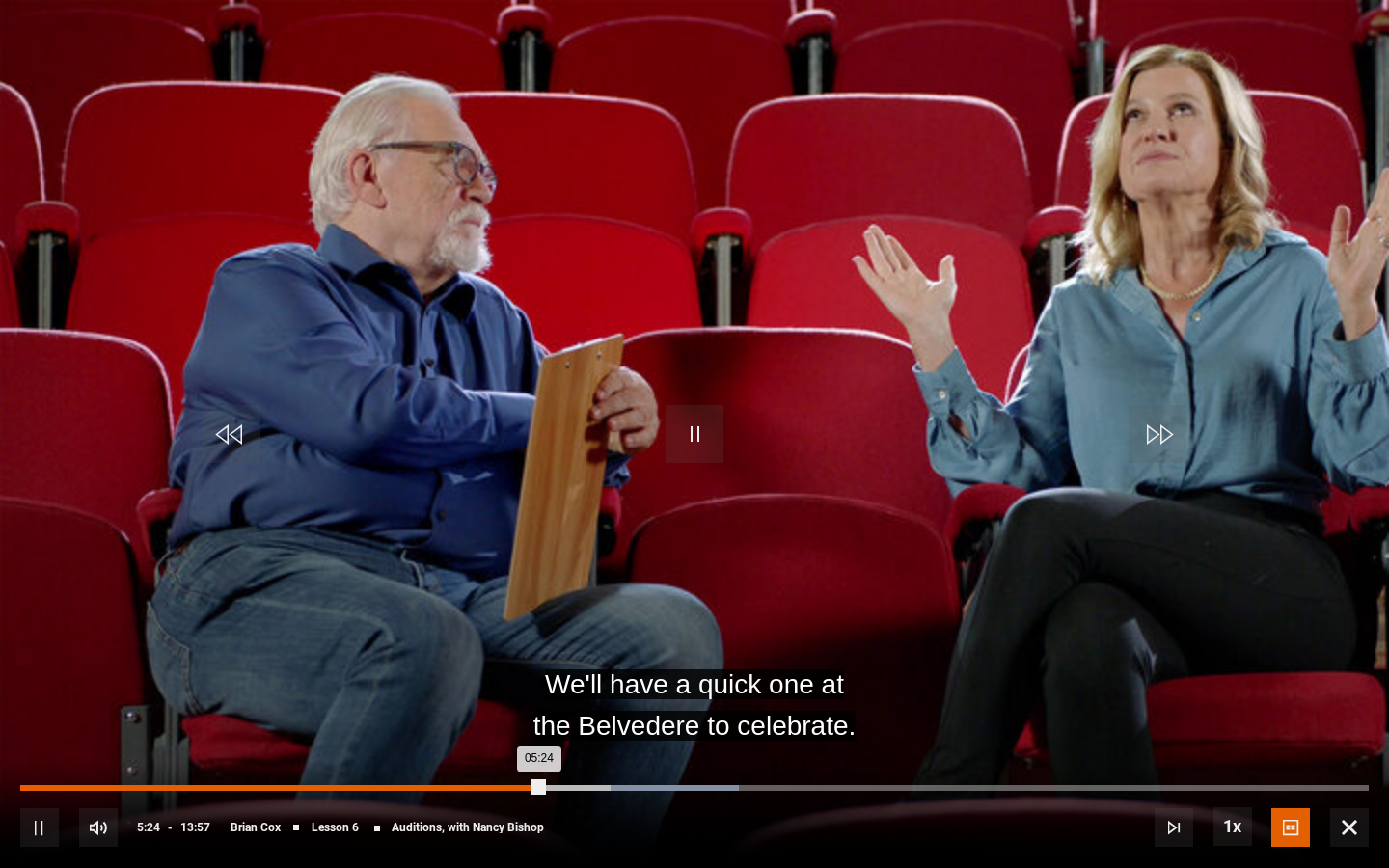 click on "Loaded :  53.26% 04:50 05:24" at bounding box center (694, 788) 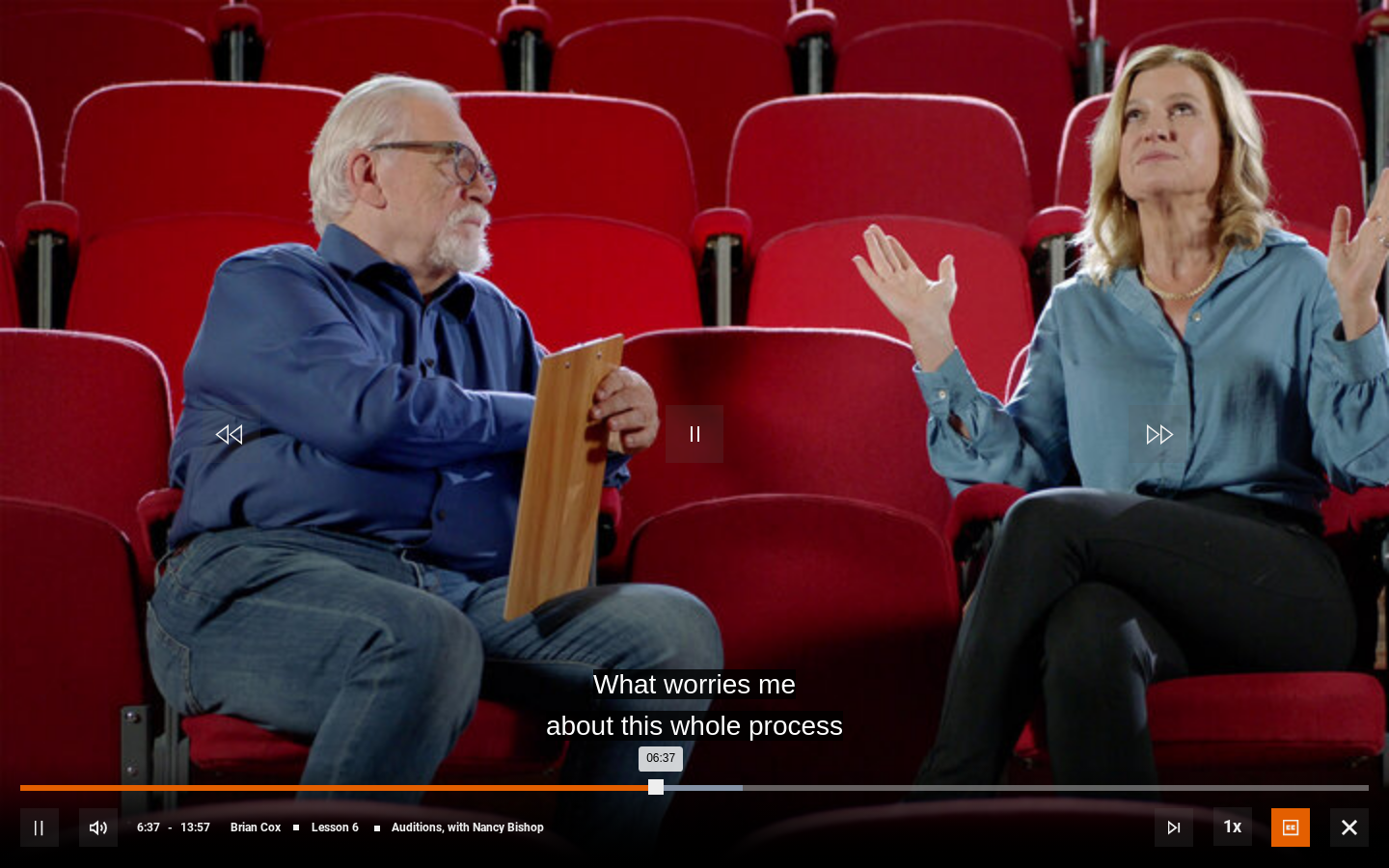 click on "04:51" at bounding box center [491, 788] 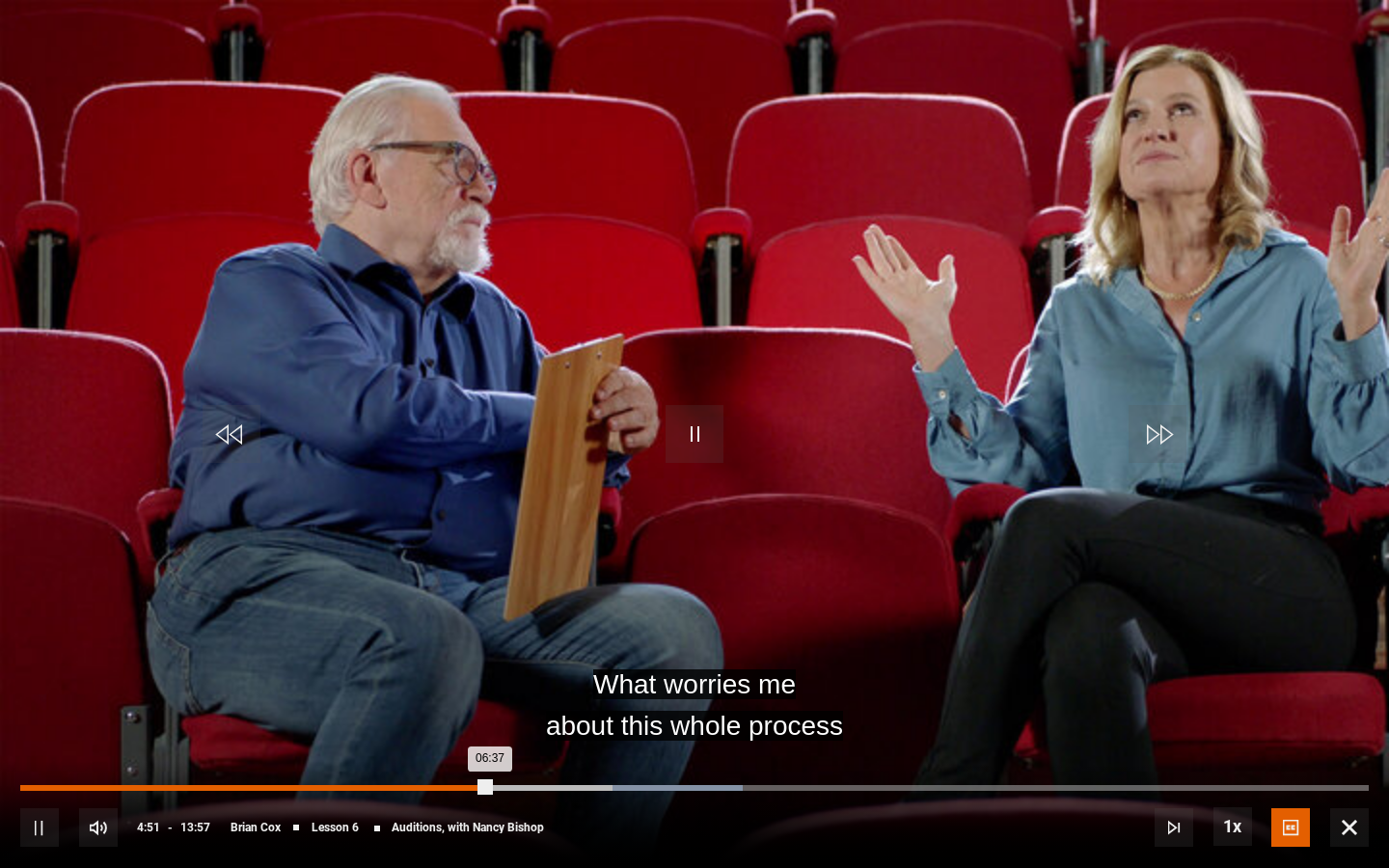 click on "06:37" at bounding box center [255, 788] 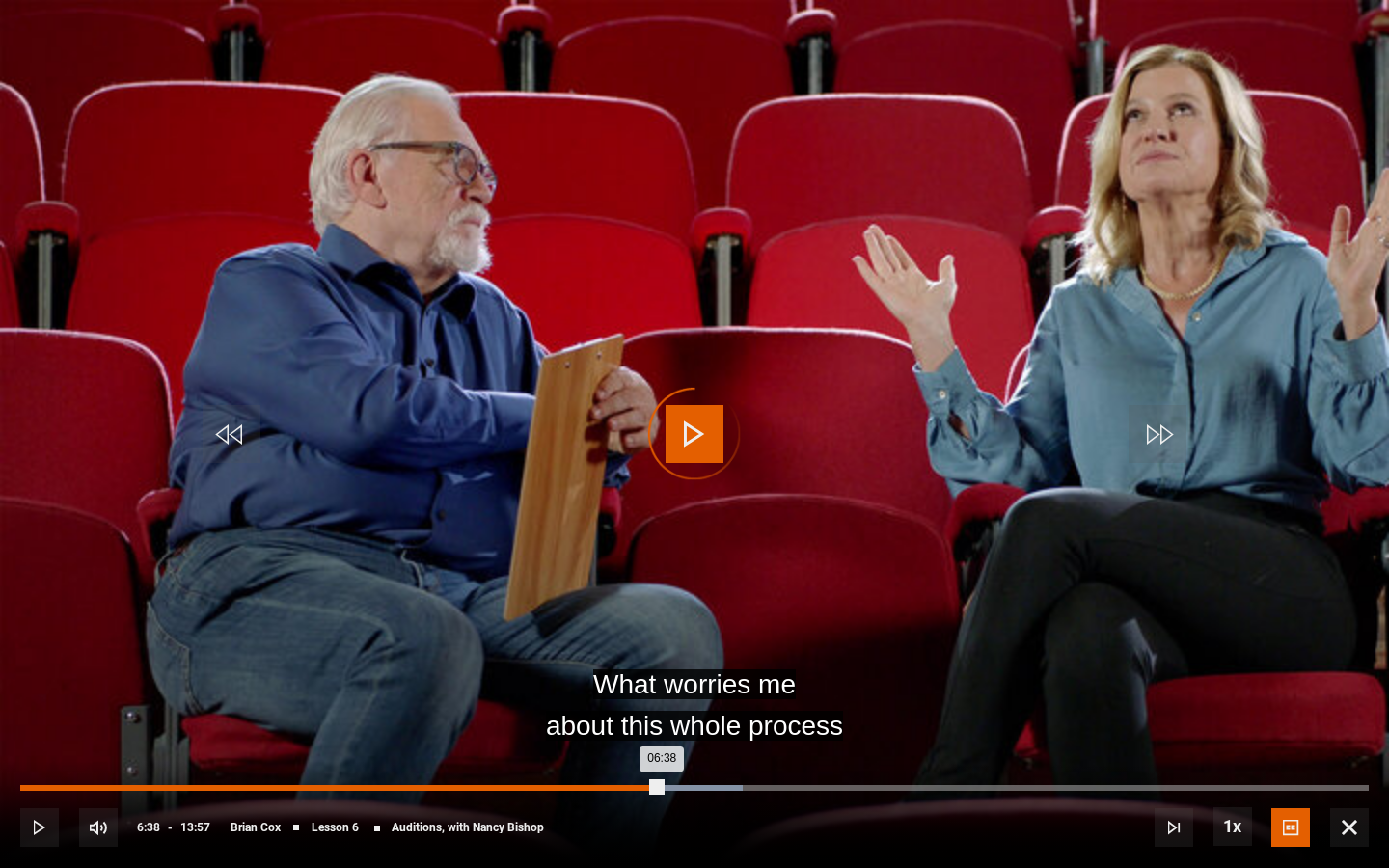click on "04:51" at bounding box center (491, 788) 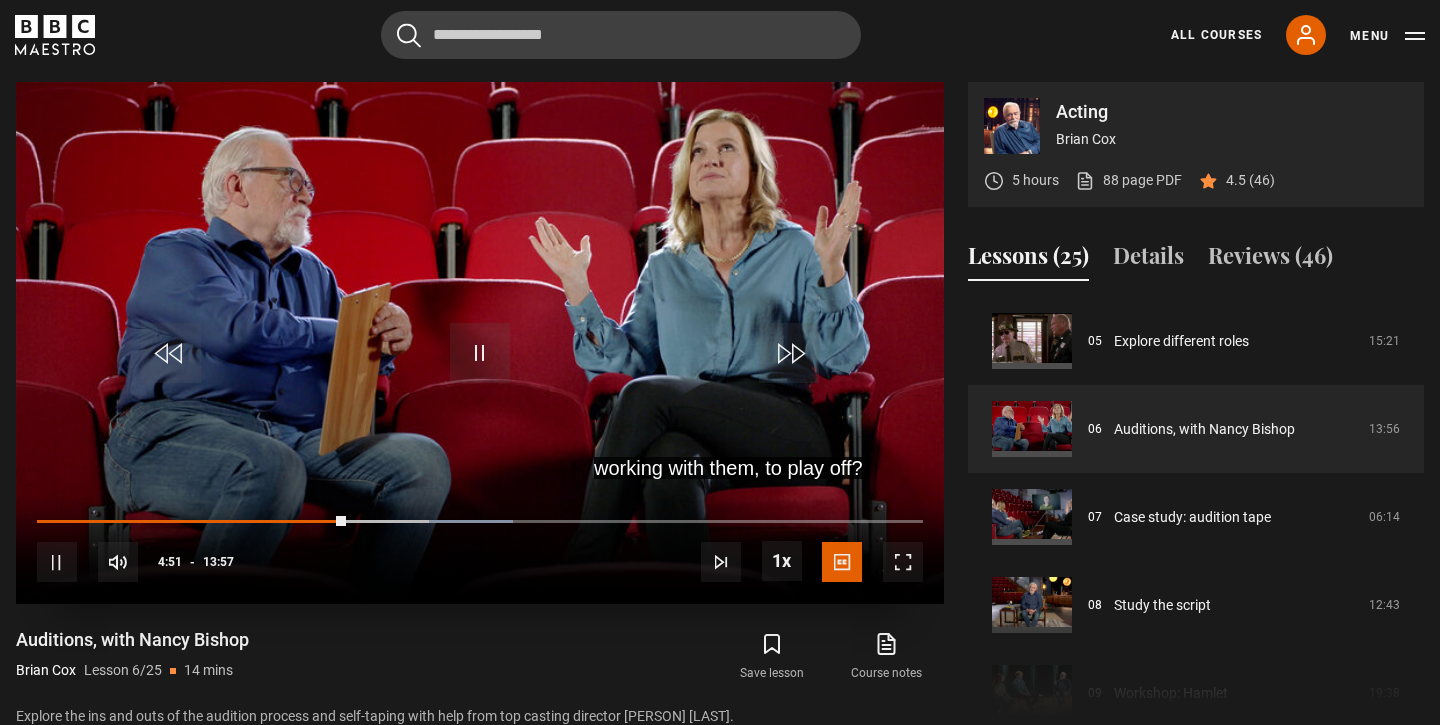click on "10s Skip Back 10 seconds Pause 10s Skip Forward 10 seconds Loaded :  53.76% 04:25 04:51 Pause Mute Current Time  4:51 - Duration  13:57
Brian Cox
Lesson 6
Auditions, with Nancy Bishop
1x Playback Rate 2x 1.5x 1x , selected 0.5x Captions captions off English  Captions , selected" at bounding box center (480, 549) 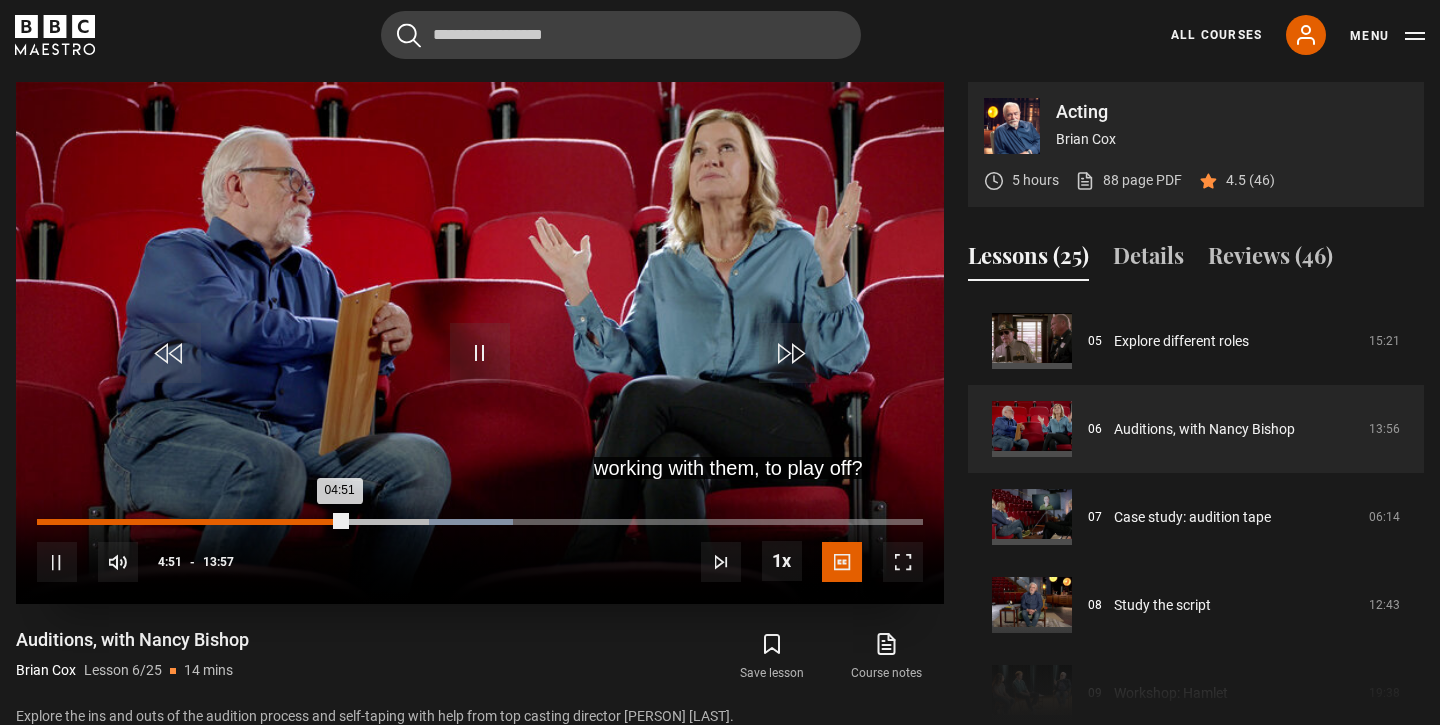 click on "Loaded :  53.76% 04:23 04:51" at bounding box center (480, 522) 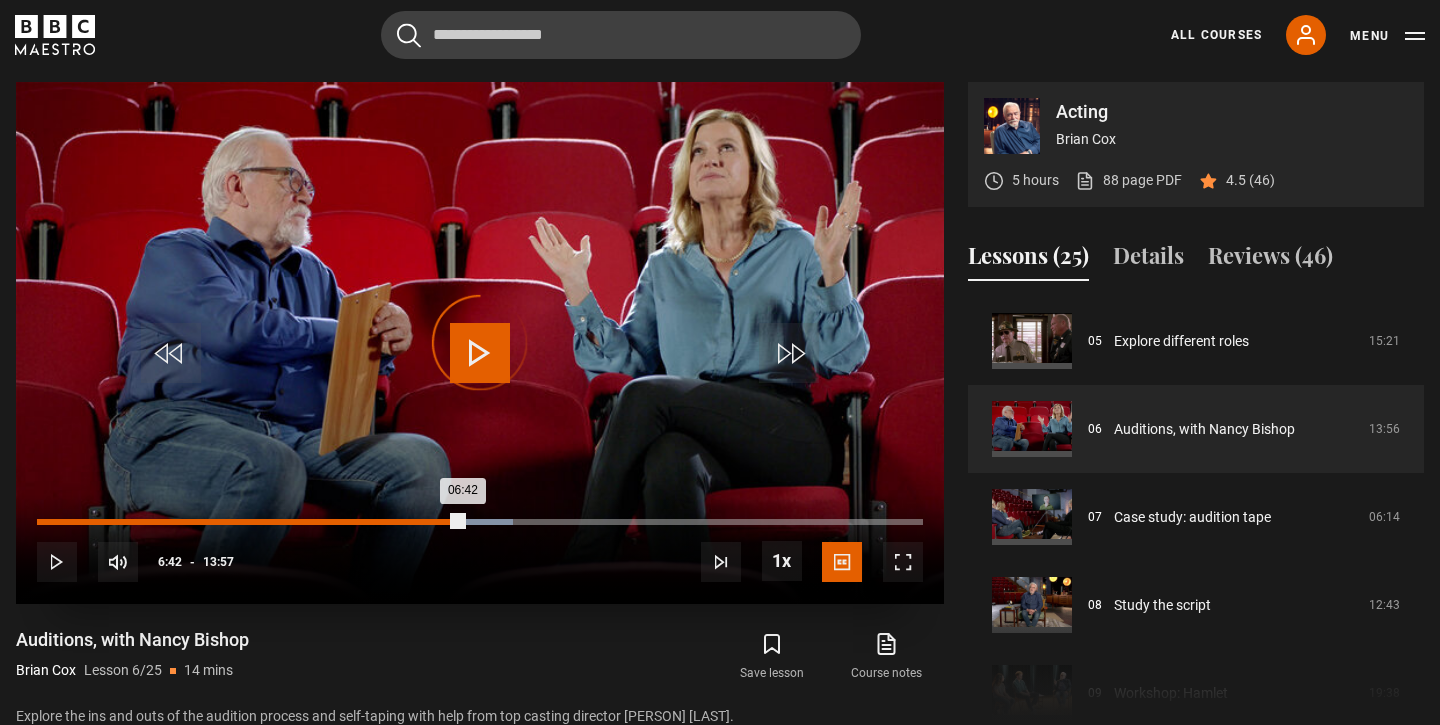 click on "04:23" at bounding box center (317, 522) 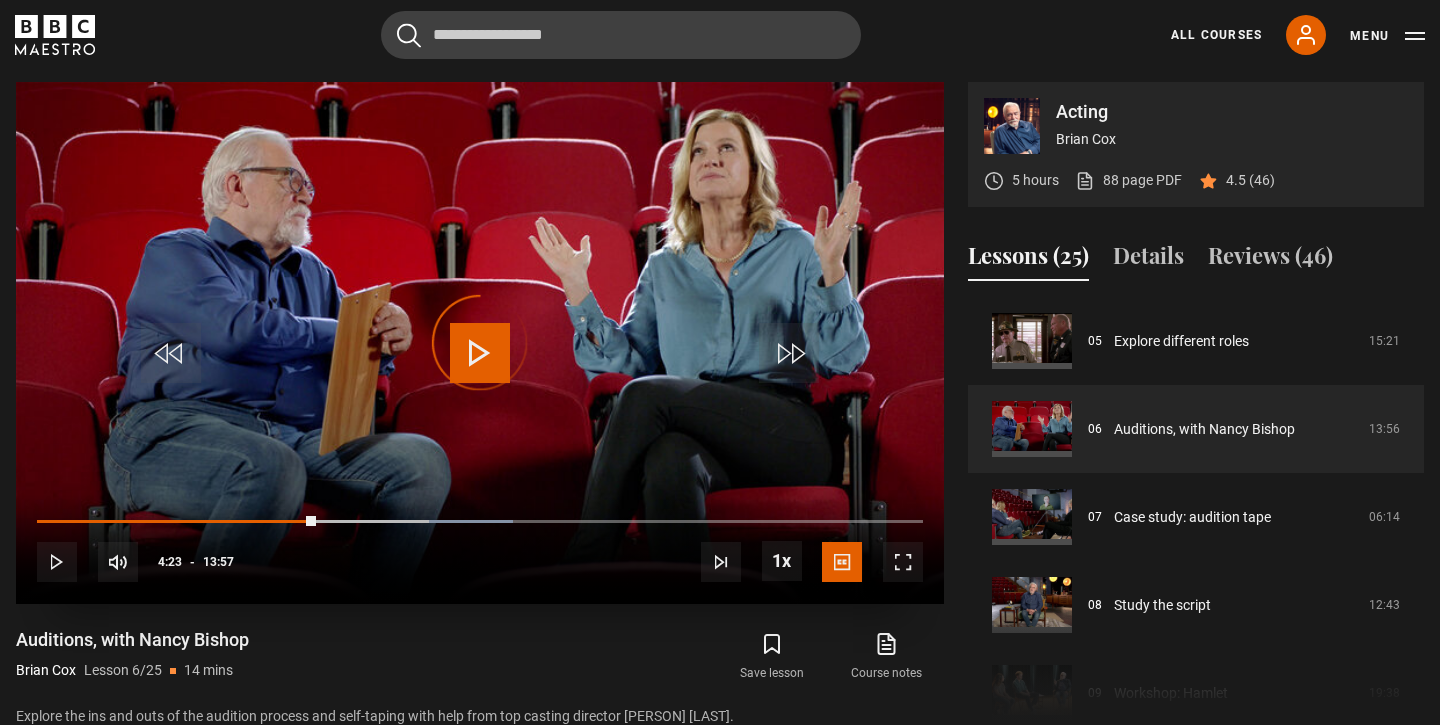 drag, startPoint x: 316, startPoint y: 518, endPoint x: 629, endPoint y: 105, distance: 518.20654 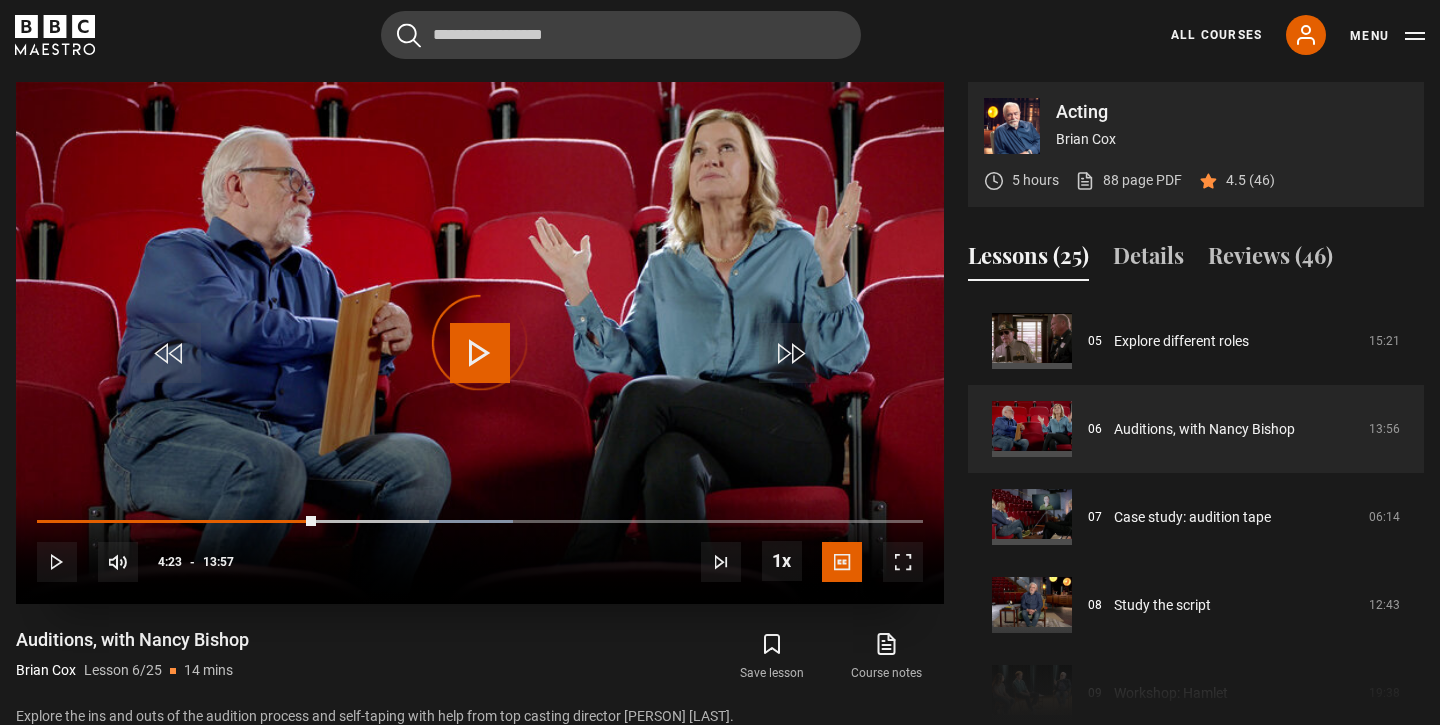 click on "Video Player is loading. Play Lesson Auditions, with Nancy Bishop 10s Skip Back 10 seconds Play 10s Skip Forward 10 seconds Loaded :  53.76% 04:23 06:43 Play Mute Current Time  4:23 - Duration  13:57
Brian Cox
Lesson 6
Auditions, with Nancy Bishop
1x Playback Rate 2x 1.5x 1x , selected 0.5x Captions captions off English  Captions , selected This is a modal window.
Lesson Completed
Up next
Case study: audition tape
Cancel
Do you want to save this lesson?
Save lesson" at bounding box center [480, 343] 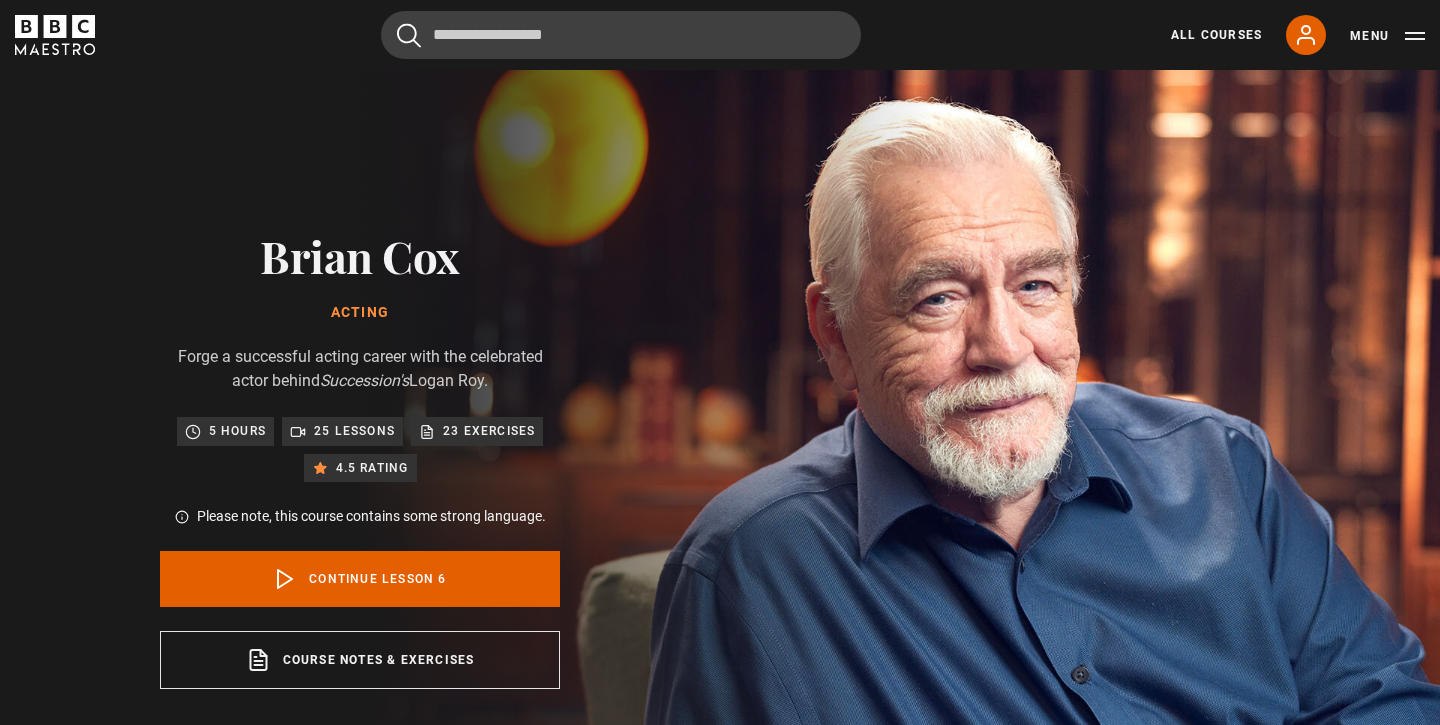 scroll, scrollTop: 847, scrollLeft: 0, axis: vertical 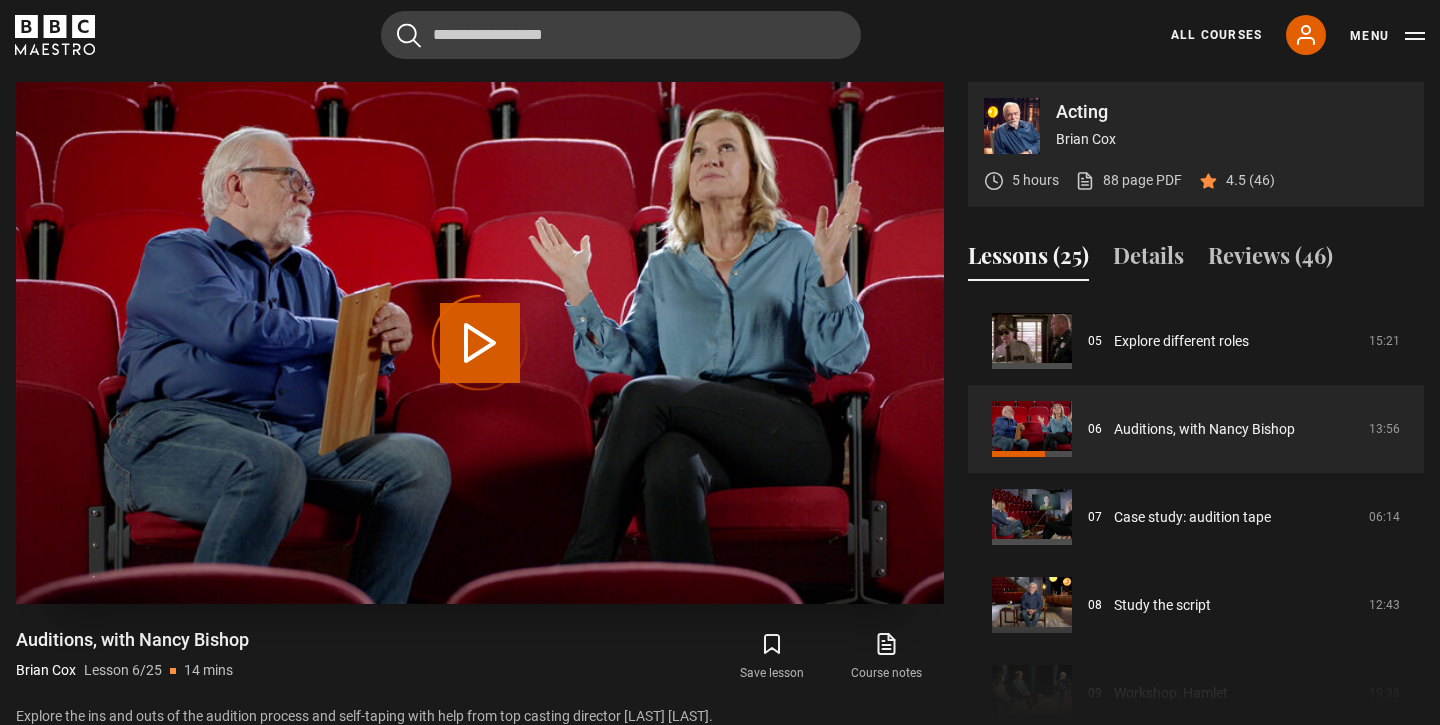click at bounding box center (480, 343) 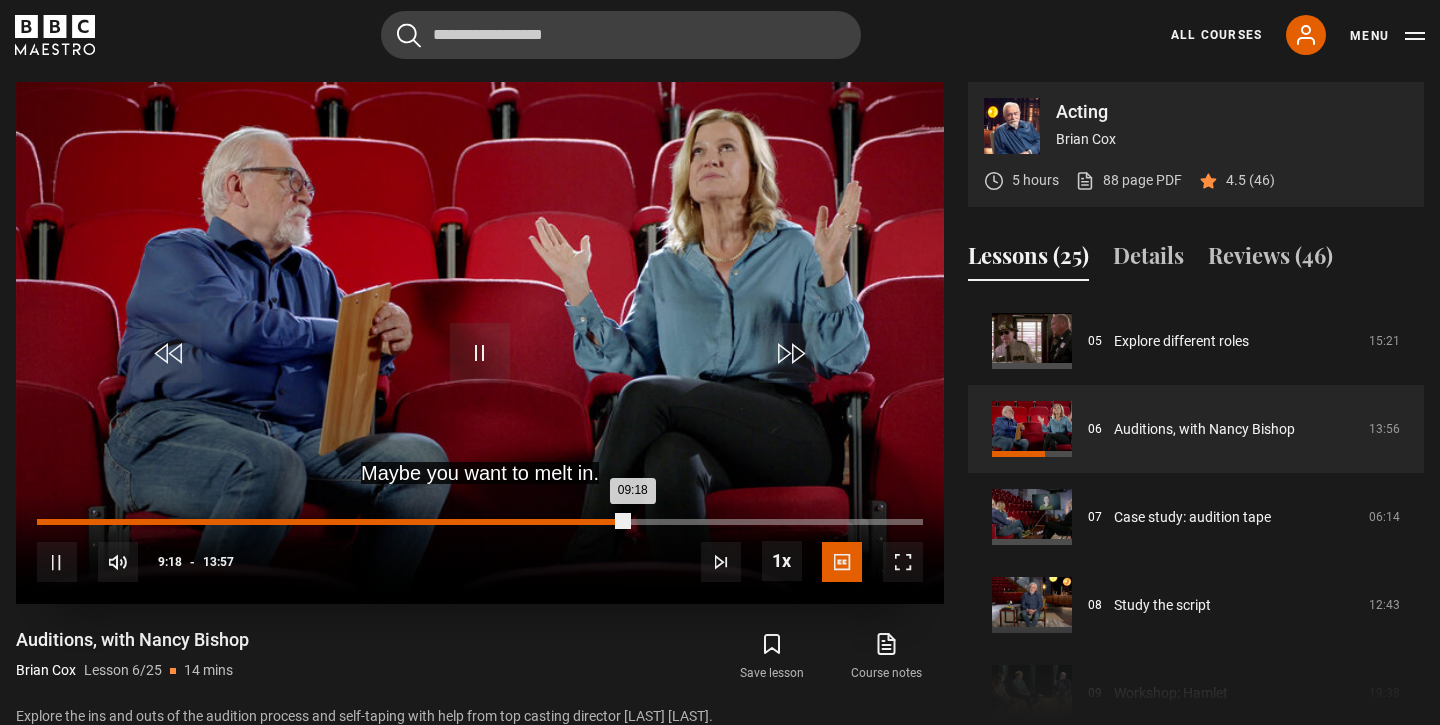click on "Loaded :  1.46% 05:34 09:18" at bounding box center (480, 522) 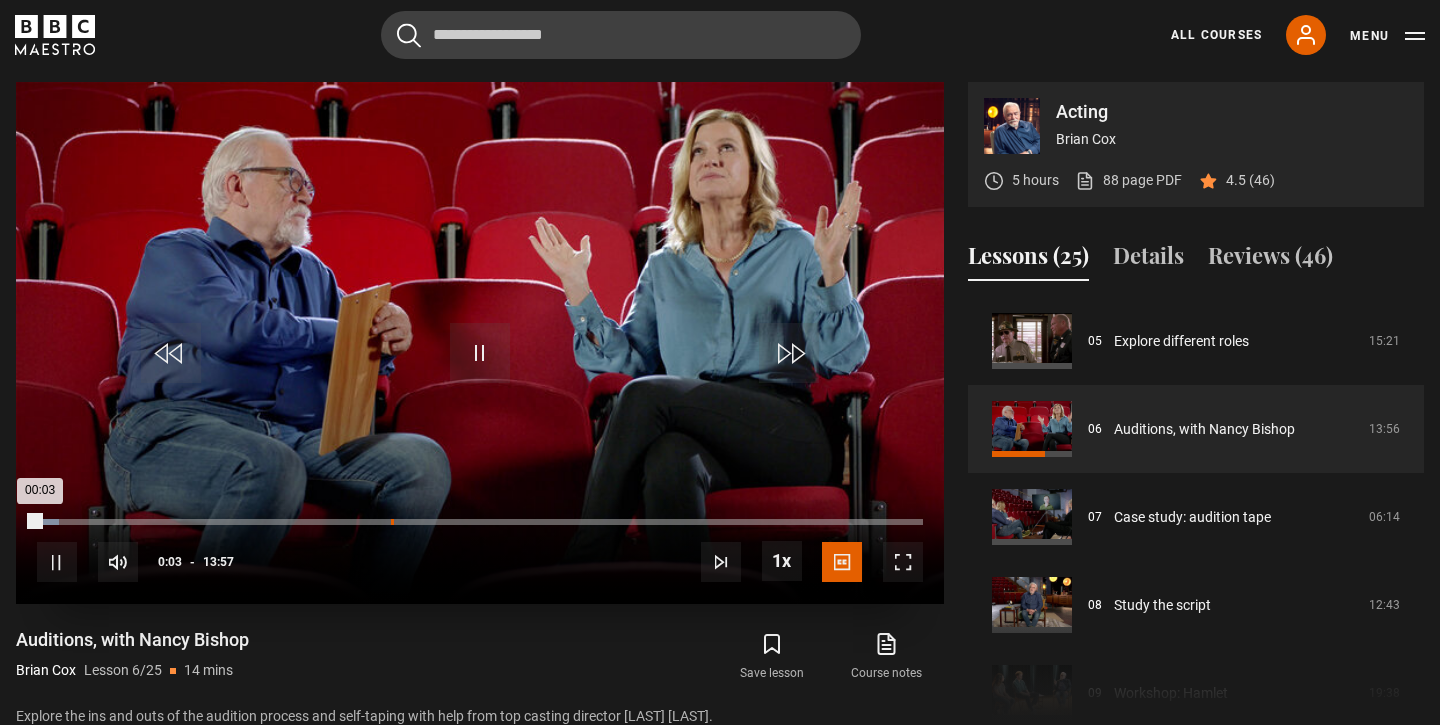 click on "Loaded :  2.52% 05:34 00:03" at bounding box center [480, 522] 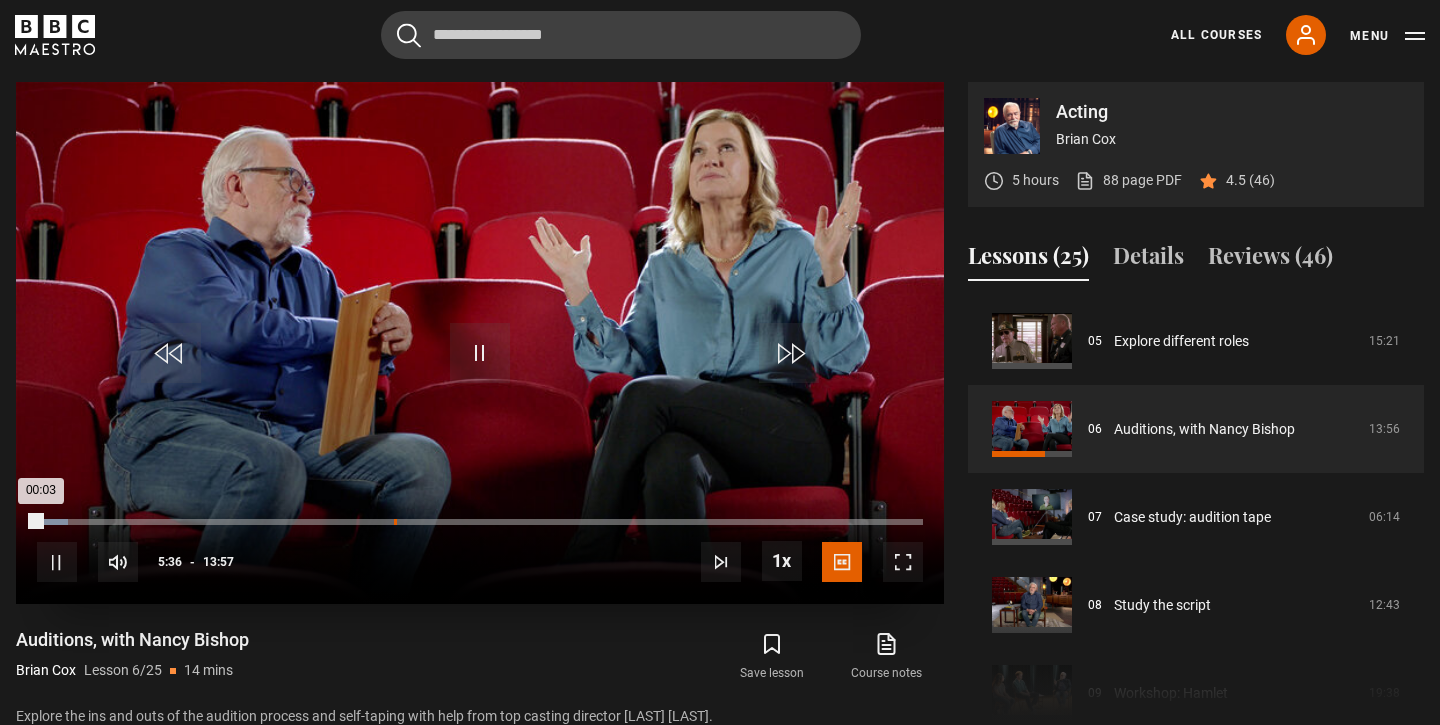 click on "05:37" at bounding box center [395, 522] 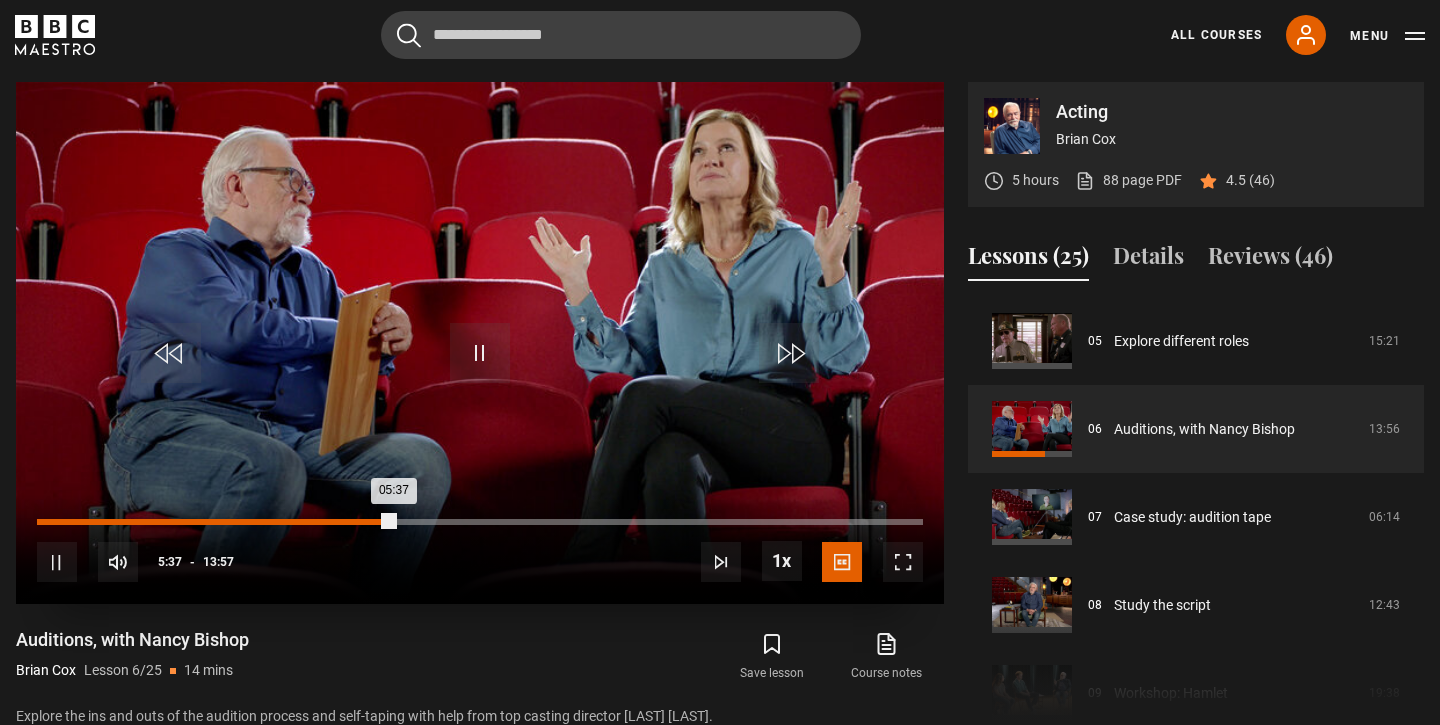 click on "05:37" at bounding box center [215, 522] 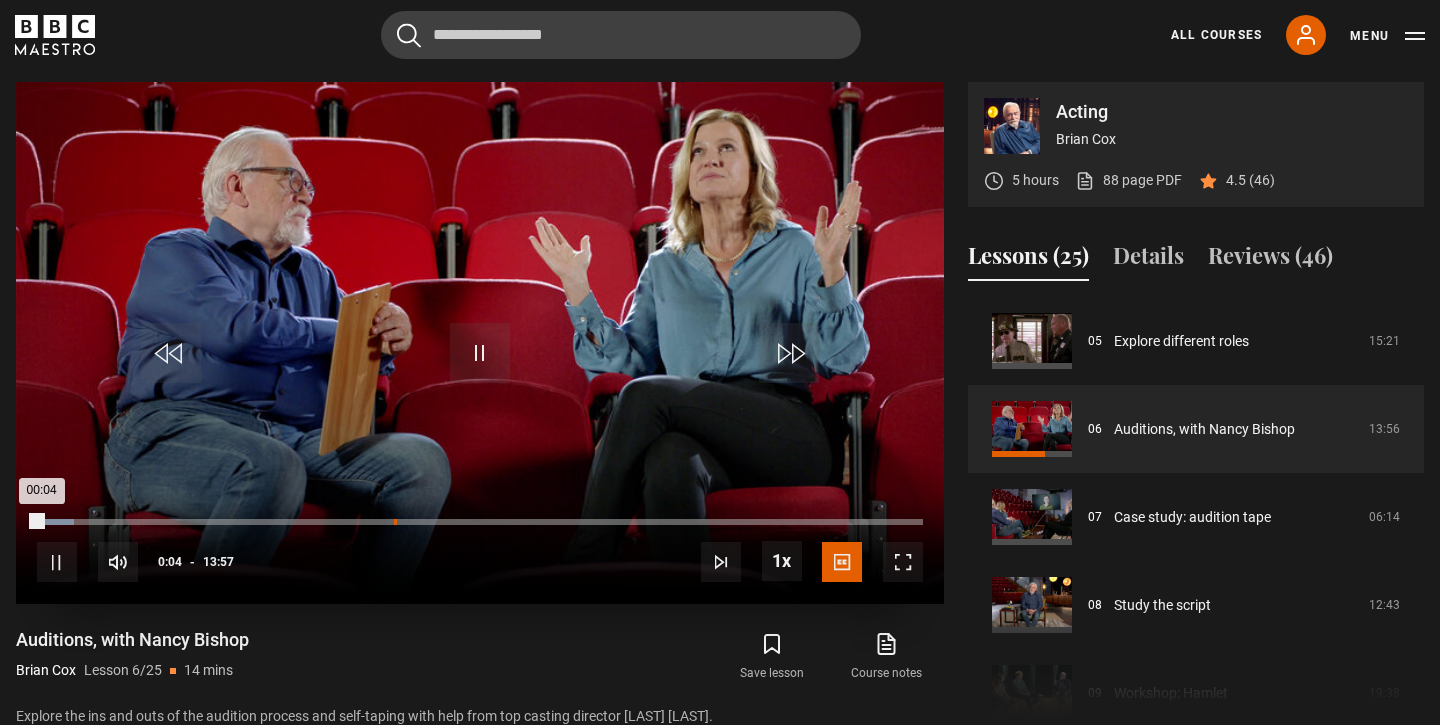 click on "05:37" at bounding box center (395, 522) 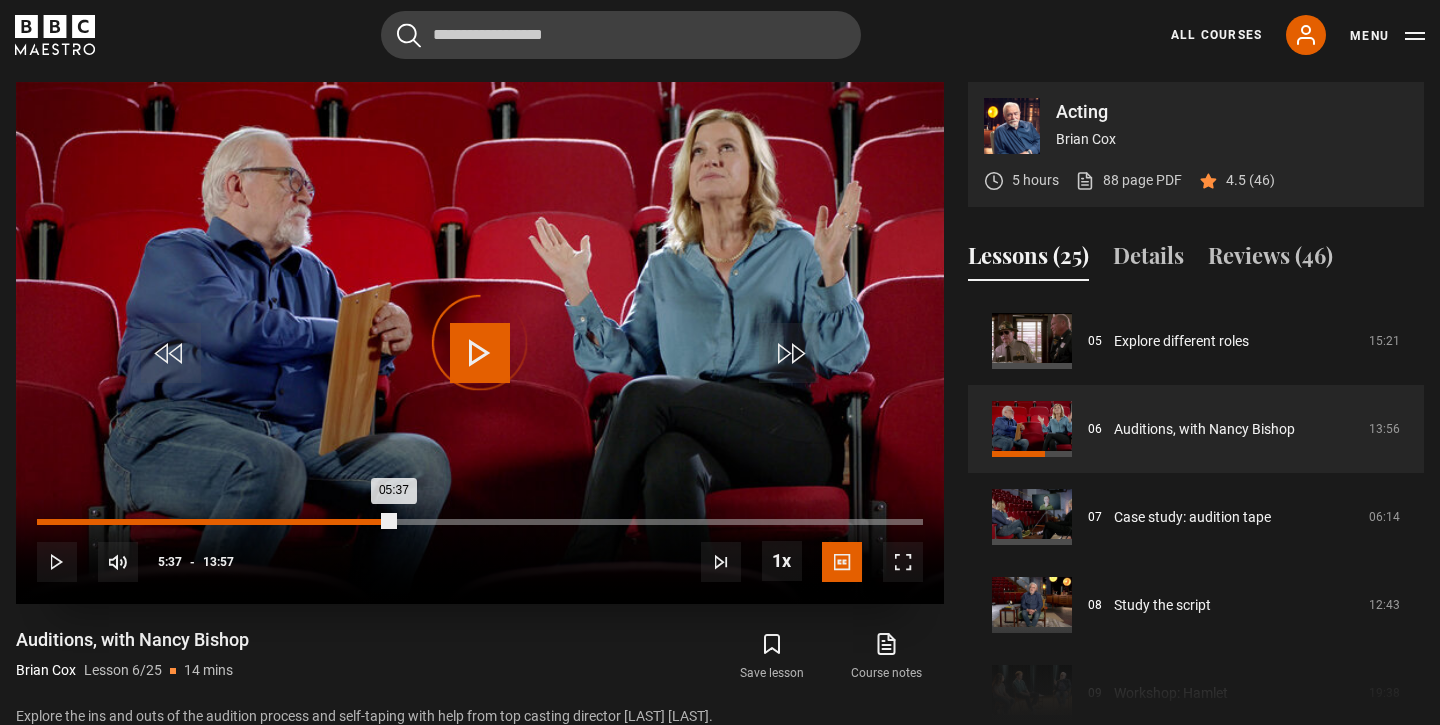 click on "05:37" at bounding box center (215, 522) 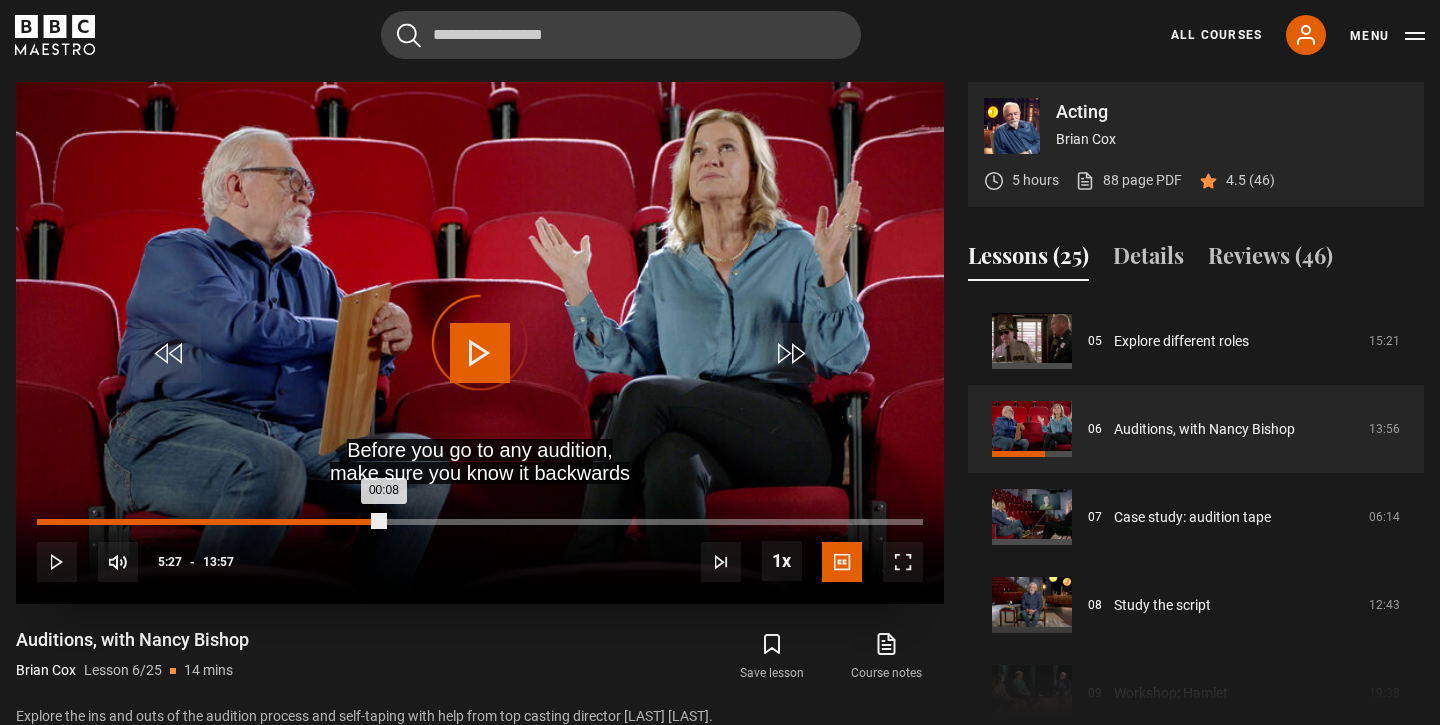 drag, startPoint x: 384, startPoint y: 521, endPoint x: 344, endPoint y: 521, distance: 40 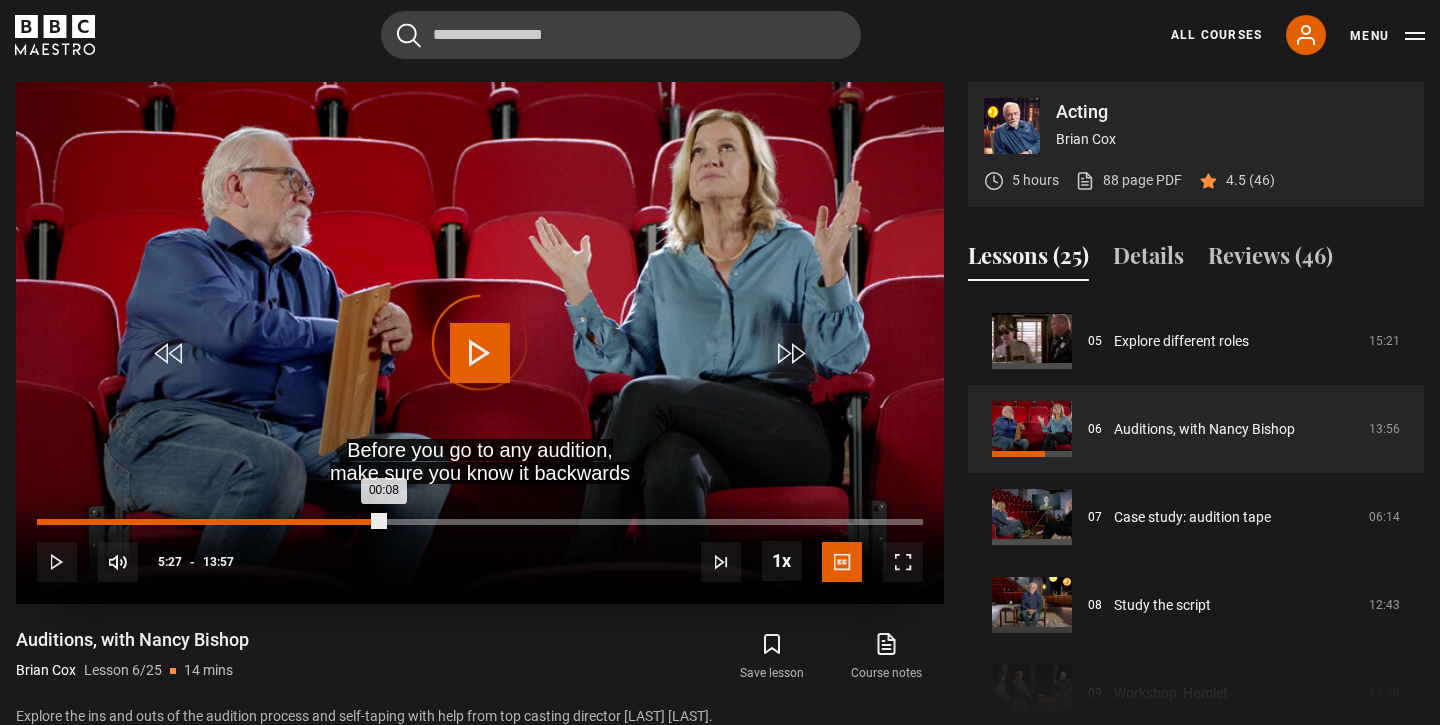 click on "Loaded :  7.15% 04:57 00:08" at bounding box center (480, 522) 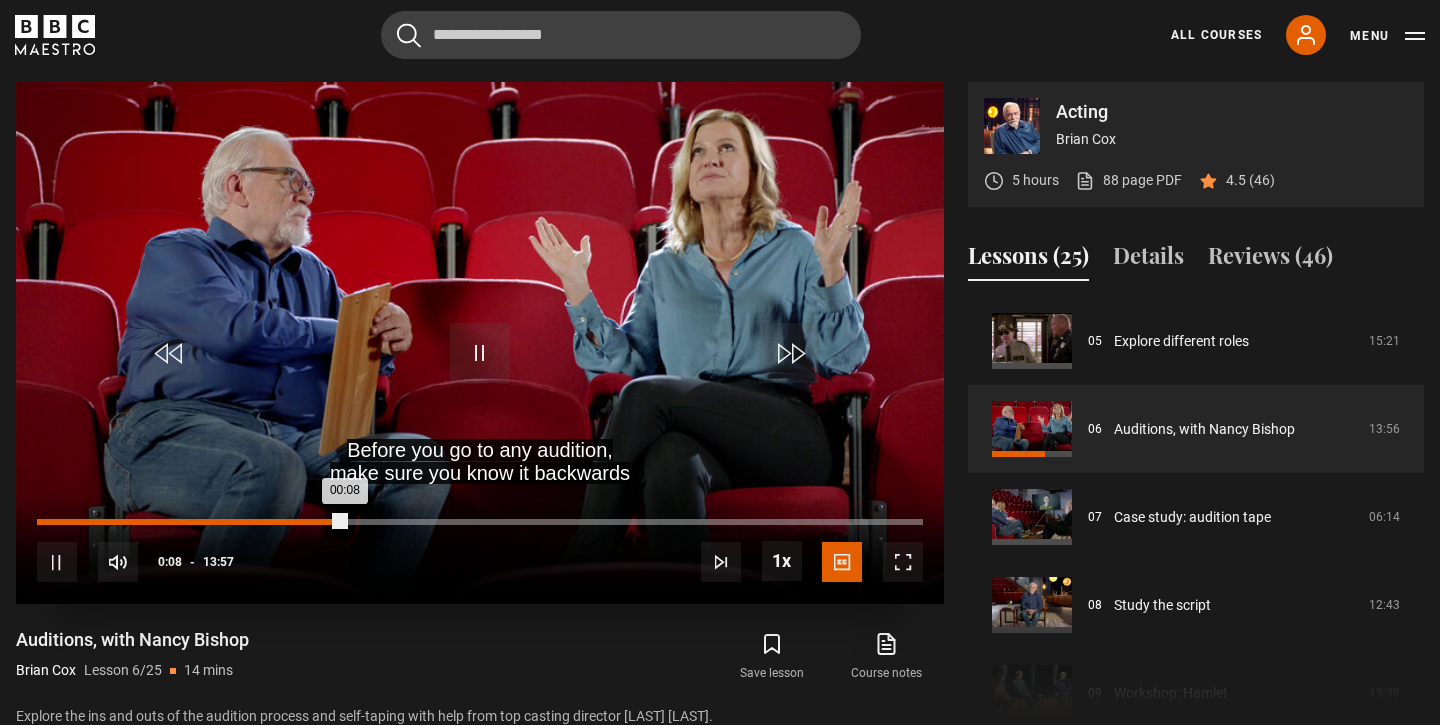 click on "00:08" at bounding box center [191, 522] 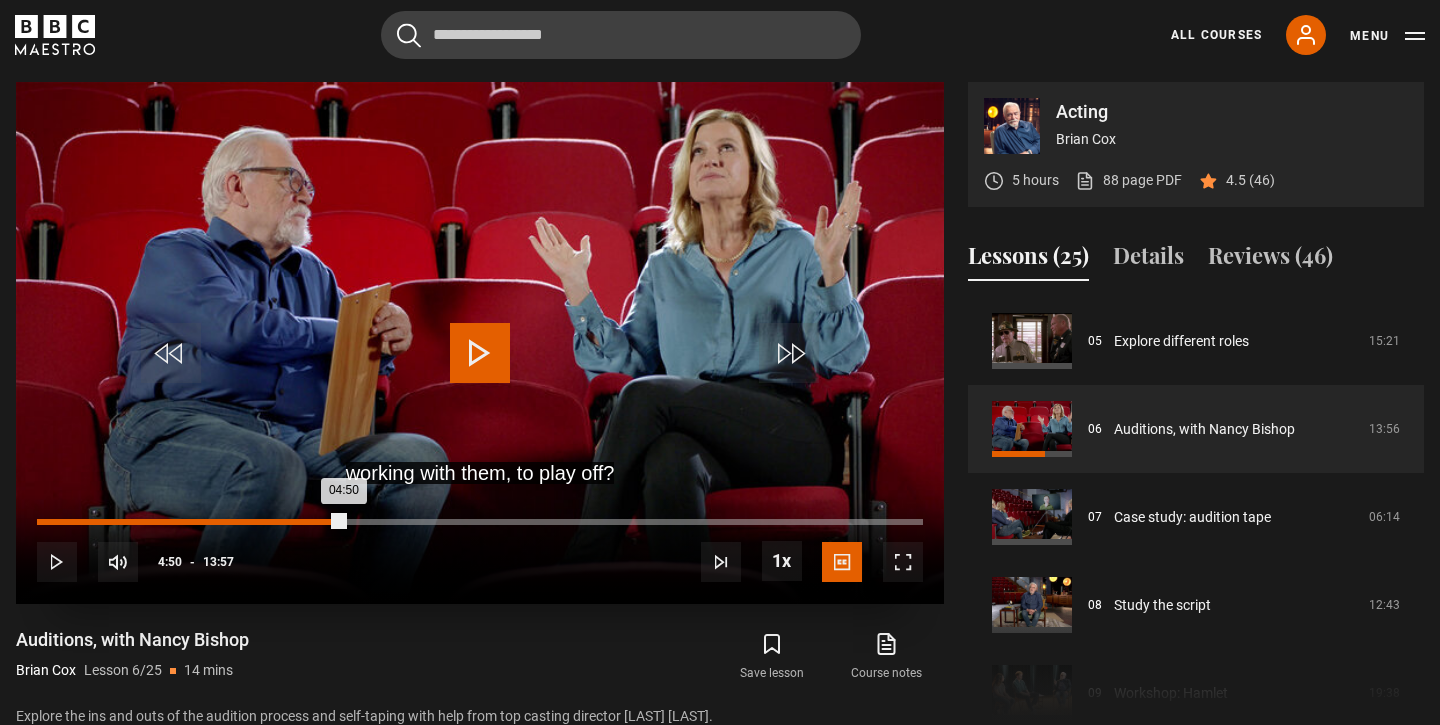 click on "04:50" at bounding box center [190, 522] 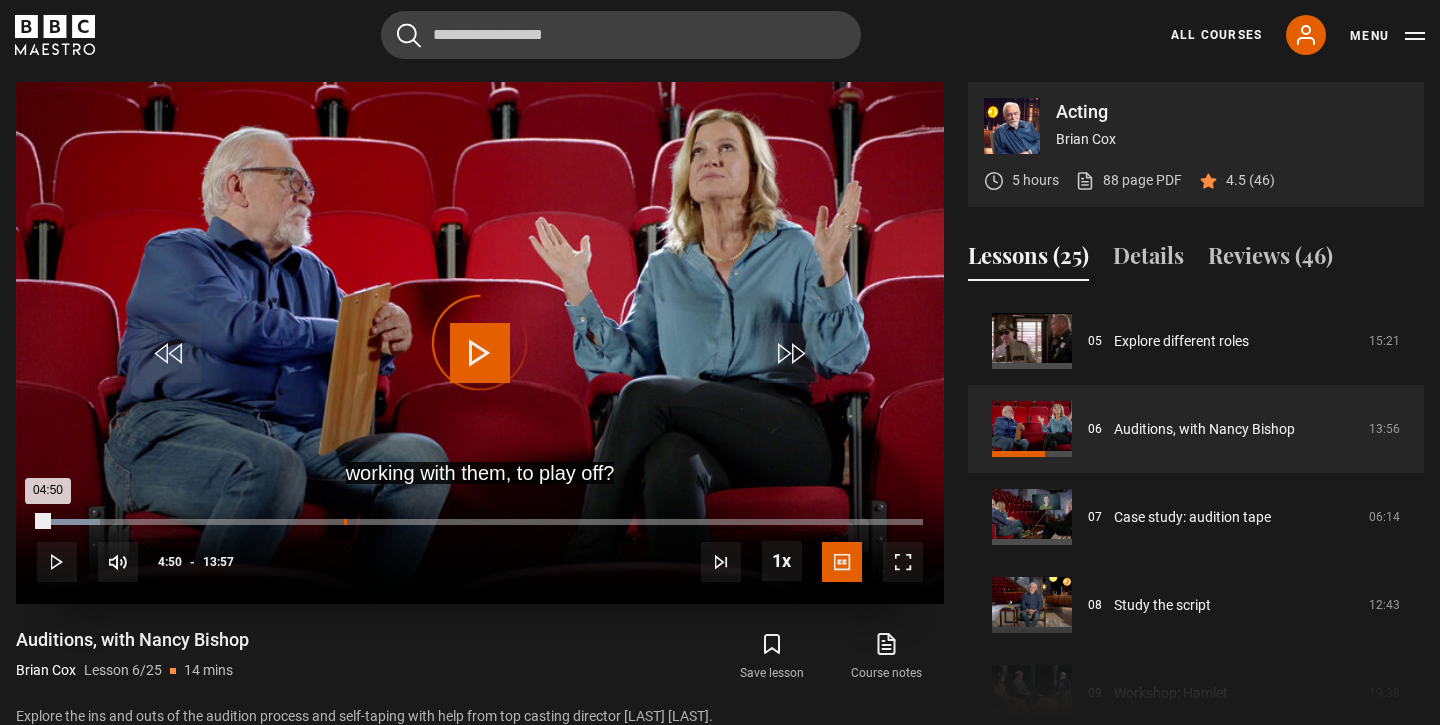 click on "04:50" at bounding box center (345, 522) 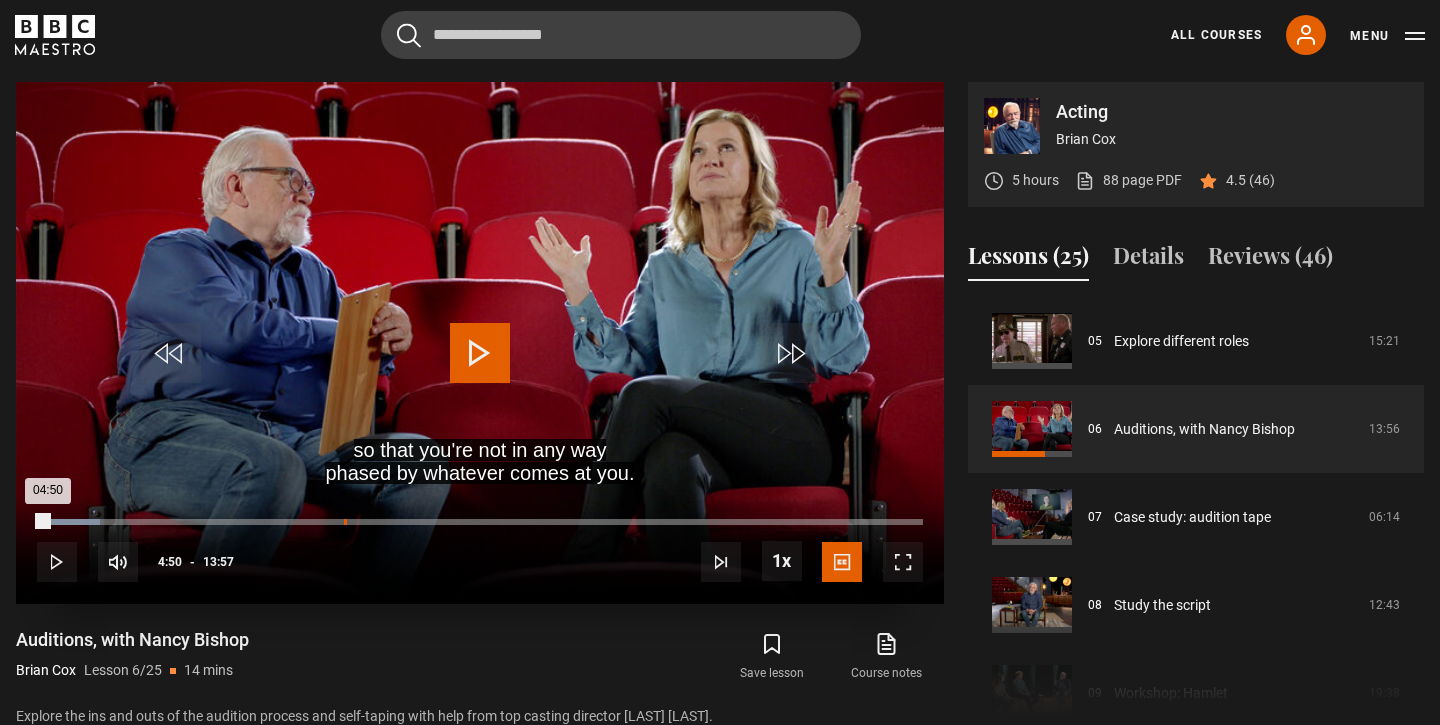 click on "04:50" at bounding box center [345, 522] 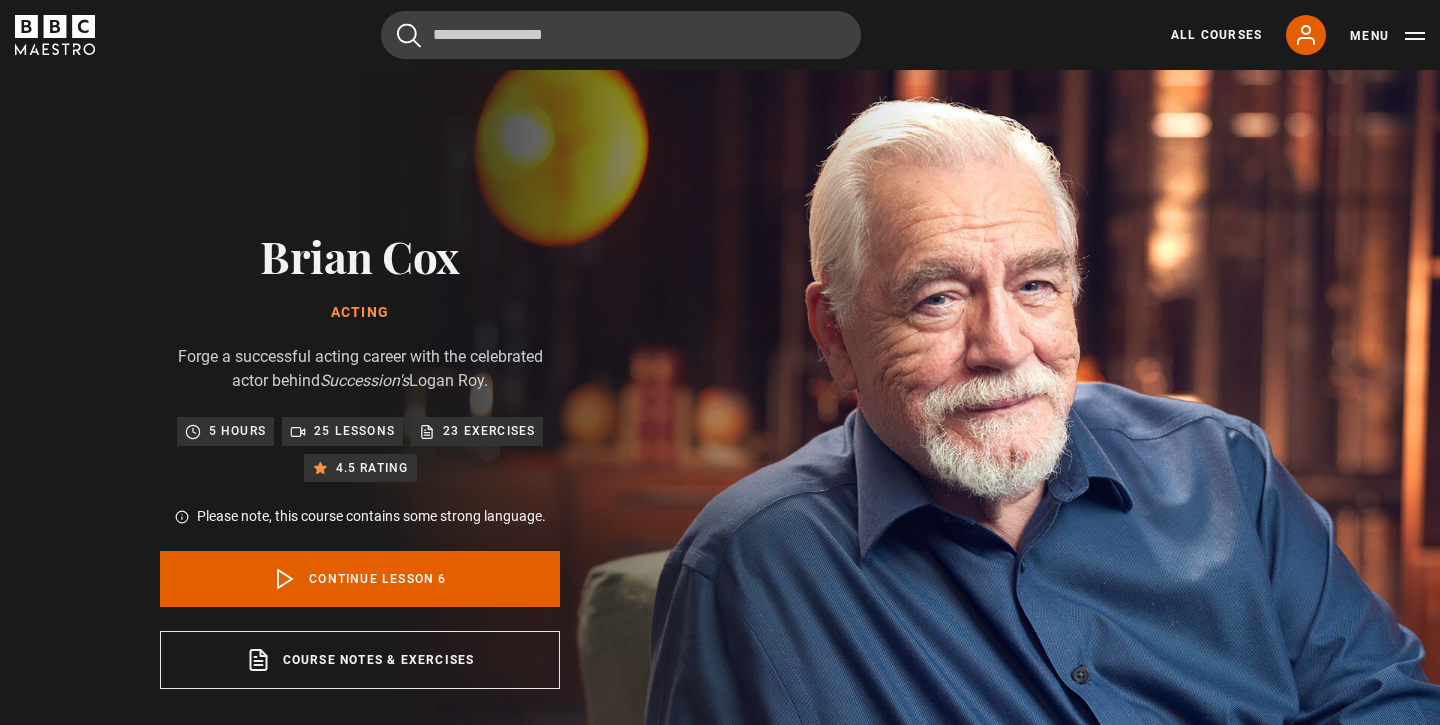 scroll, scrollTop: 847, scrollLeft: 0, axis: vertical 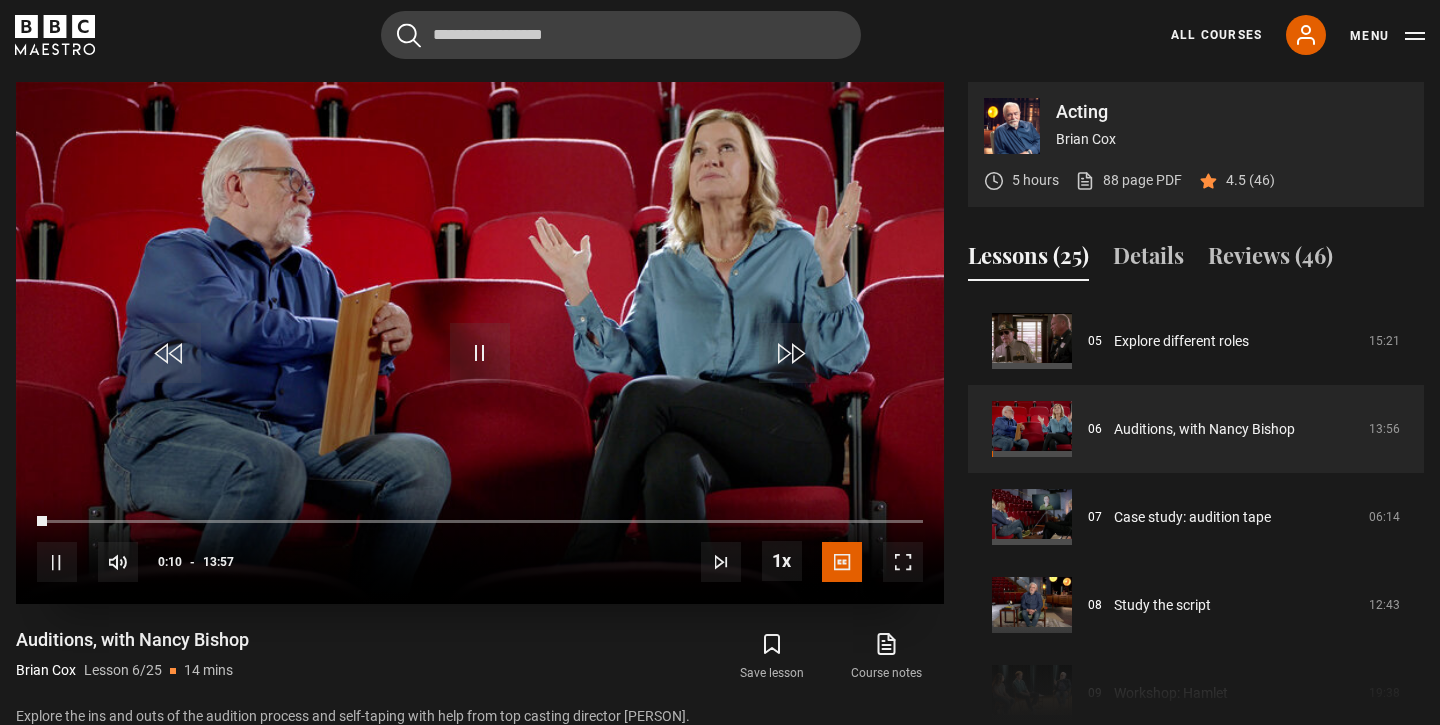 click on "10s Skip Back 10 seconds Pause 10s Skip Forward 10 seconds Loaded :  0.19% 05:06 00:10 Pause Mute Current Time  0:10 - Duration  13:57
[FIRST] [LAST]
Lesson 6
Auditions, with [PERSON]
1x Playback Rate 2x 1.5x 1x , selected 0.5x Captions captions off English  Captions , selected" at bounding box center (480, 549) 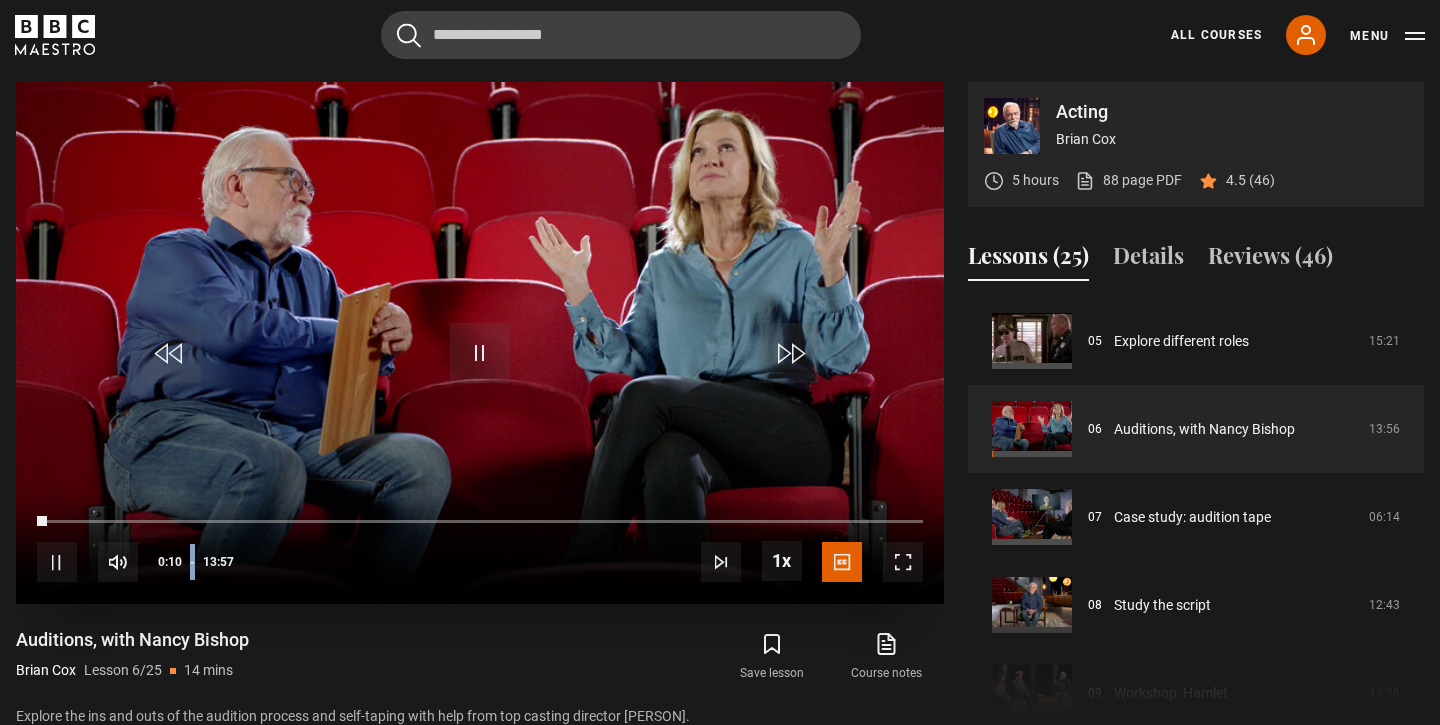 click on "10s Skip Back 10 seconds Pause 10s Skip Forward 10 seconds Loaded :  1.17% 05:06 00:10 Pause Mute Current Time  0:10 - Duration  13:57
[FIRST] [LAST]
Lesson 6
Auditions, with [PERSON]
1x Playback Rate 2x 1.5x 1x , selected 0.5x Captions captions off English  Captions , selected" at bounding box center (480, 549) 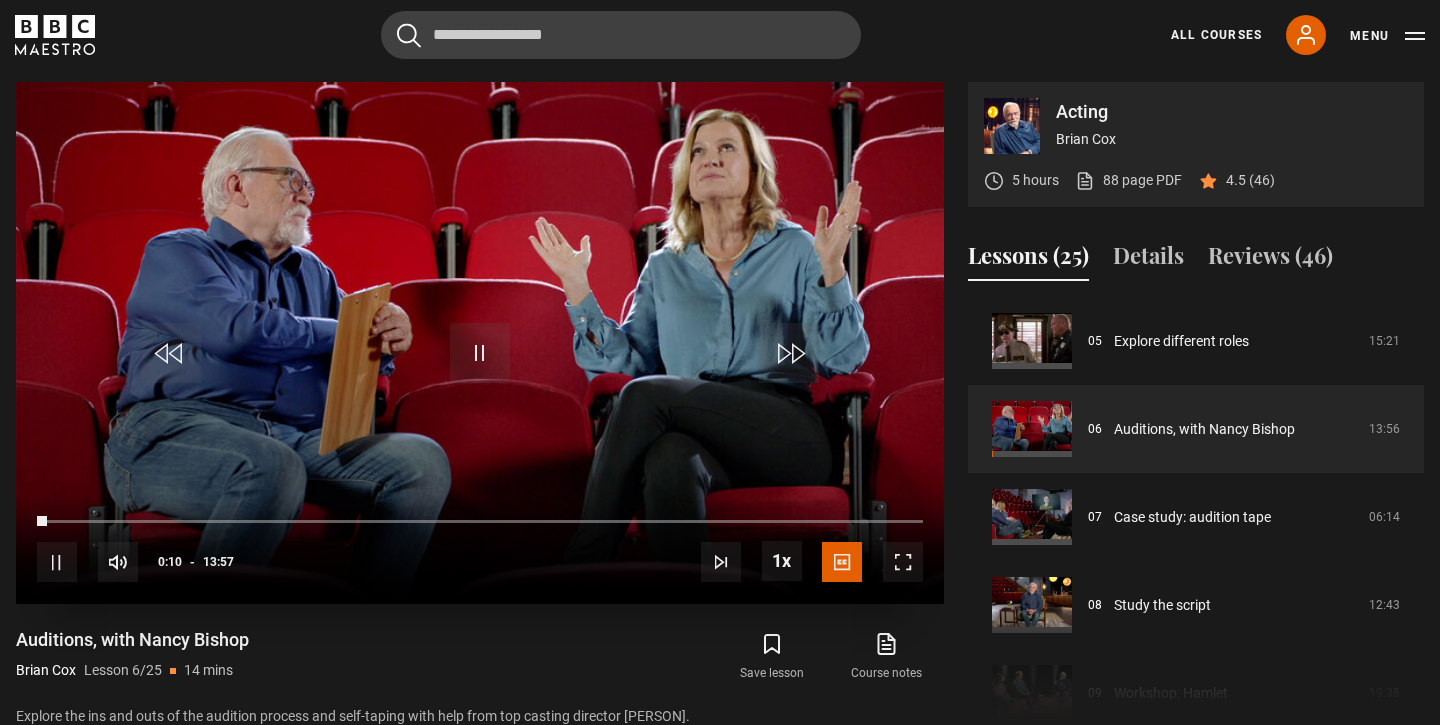 click on "10s Skip Back 10 seconds Pause 10s Skip Forward 10 seconds Loaded :  1.17% 04:56 00:10 Pause Mute Current Time  0:10 - Duration  13:57
[FIRST] [LAST]
Lesson 6
Auditions, with [PERSON]
1x Playback Rate 2x 1.5x 1x , selected 0.5x Captions captions off English  Captions , selected" at bounding box center (480, 549) 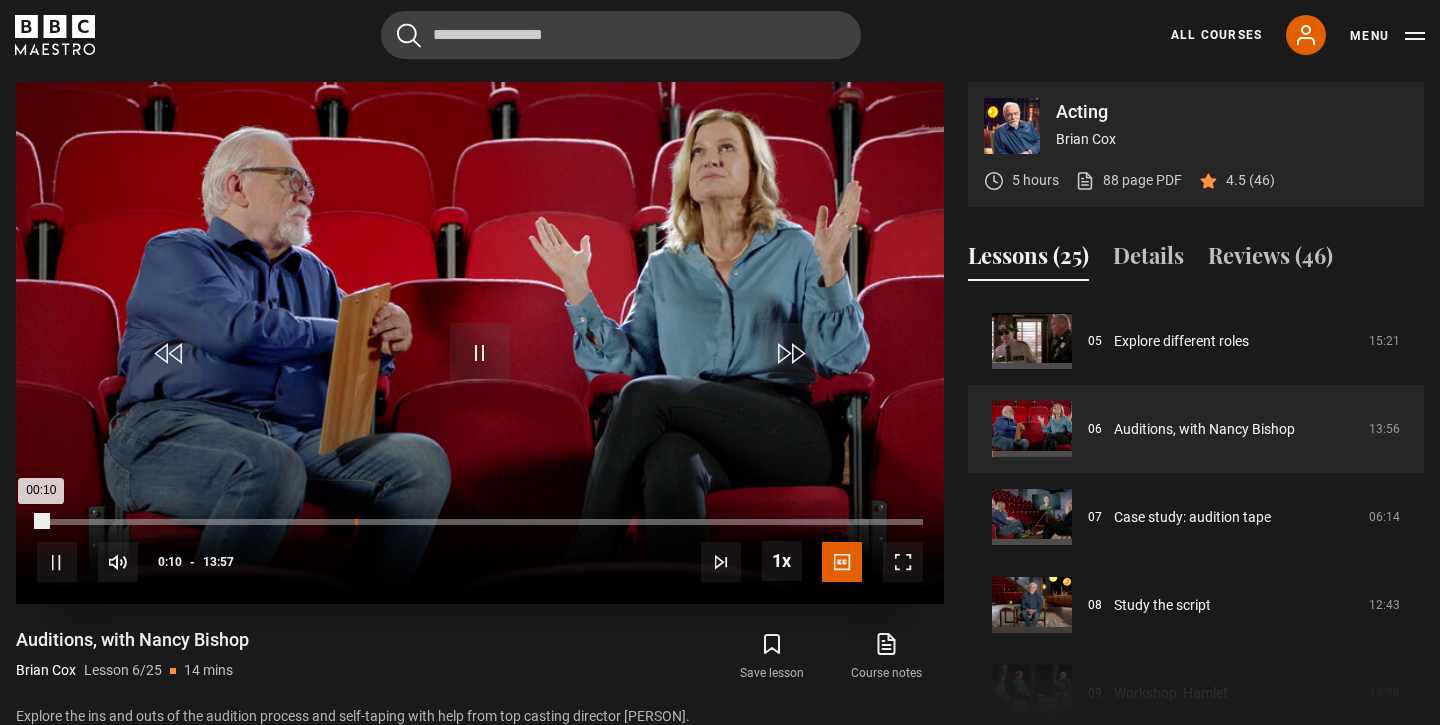 click on "05:00" at bounding box center [356, 522] 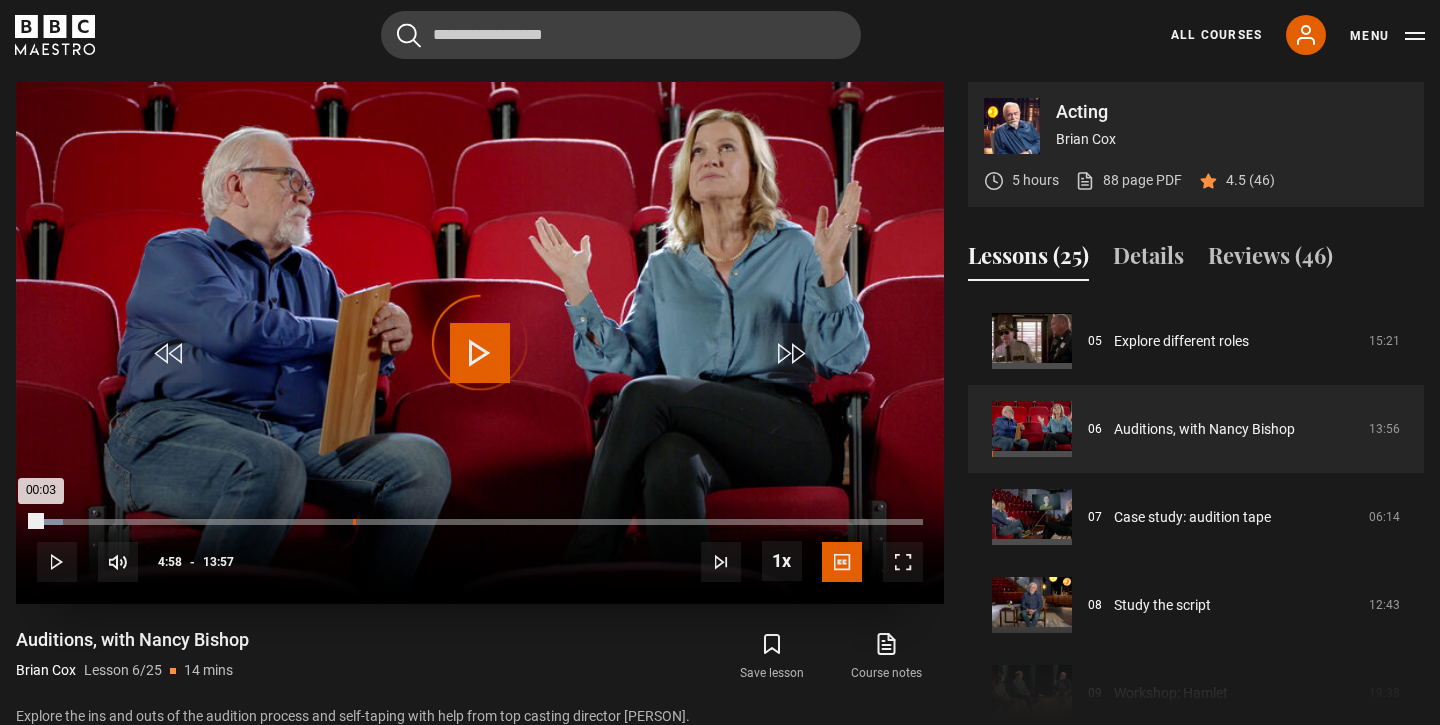 click on "04:58" at bounding box center [354, 522] 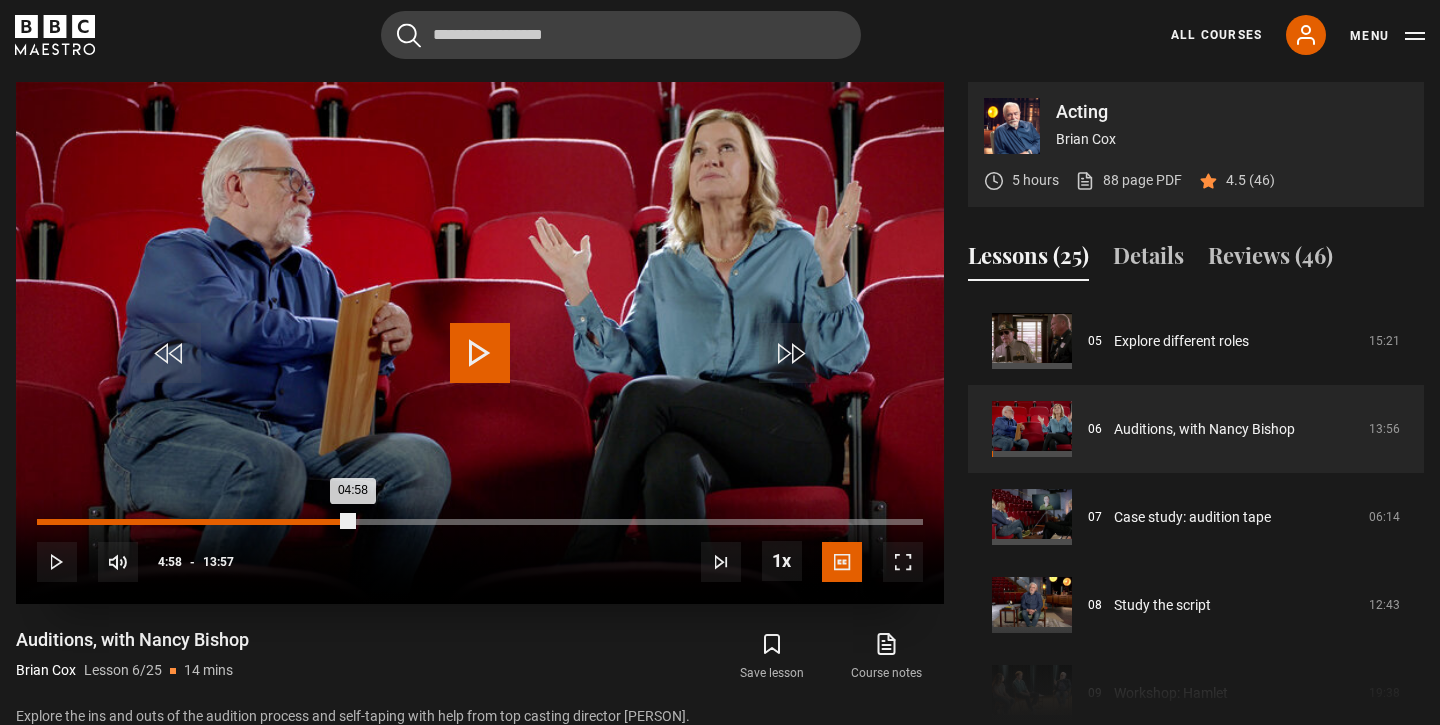 click on "04:58" at bounding box center (195, 522) 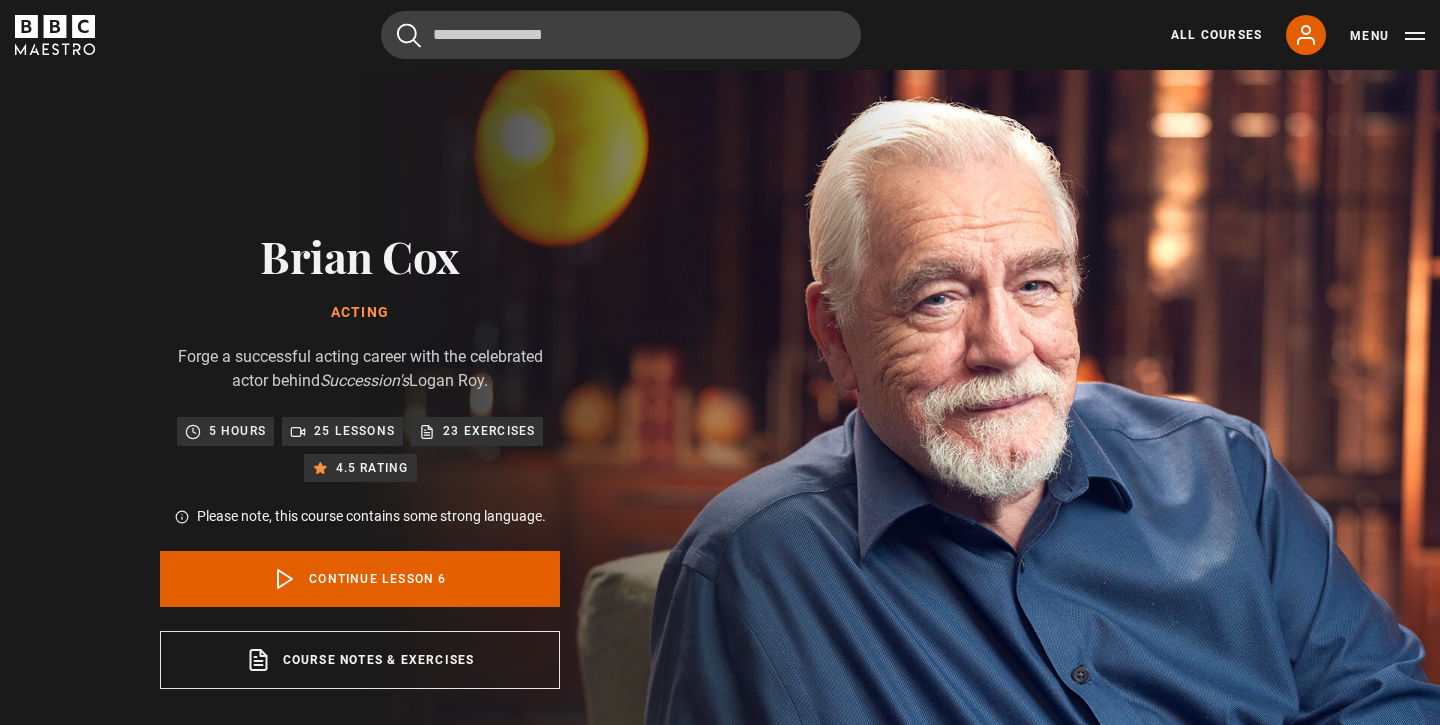 scroll, scrollTop: 847, scrollLeft: 0, axis: vertical 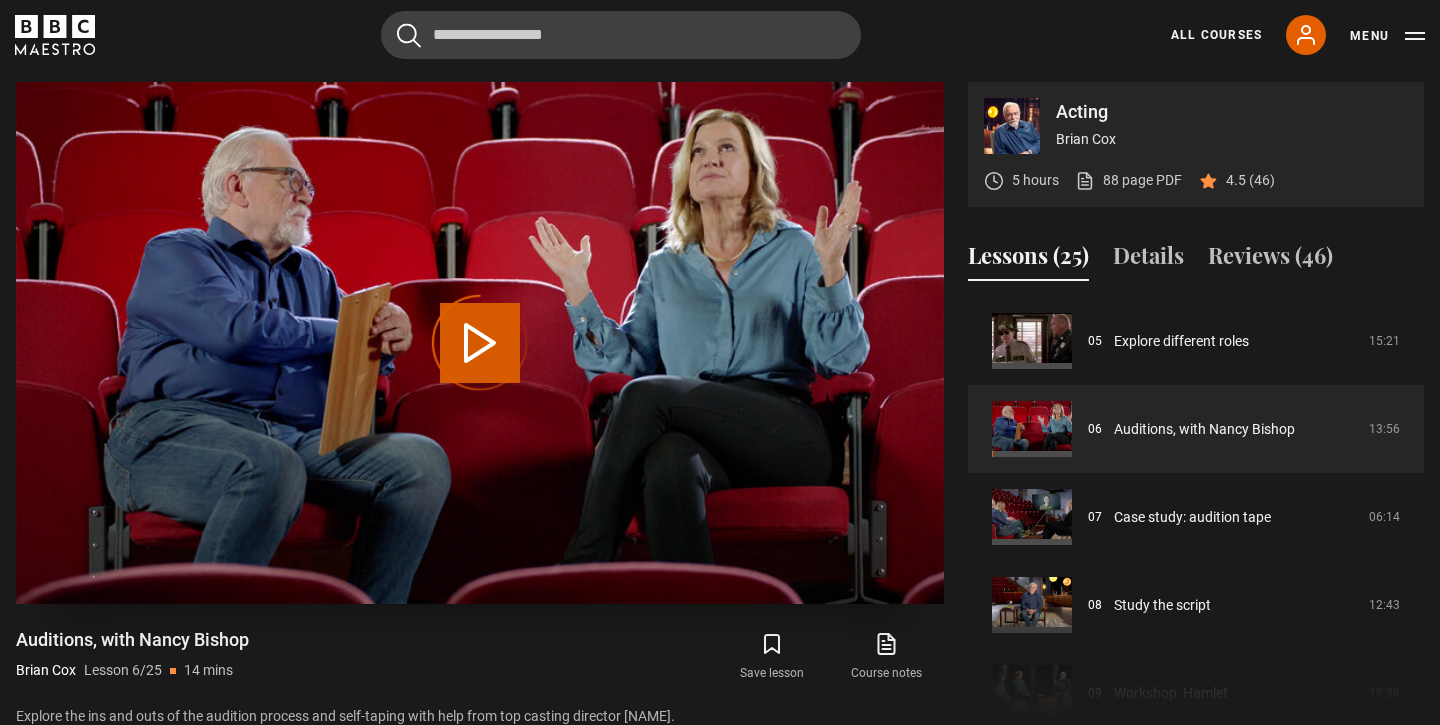 click on "Video Player is loading." at bounding box center [480, 343] 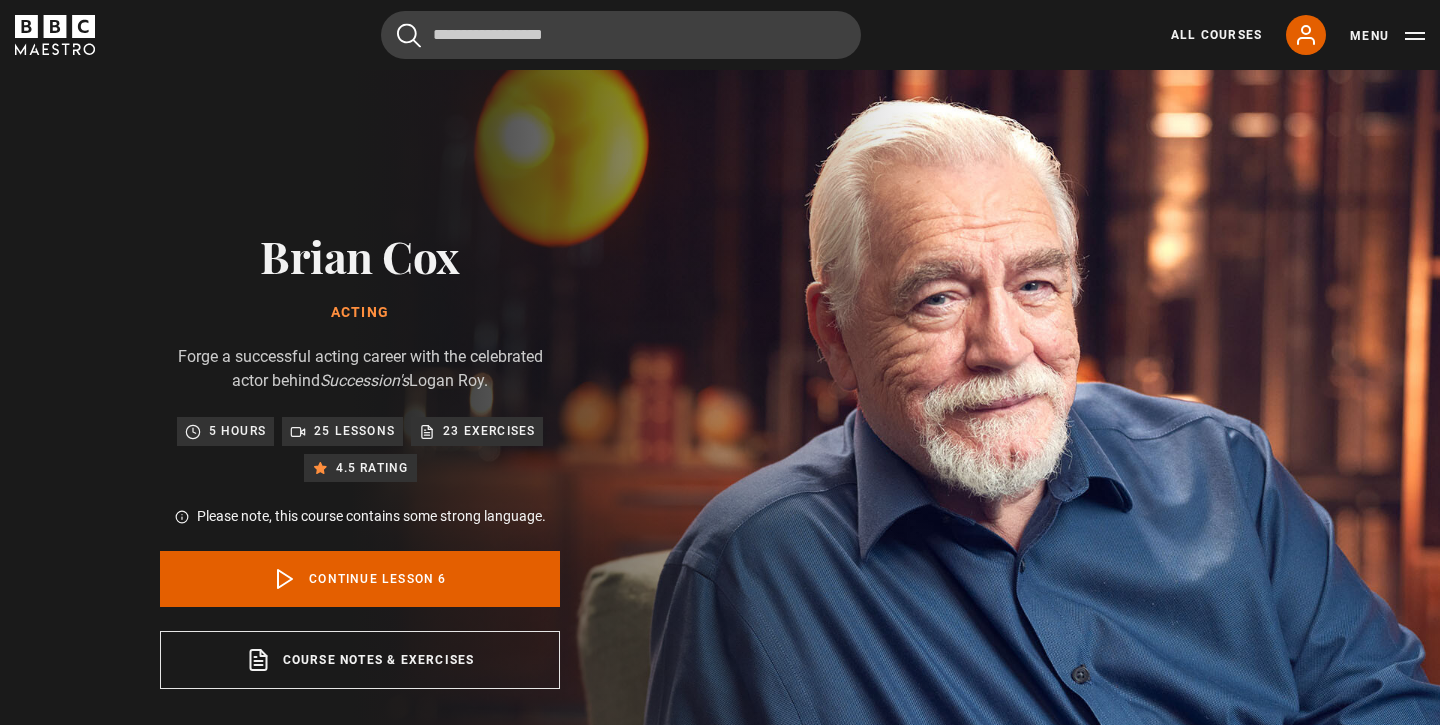 scroll, scrollTop: 849, scrollLeft: 1, axis: both 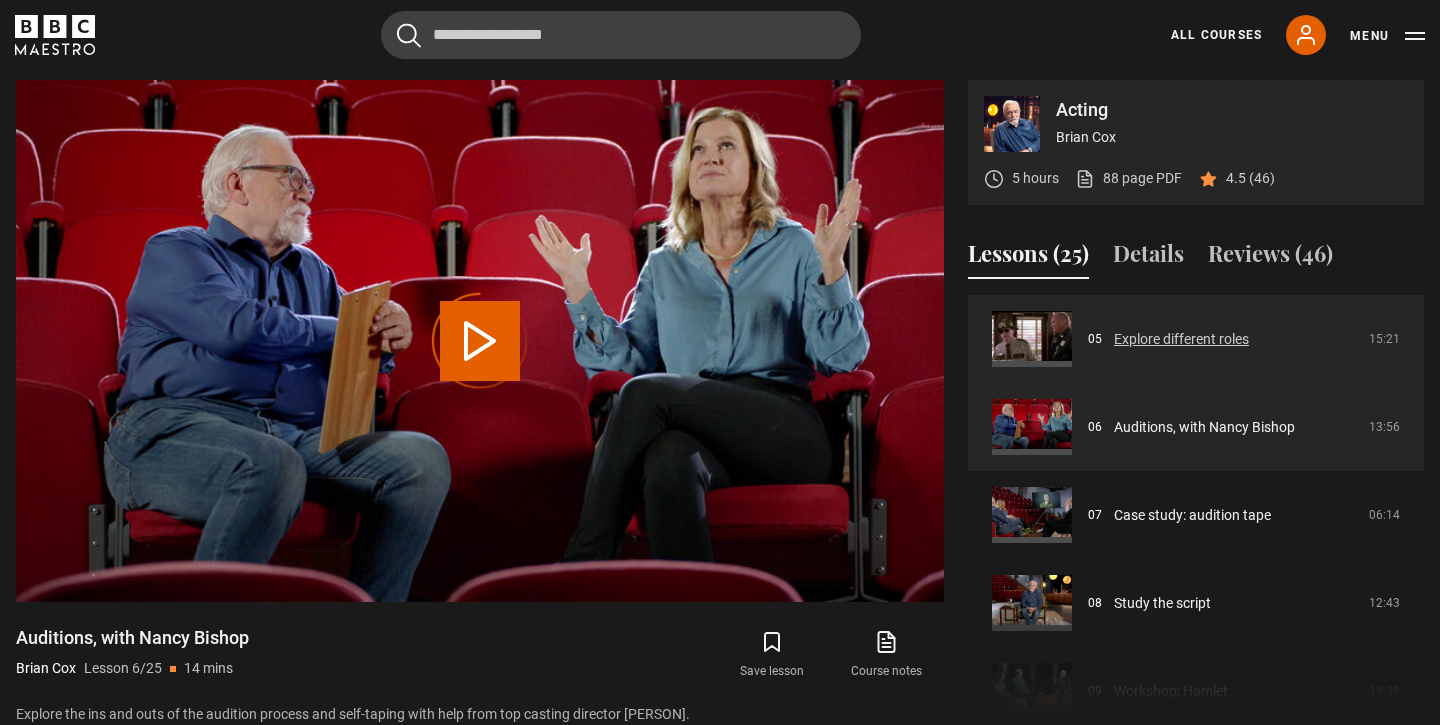 click on "Explore different roles" at bounding box center [1181, 339] 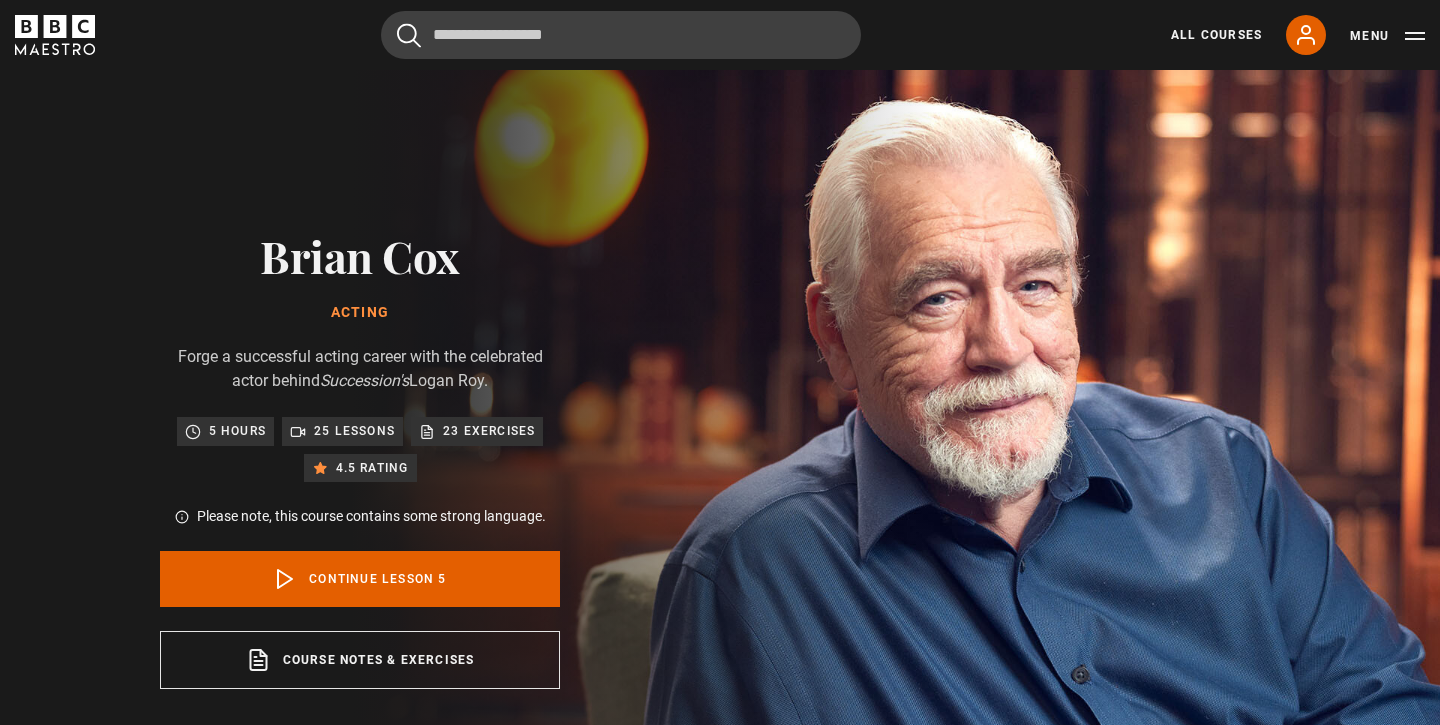 scroll, scrollTop: 847, scrollLeft: 0, axis: vertical 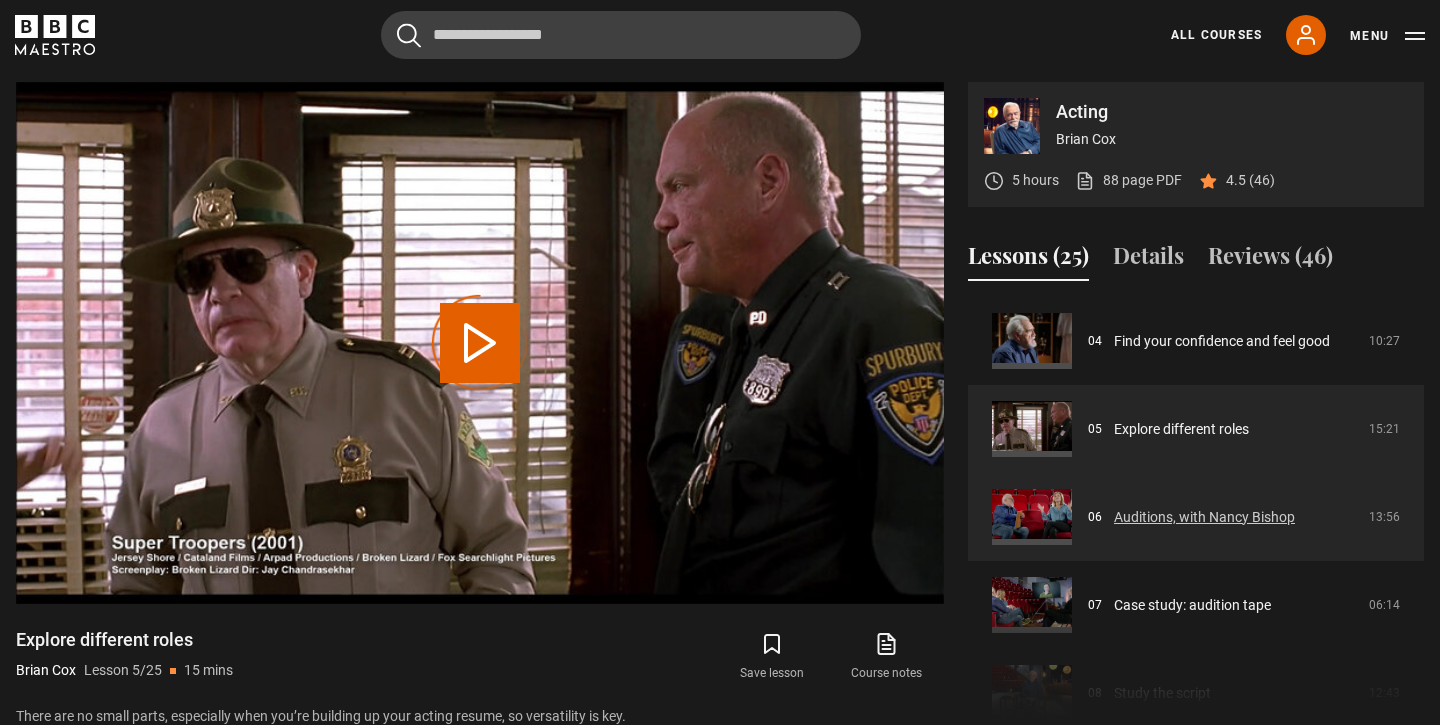 click on "Auditions, with Nancy Bishop" at bounding box center (1204, 517) 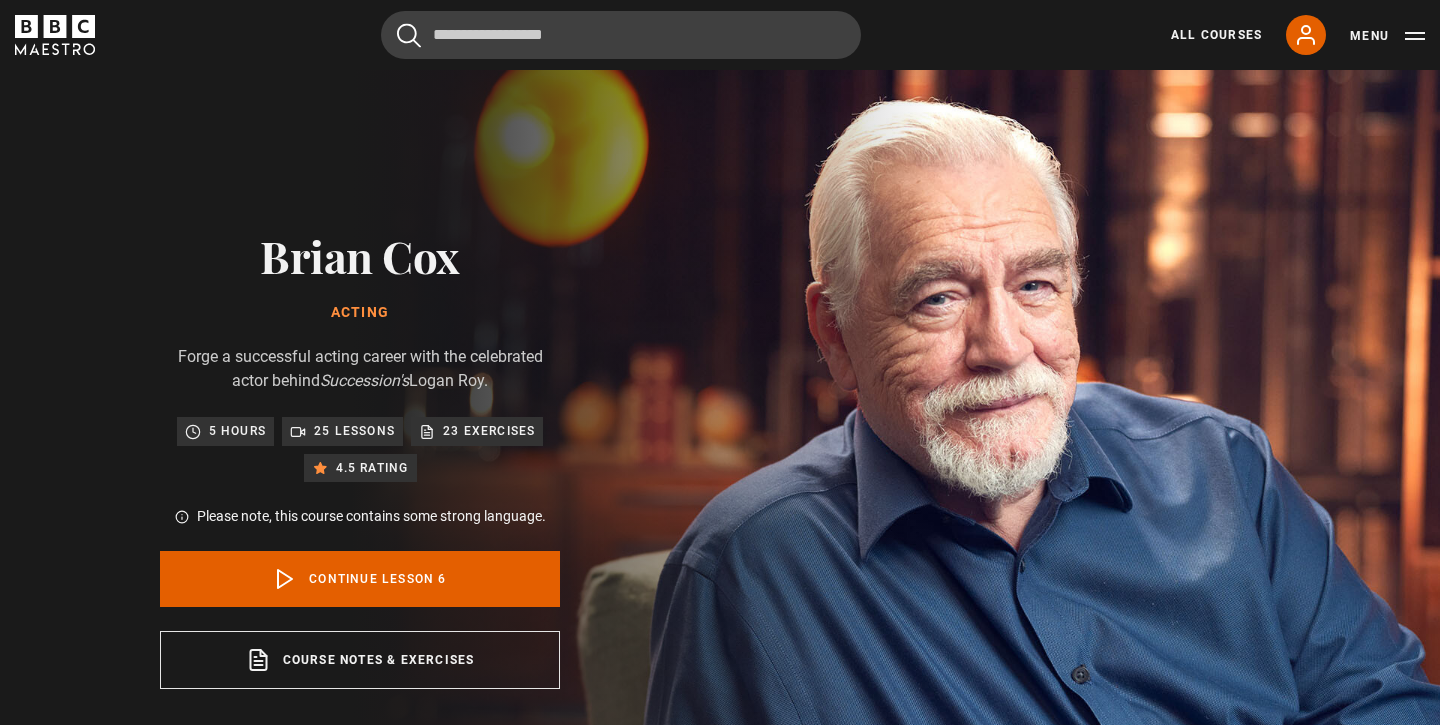 scroll, scrollTop: 847, scrollLeft: 0, axis: vertical 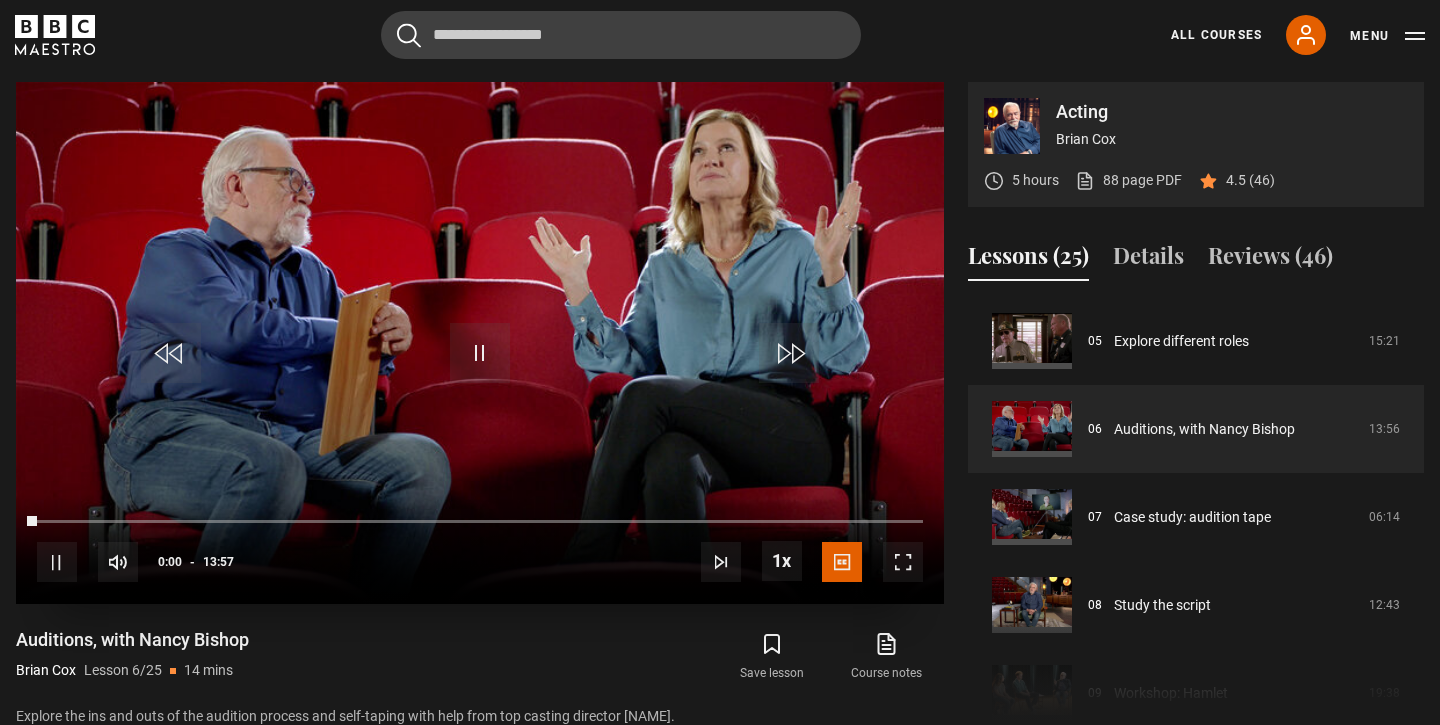 drag, startPoint x: 422, startPoint y: 52, endPoint x: 462, endPoint y: 193, distance: 146.56398 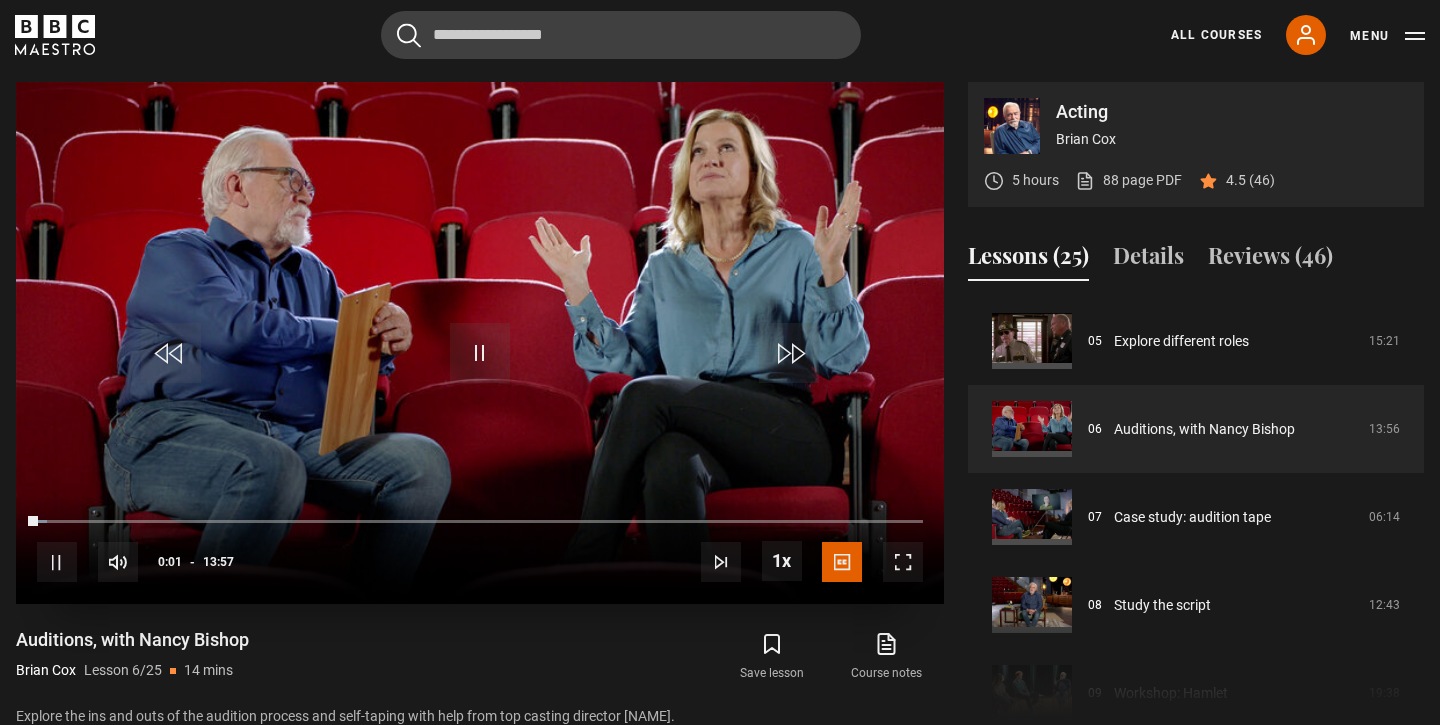 click on "10s Skip Back 10 seconds Pause 10s Skip Forward 10 seconds Loaded :  1.17% 10:35 00:01 Pause Mute Current Time  0:01 - Duration  13:57
Brian Cox
Lesson 6
Auditions, with Nancy Bishop
1x Playback Rate 2x 1.5x 1x , selected 0.5x Captions captions off English  Captions , selected" at bounding box center [480, 549] 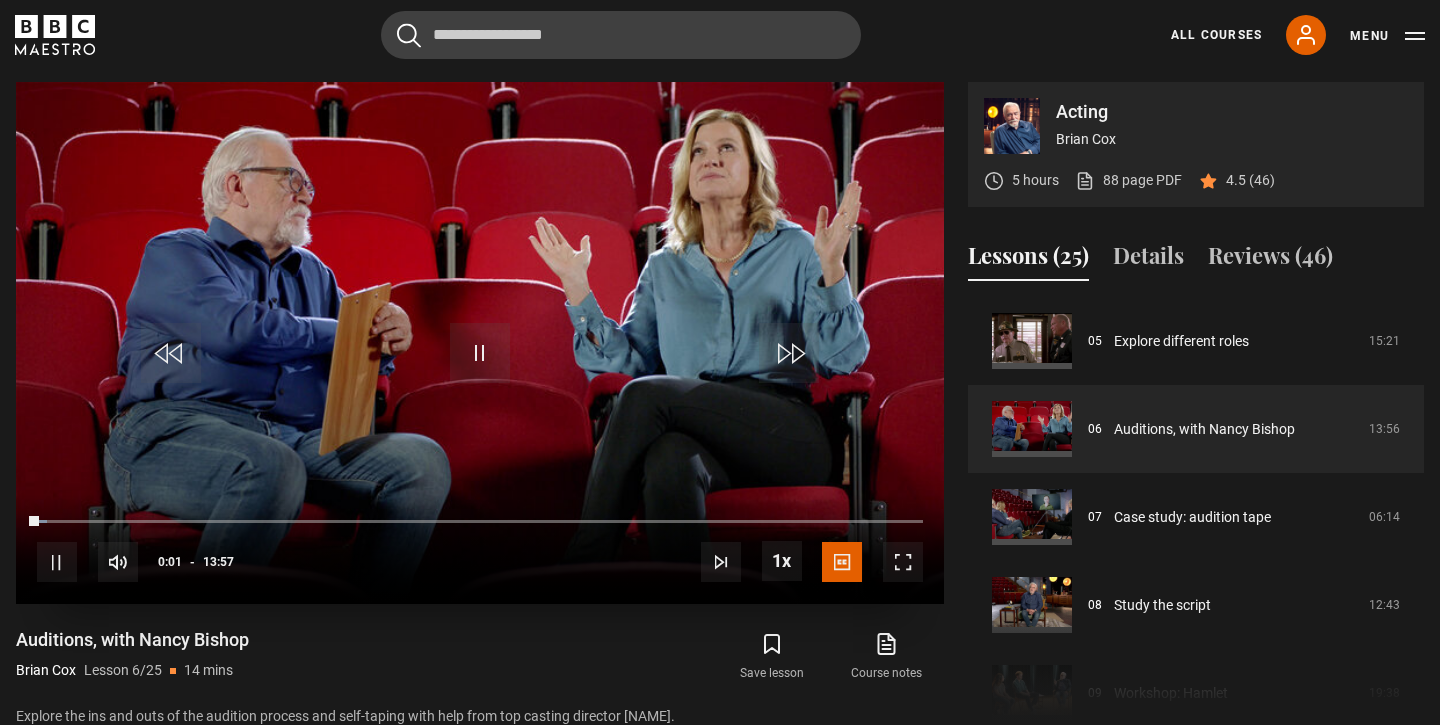click at bounding box center (903, 562) 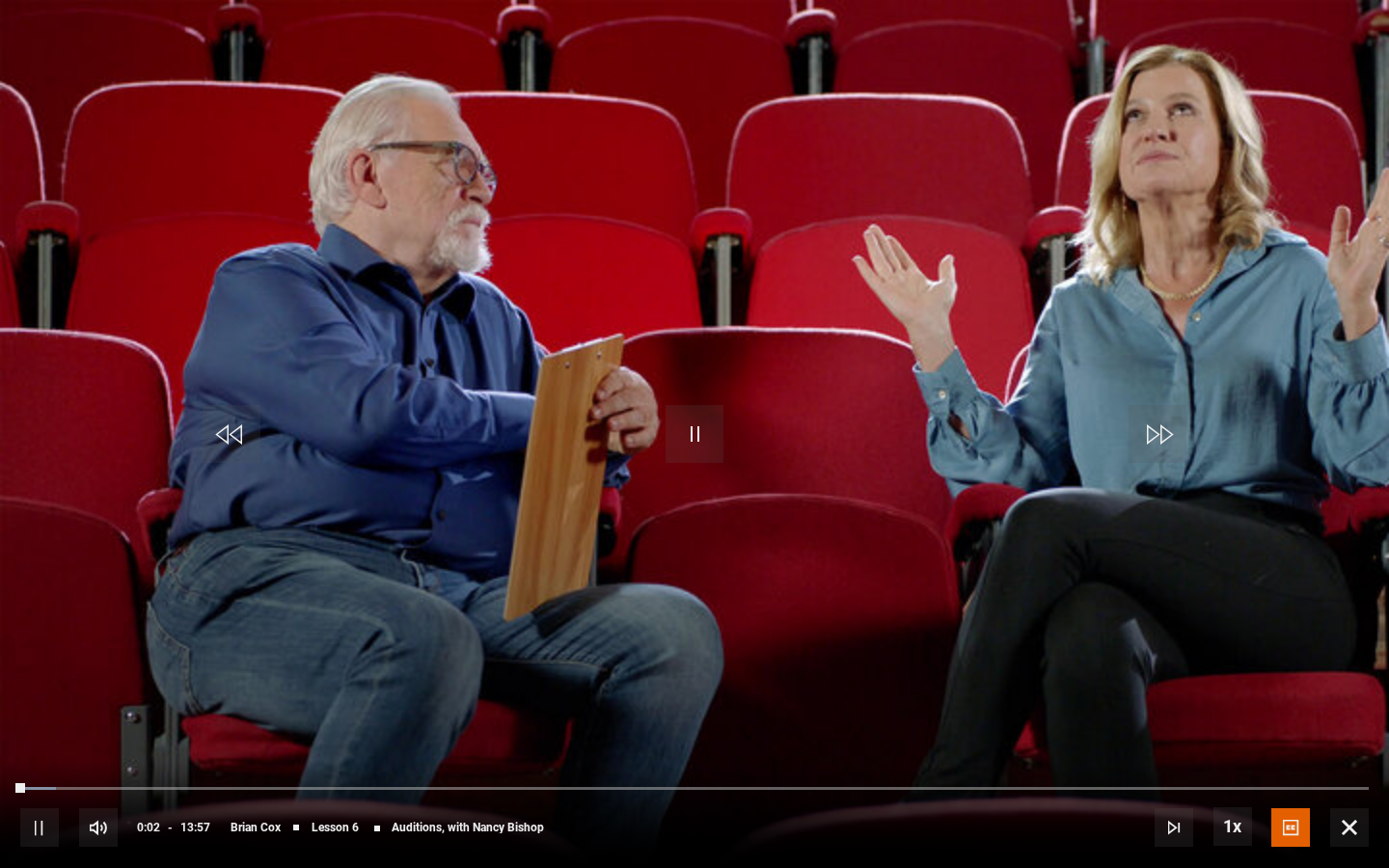 click on "10s Skip Back 10 seconds Pause 10s Skip Forward 10 seconds Loaded :  2.64% 02:19 00:03 Pause Mute Current Time  0:02 - Duration  13:57
Brian Cox
Lesson 6
Auditions, with Nancy Bishop
1x Playback Rate 2x 1.5x 1x , selected 0.5x Captions captions off English  Captions , selected" at bounding box center [694, 814] 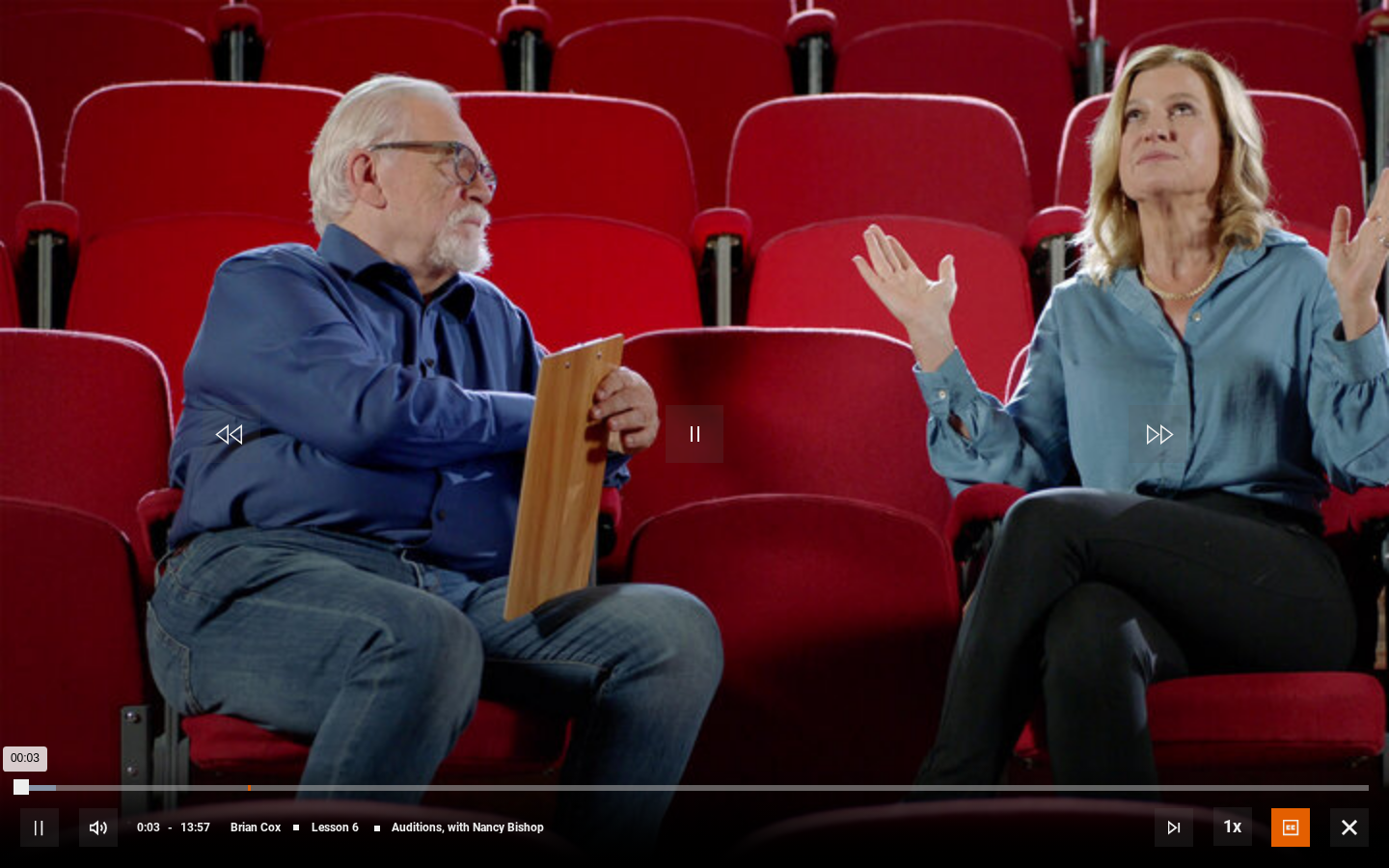 click on "Loaded :  2.64% 02:21 00:03" at bounding box center (694, 788) 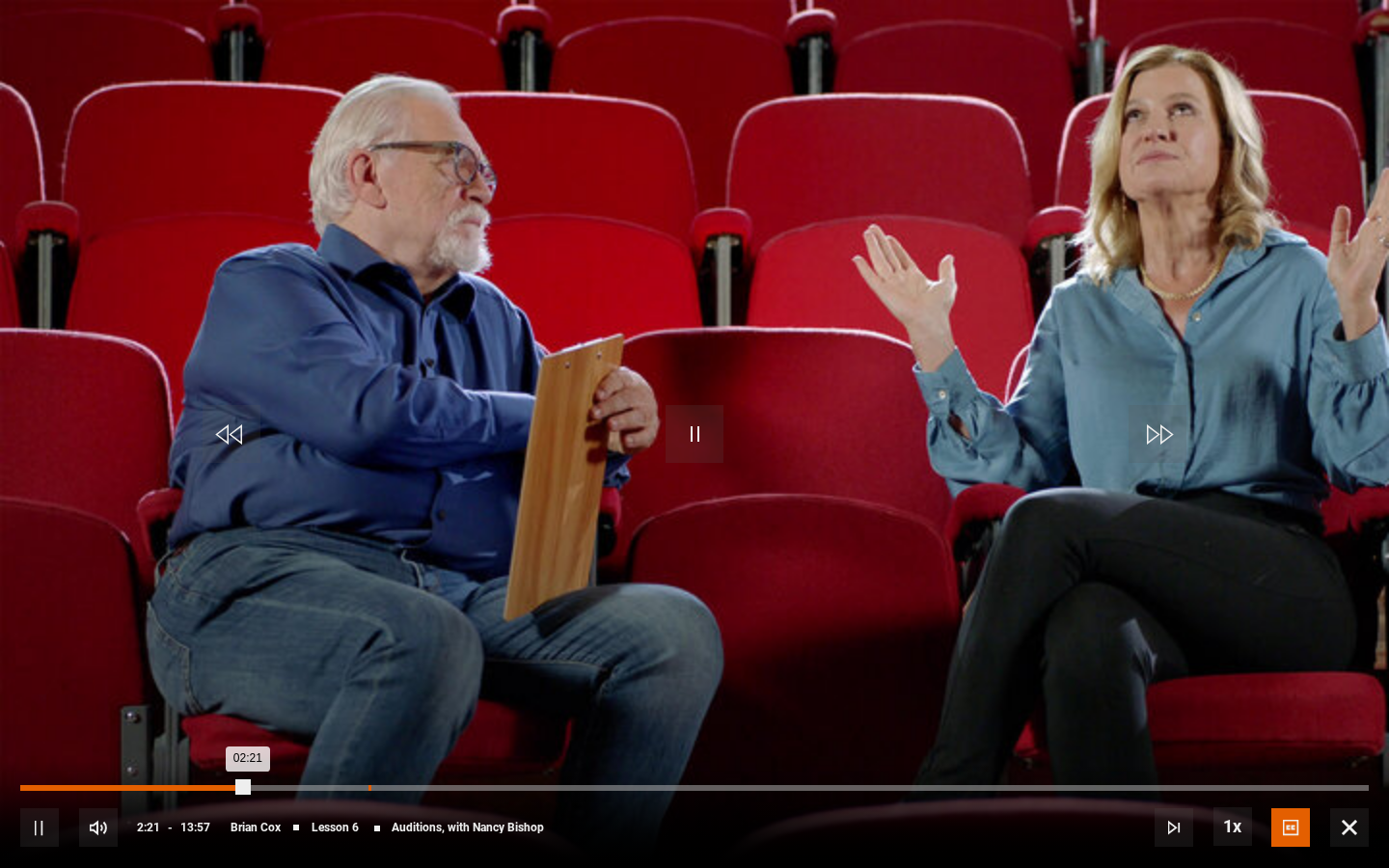 click on "Loaded :  16.90% 03:36 02:21" at bounding box center [694, 788] 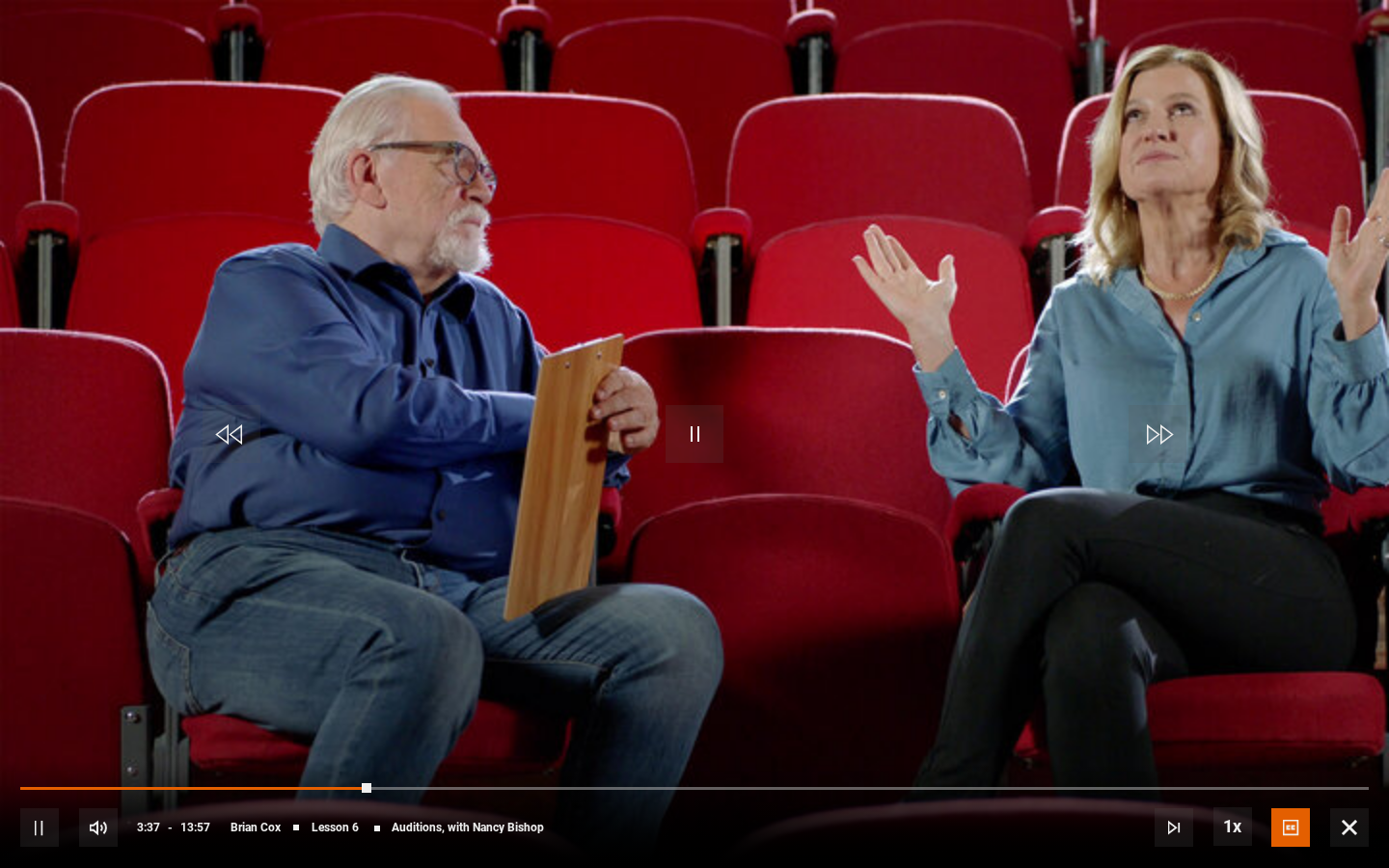 click at bounding box center [694, 434] 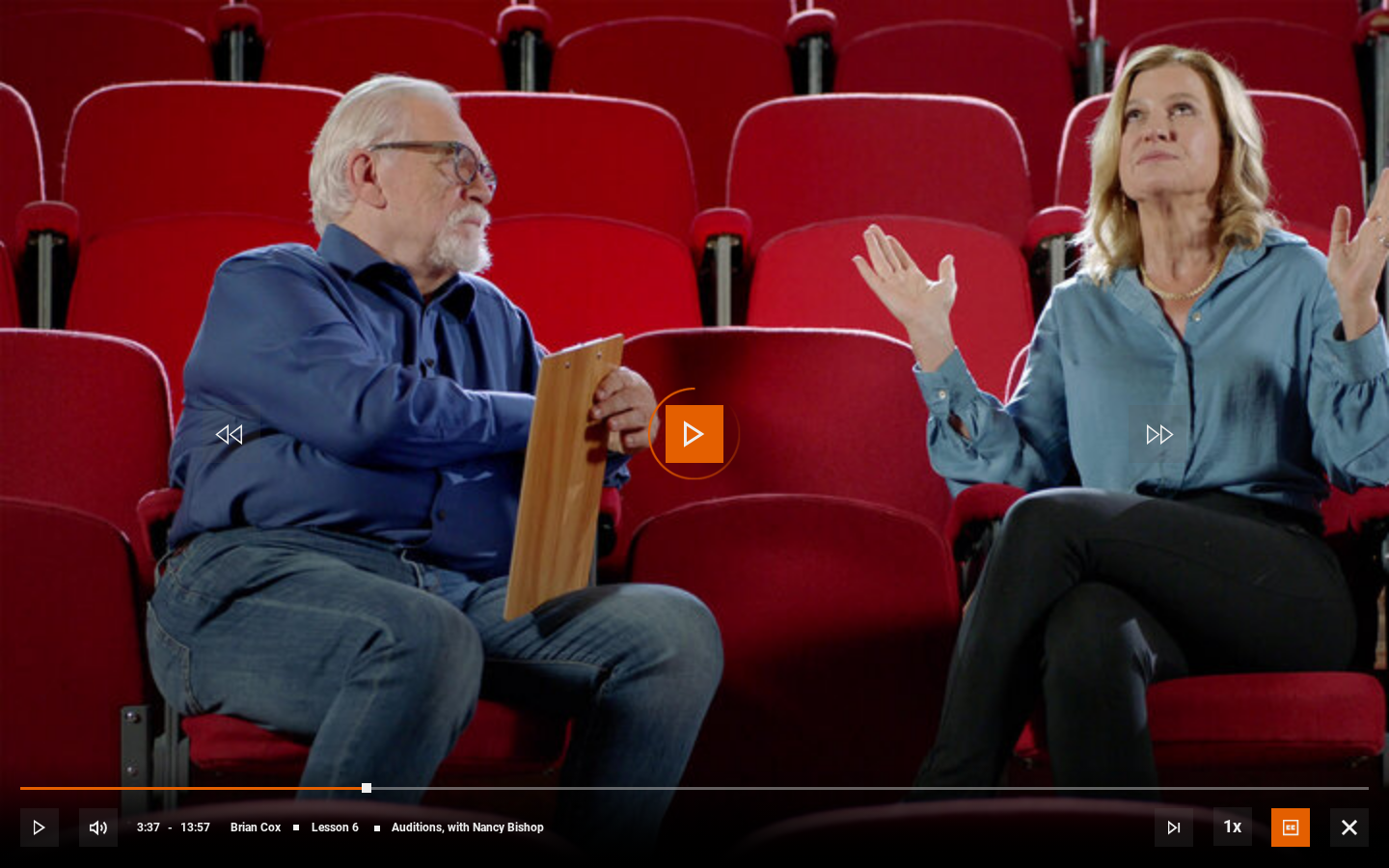 click at bounding box center [694, 434] 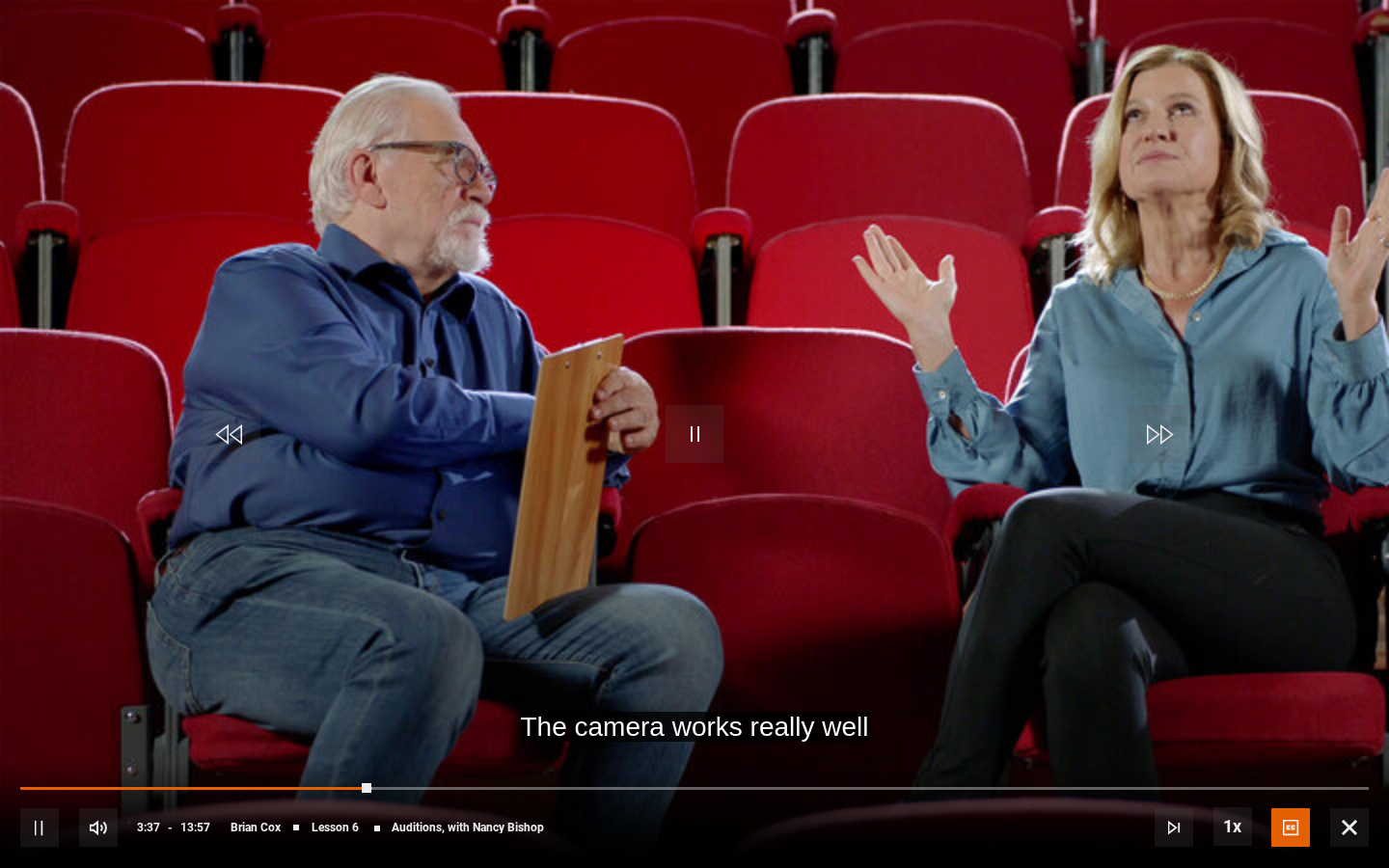 click at bounding box center [694, 434] 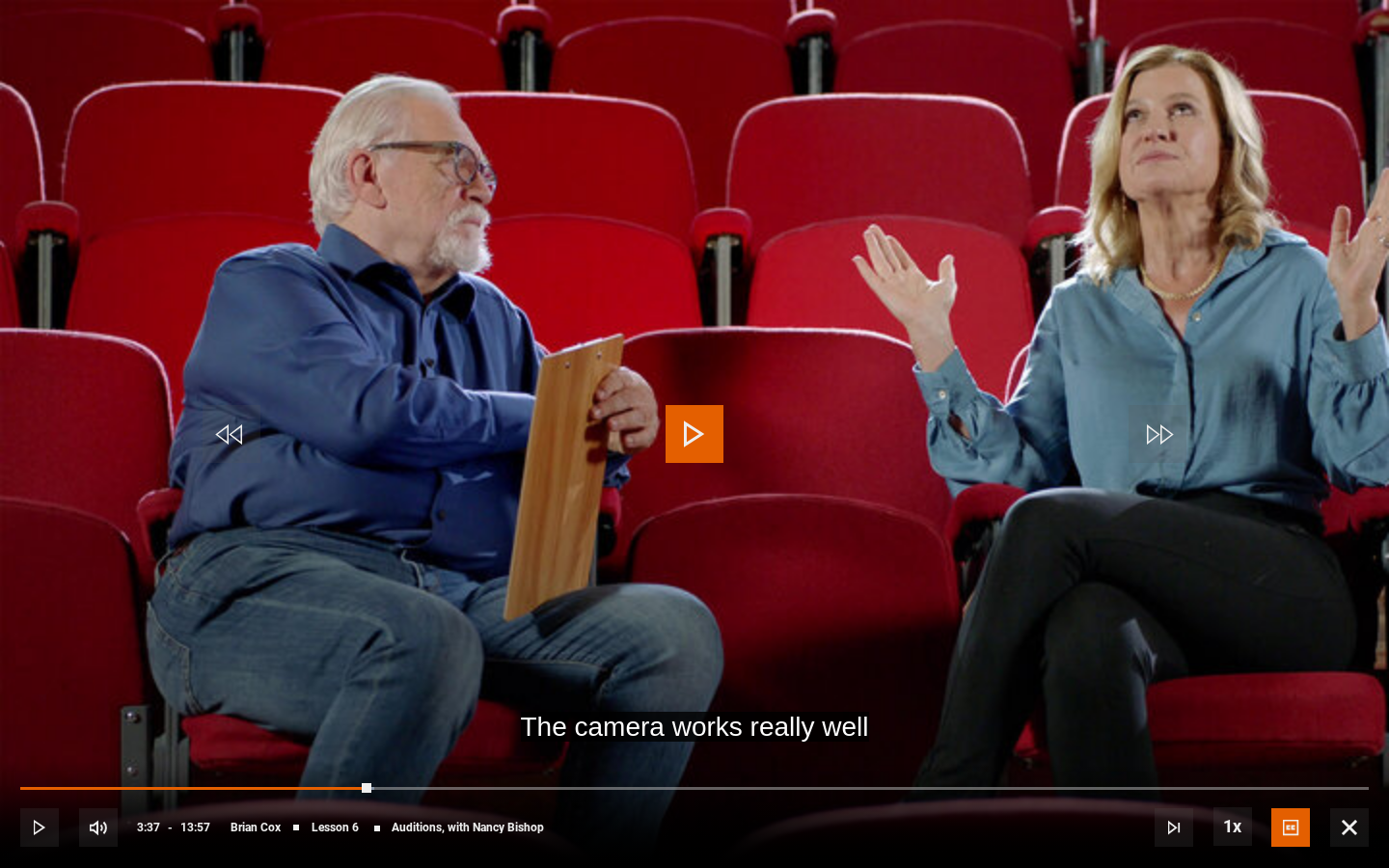 click on "10s Skip Back 10 seconds Play 10s Skip Forward 10 seconds Loaded :  26.27% 05:20 03:37 Play Mute Current Time  3:37 - Duration  13:57
Brian Cox
Lesson 6
Auditions, with Nancy Bishop
1x Playback Rate 2x 1.5x 1x , selected 0.5x Captions captions off English  Captions , selected" at bounding box center [694, 814] 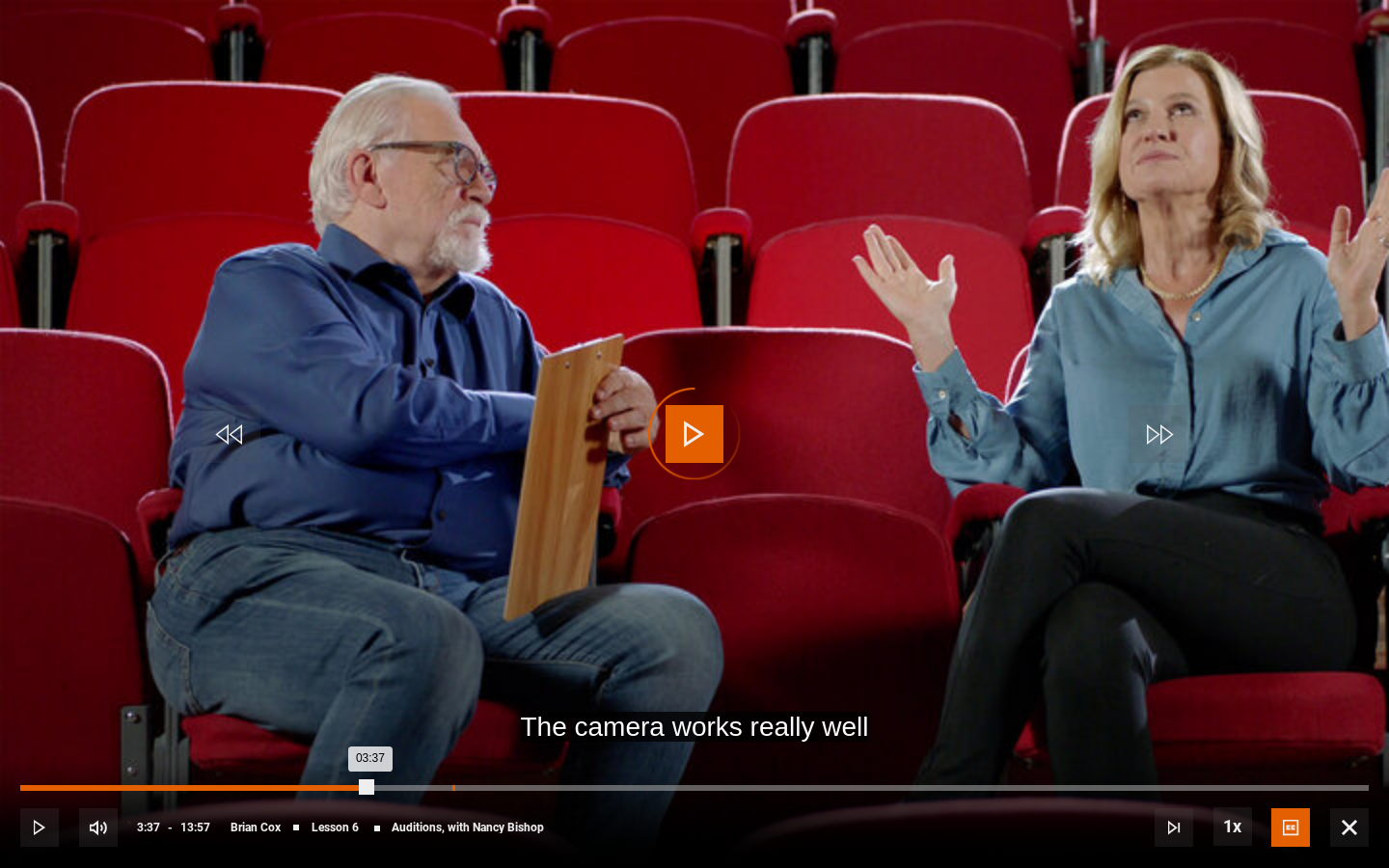 click on "04:28" at bounding box center [453, 788] 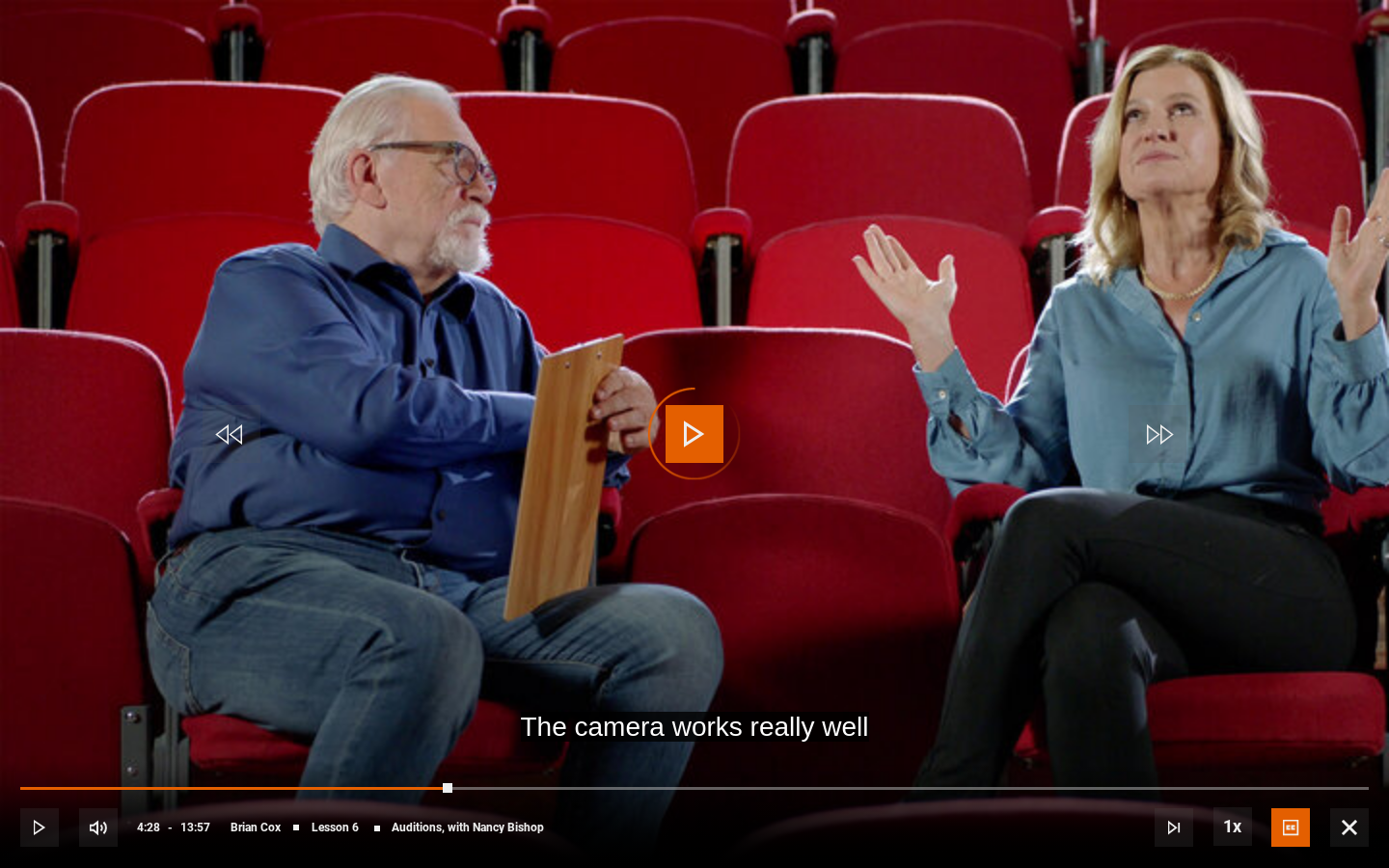 click at bounding box center (694, 434) 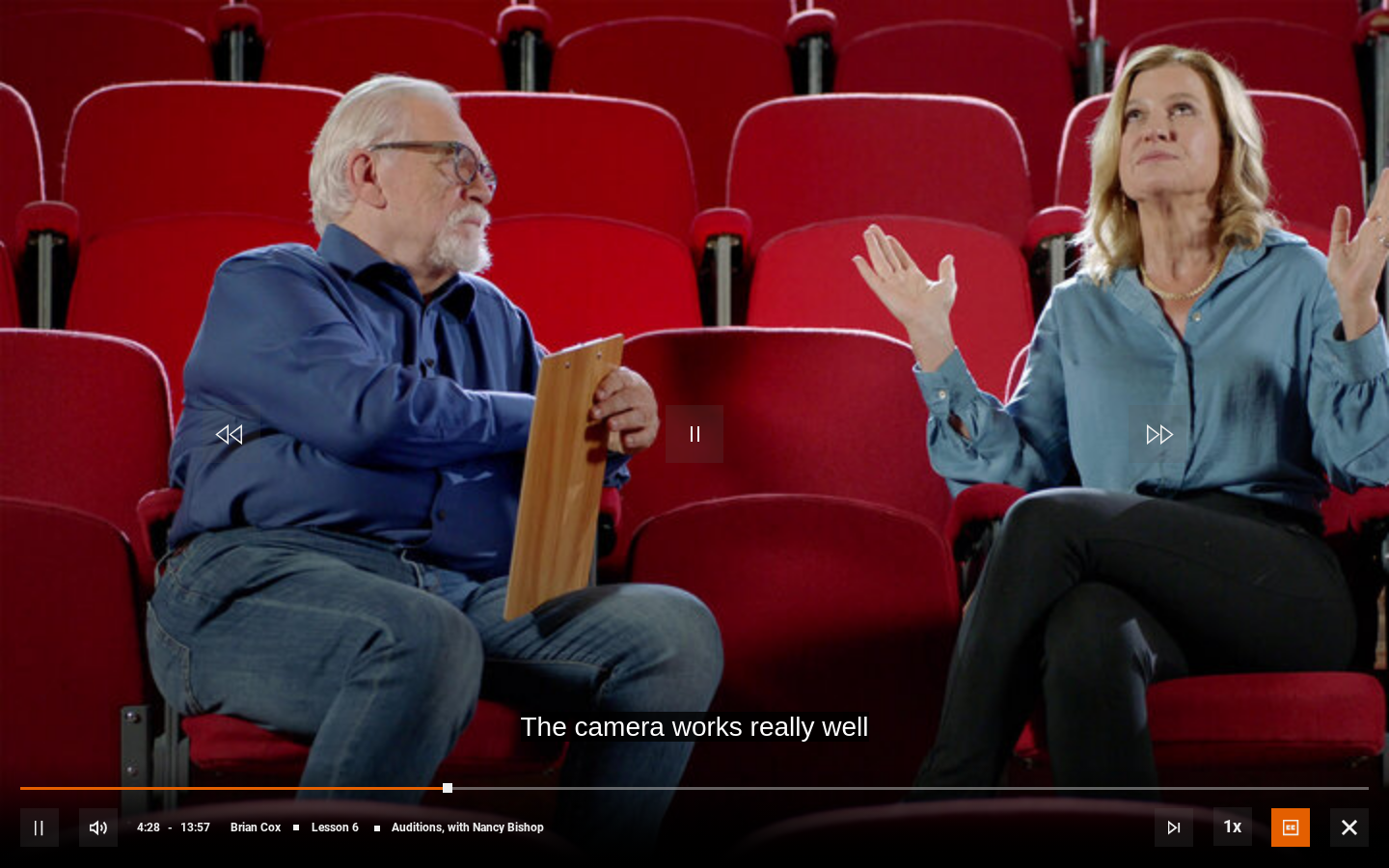 click at bounding box center [694, 434] 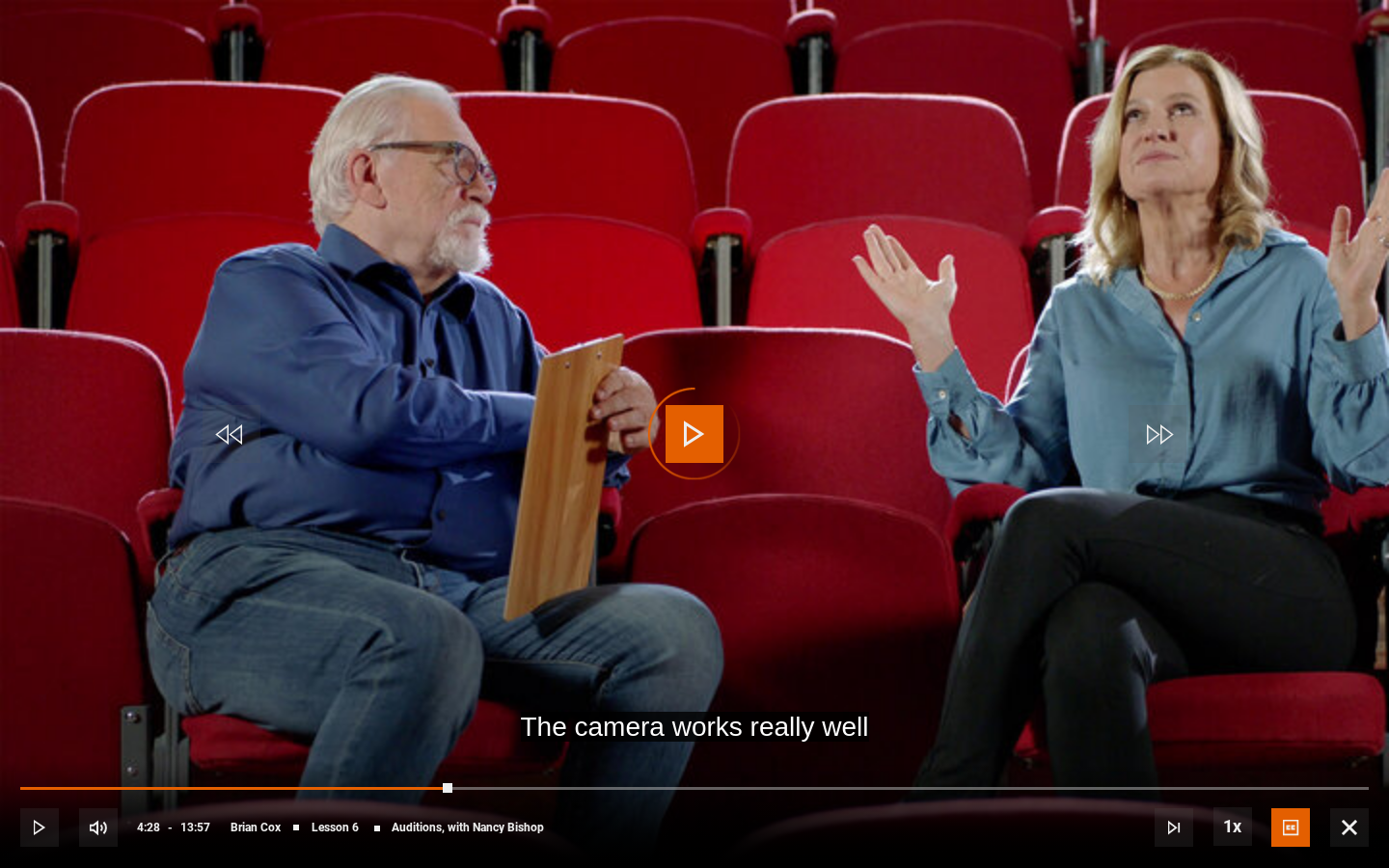 click at bounding box center (694, 434) 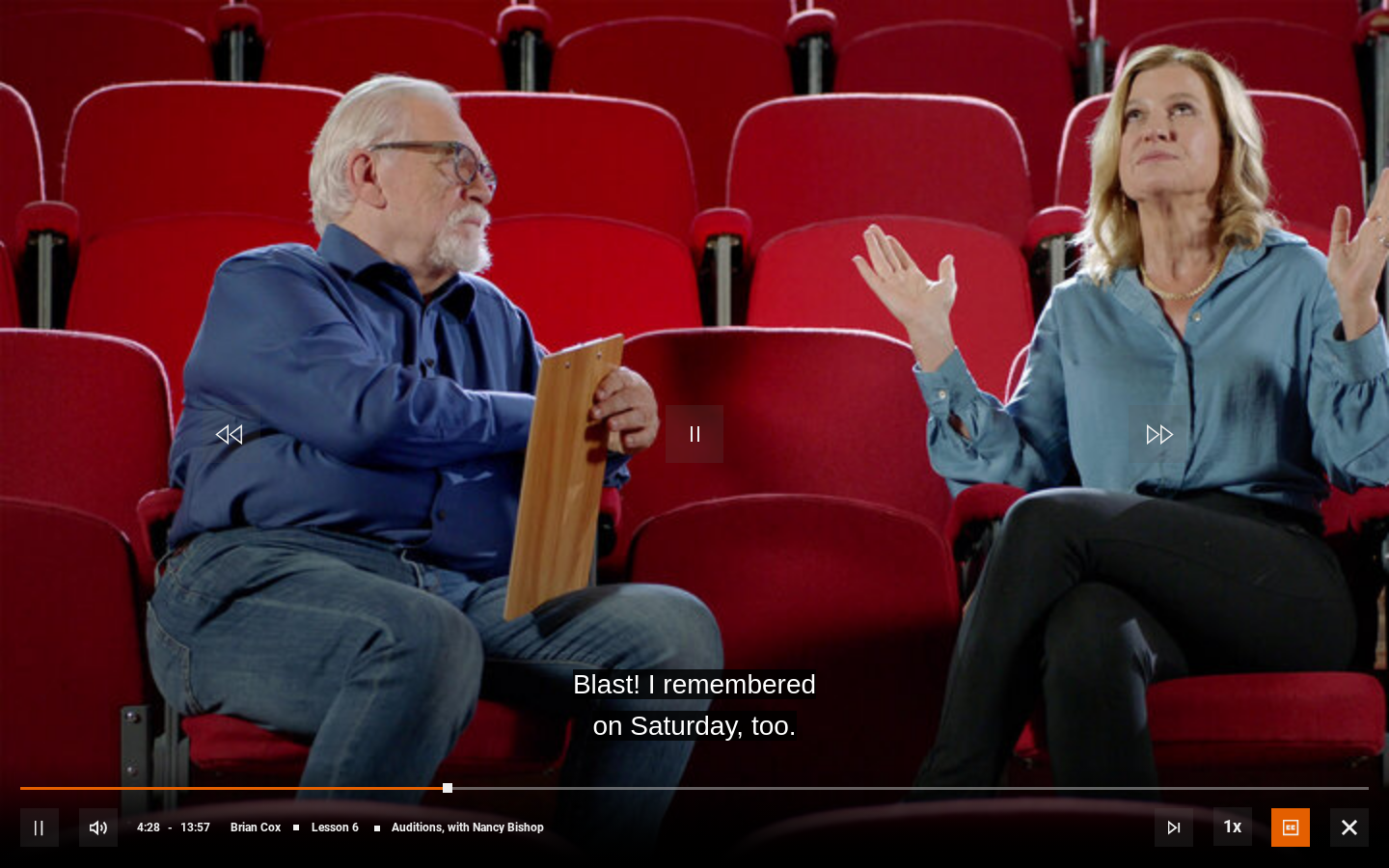 click at bounding box center (694, 434) 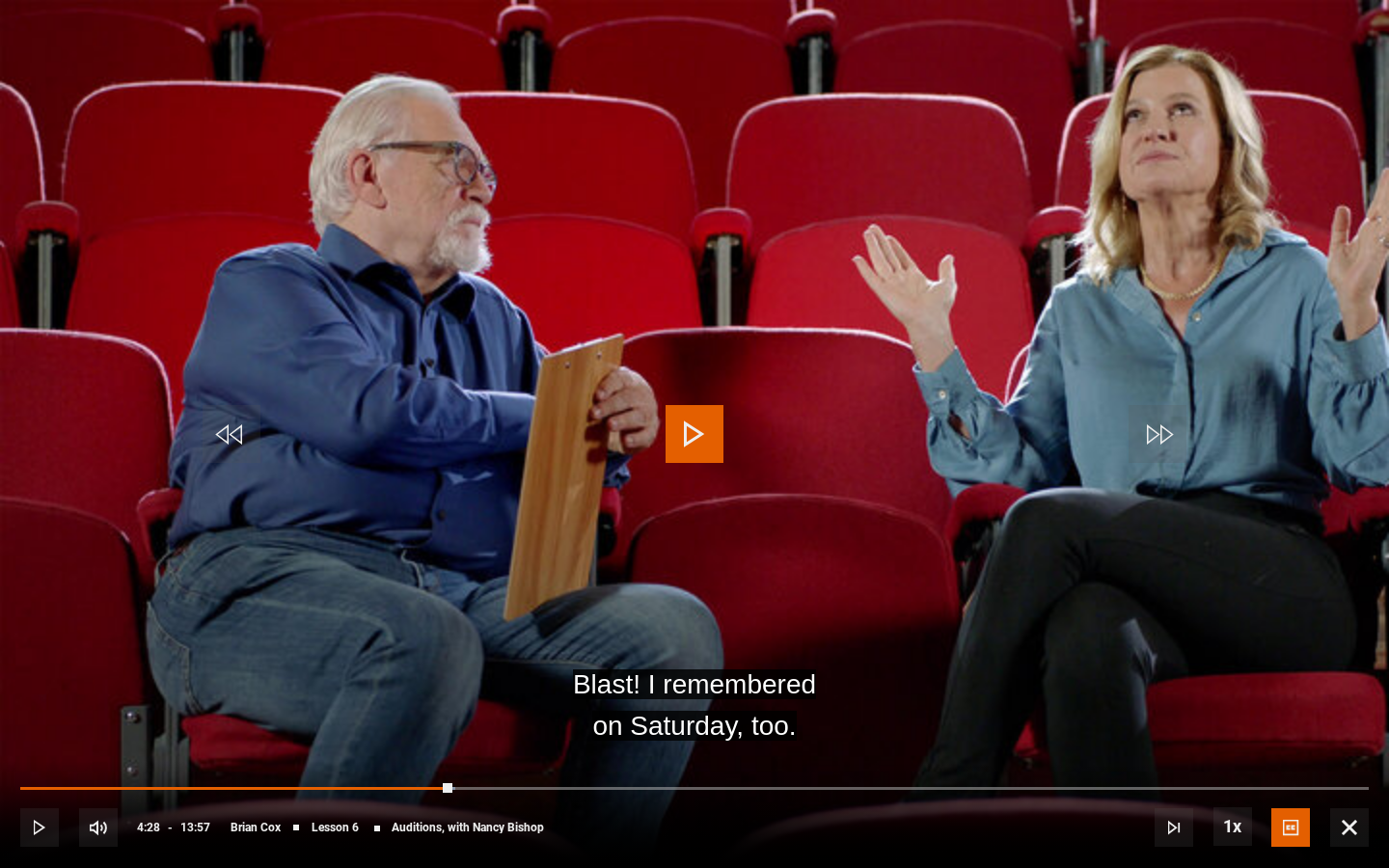 click at bounding box center (694, 434) 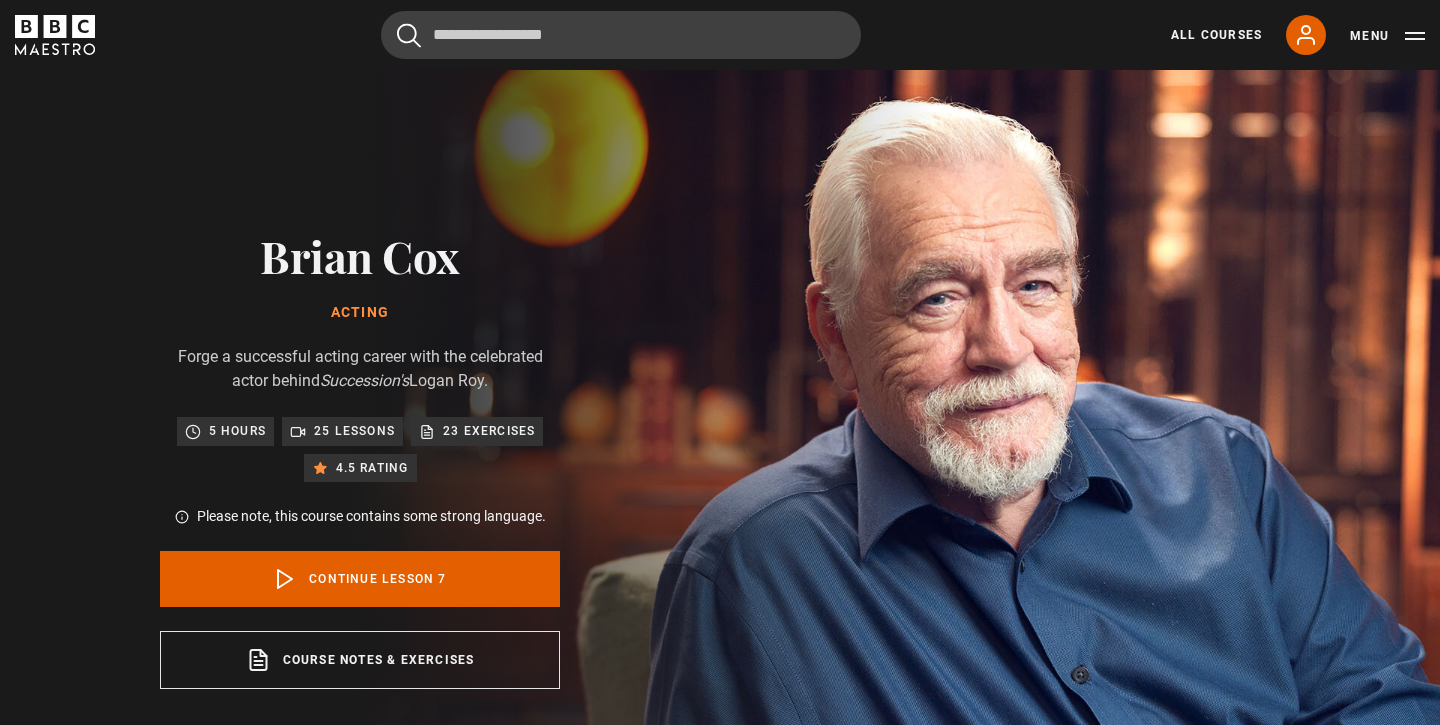 scroll, scrollTop: 847, scrollLeft: 0, axis: vertical 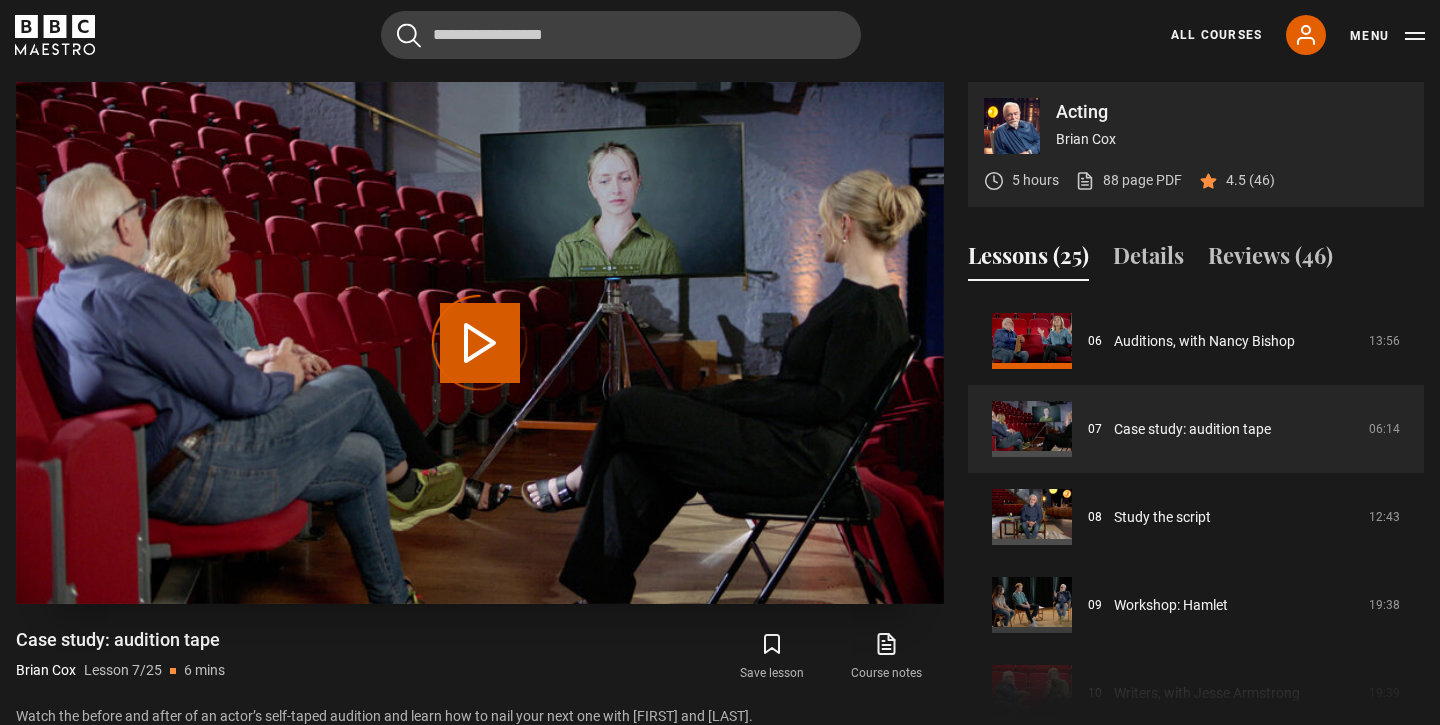 click at bounding box center [480, 343] 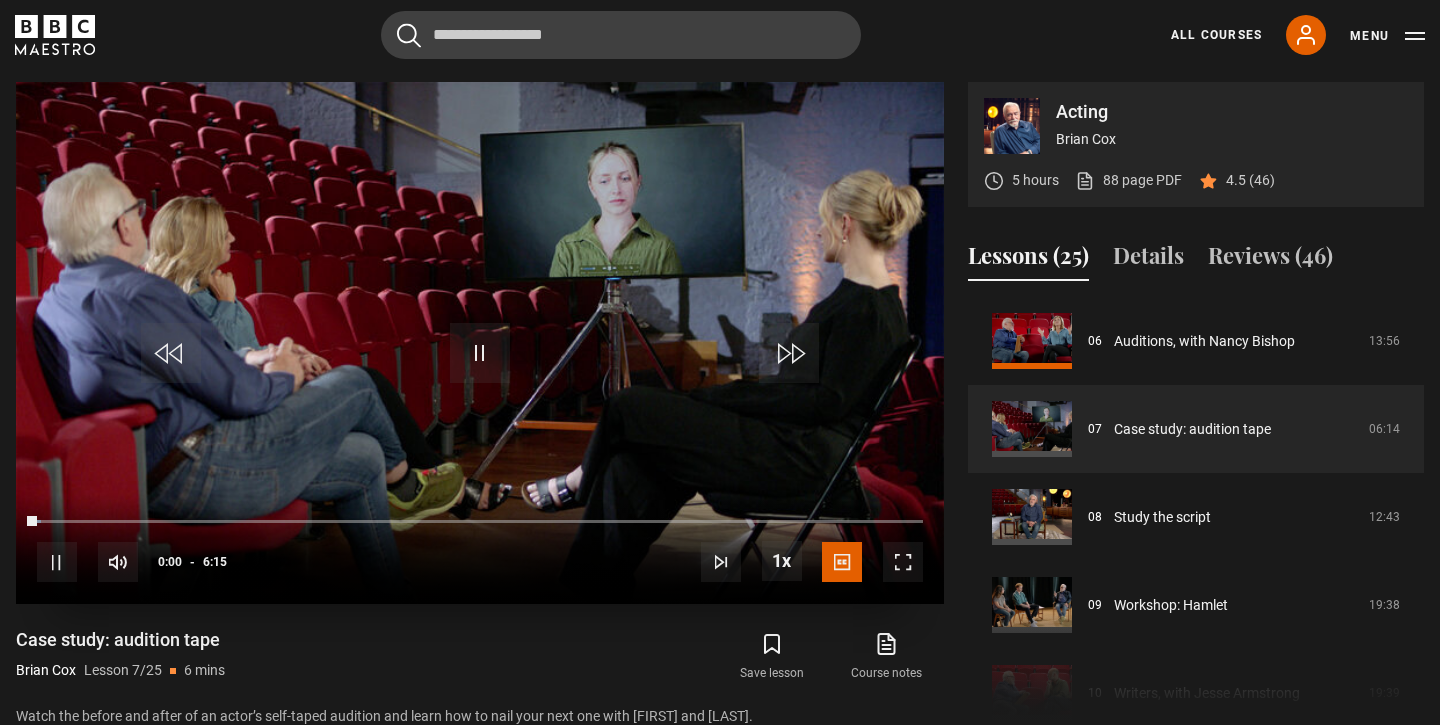 click at bounding box center [903, 562] 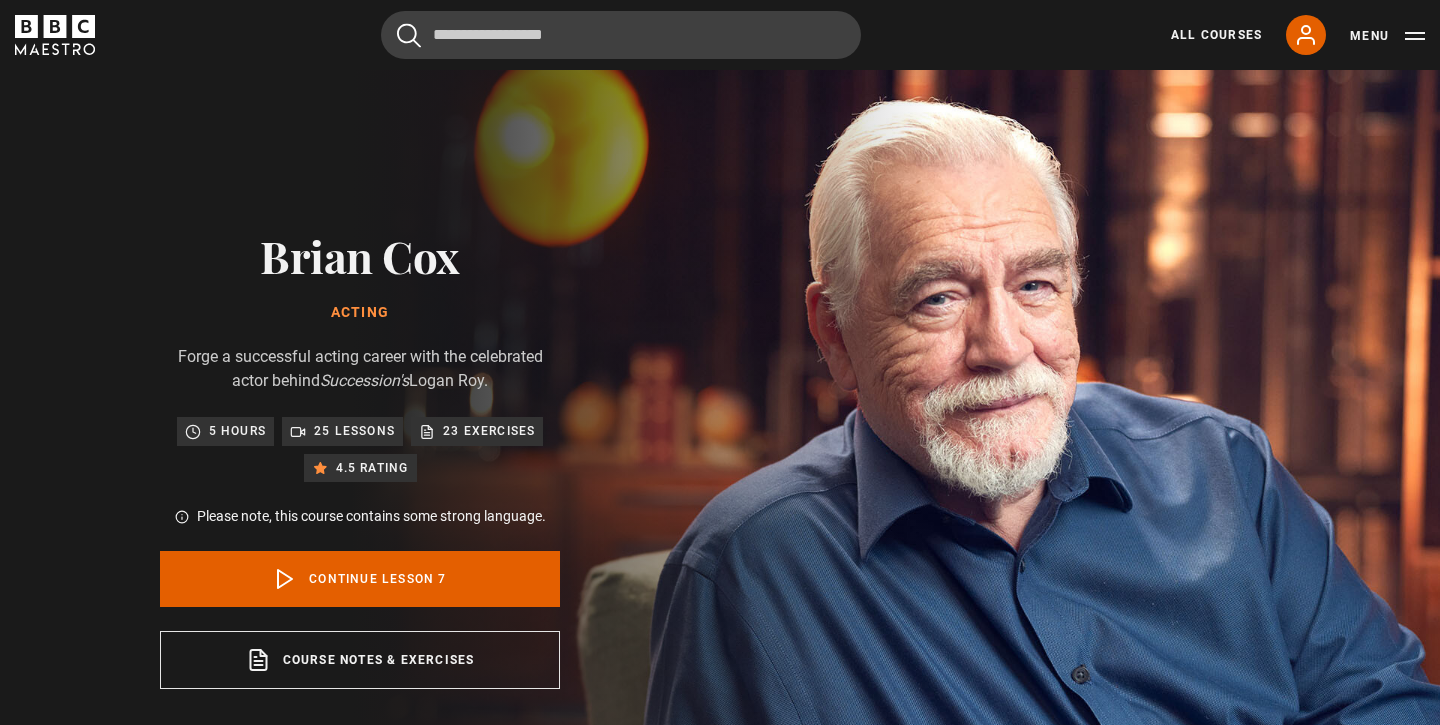 scroll, scrollTop: 847, scrollLeft: 0, axis: vertical 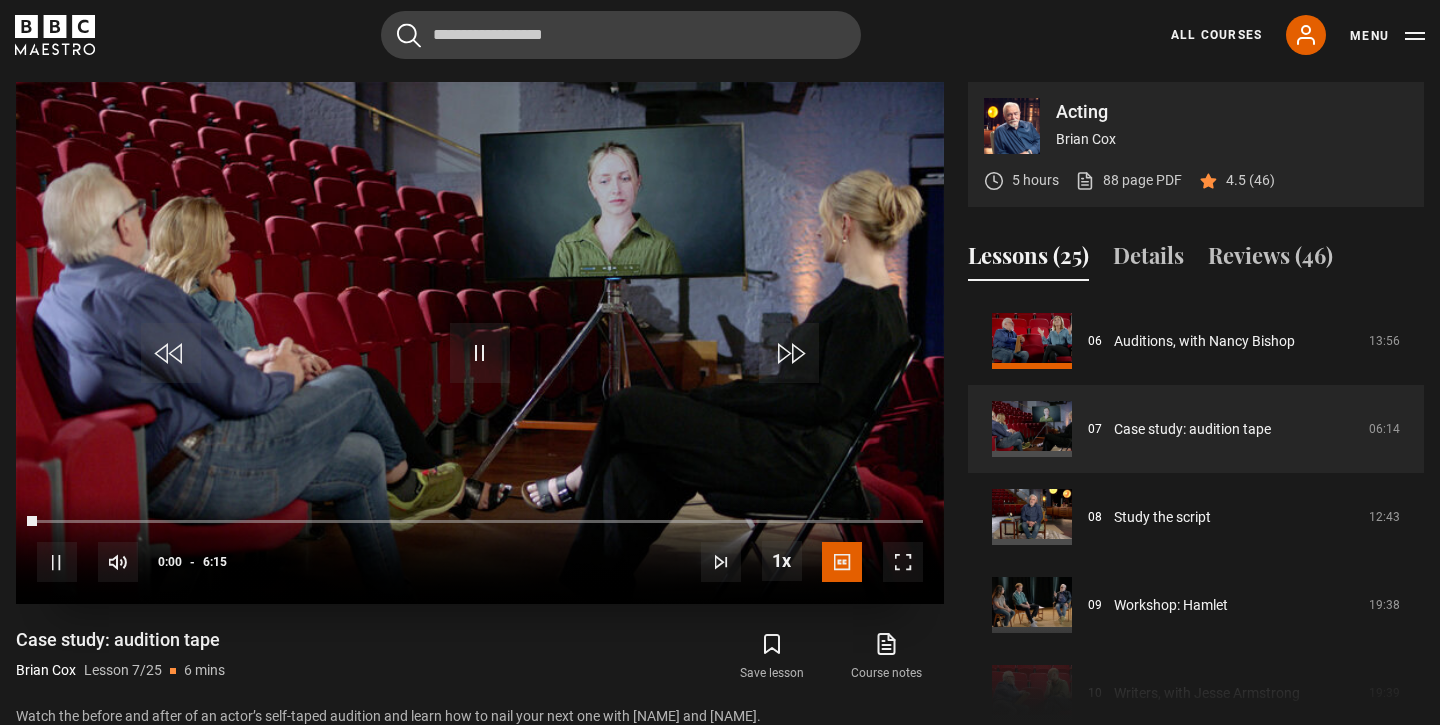 click at bounding box center (480, 343) 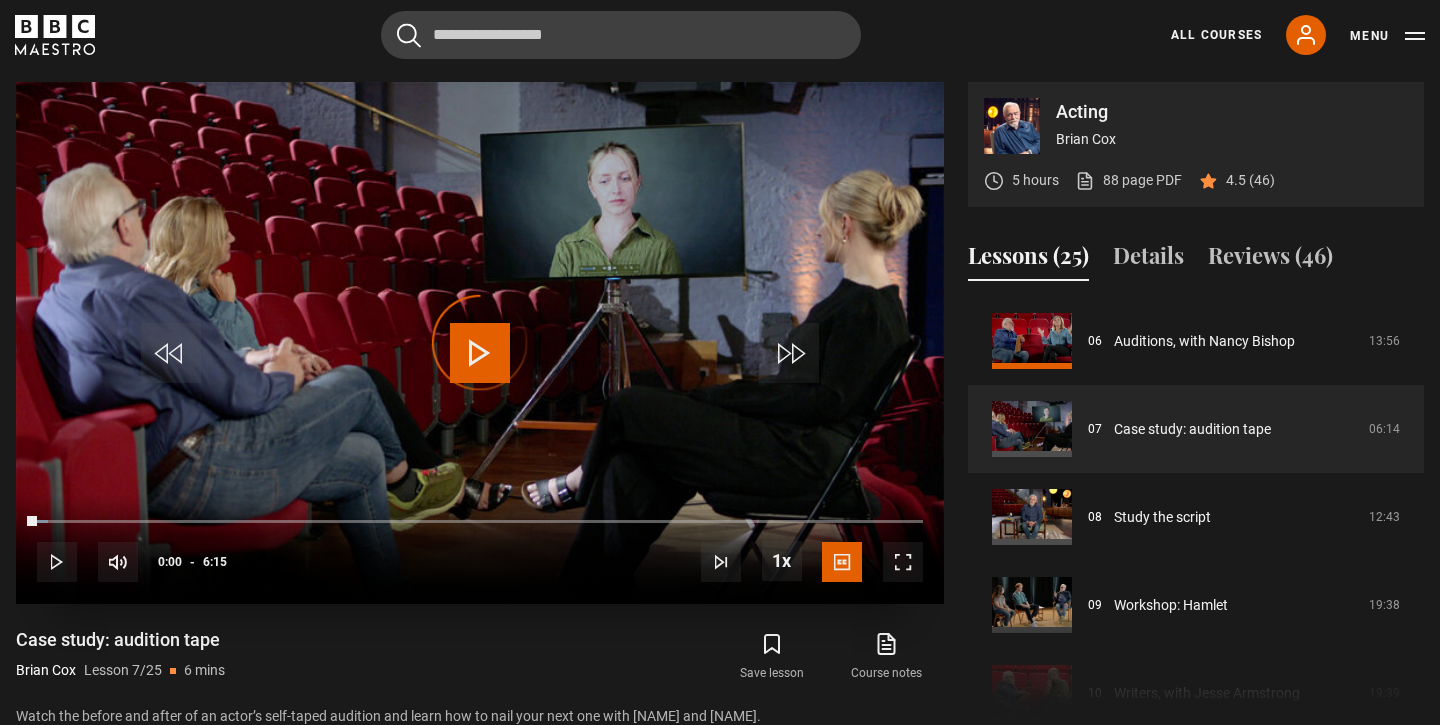 click at bounding box center [480, 343] 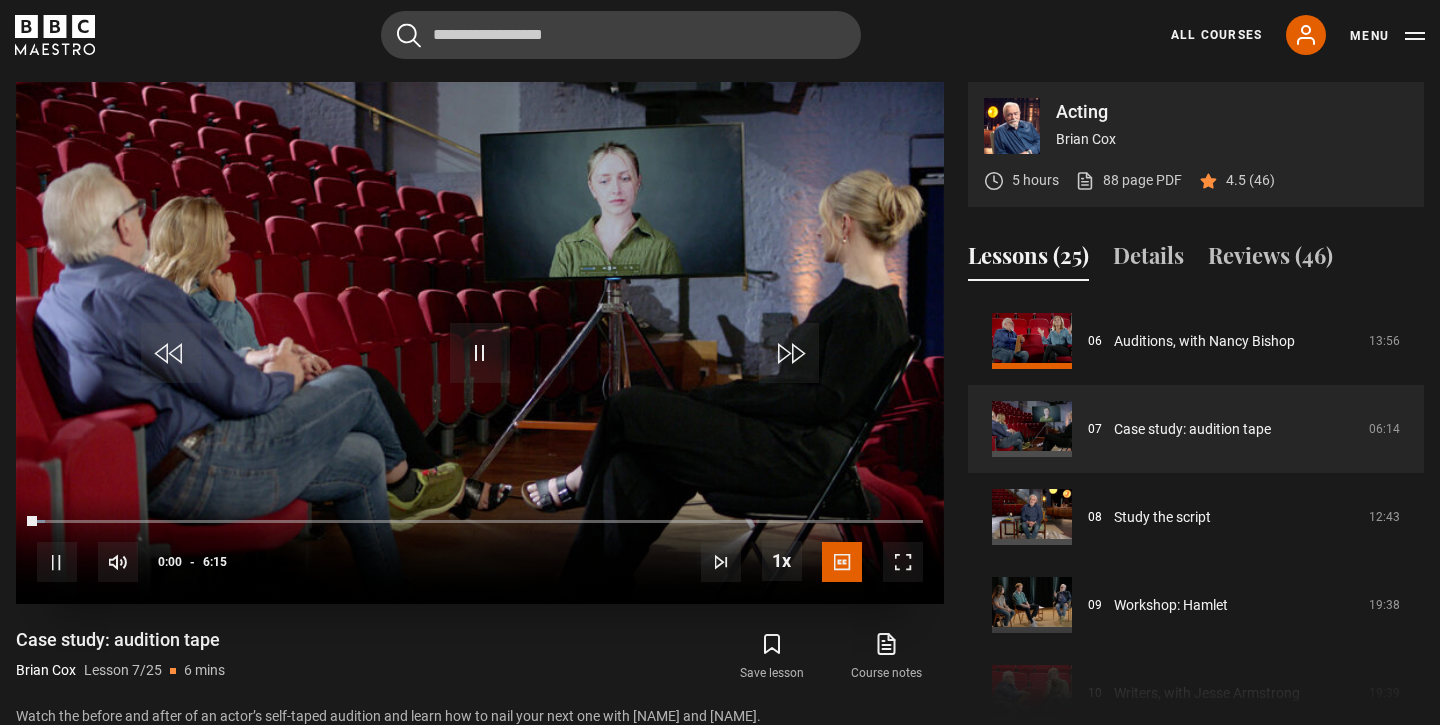 scroll, scrollTop: 899, scrollLeft: 0, axis: vertical 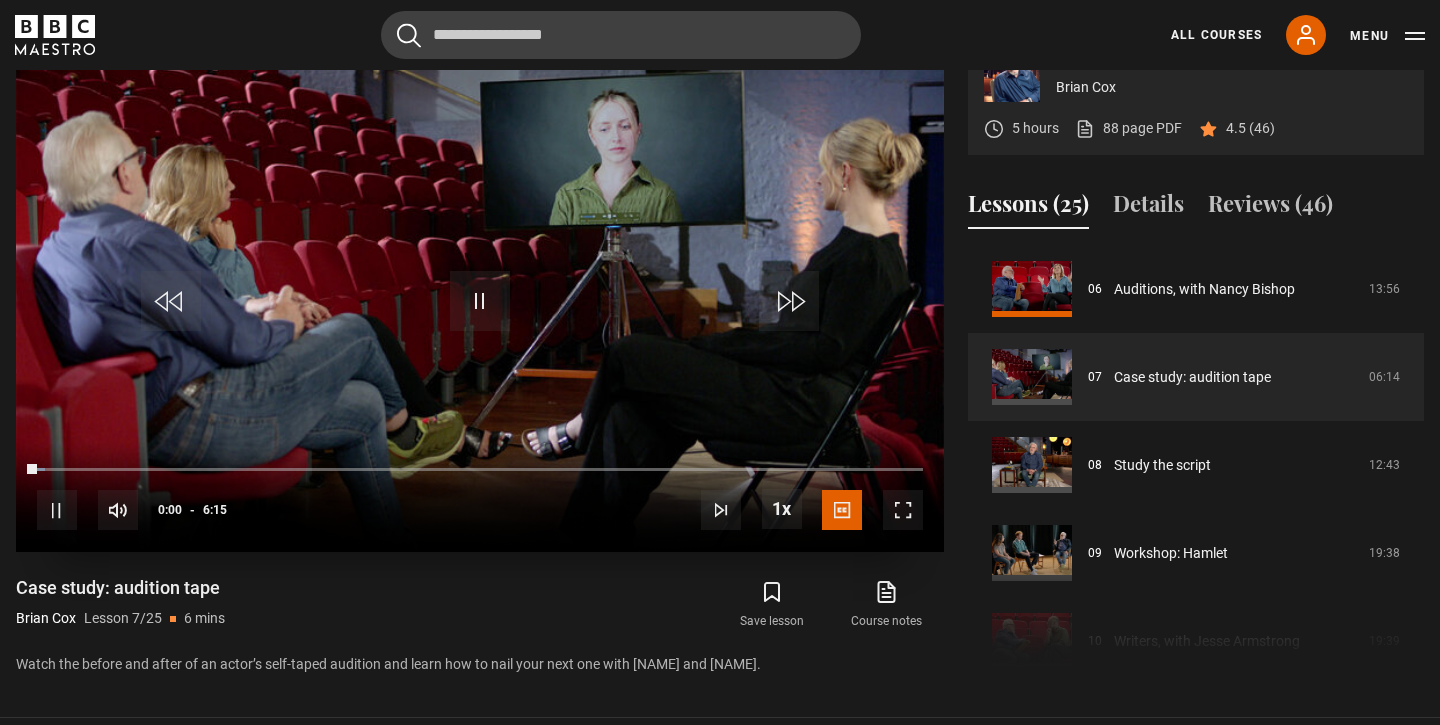 click at bounding box center (903, 510) 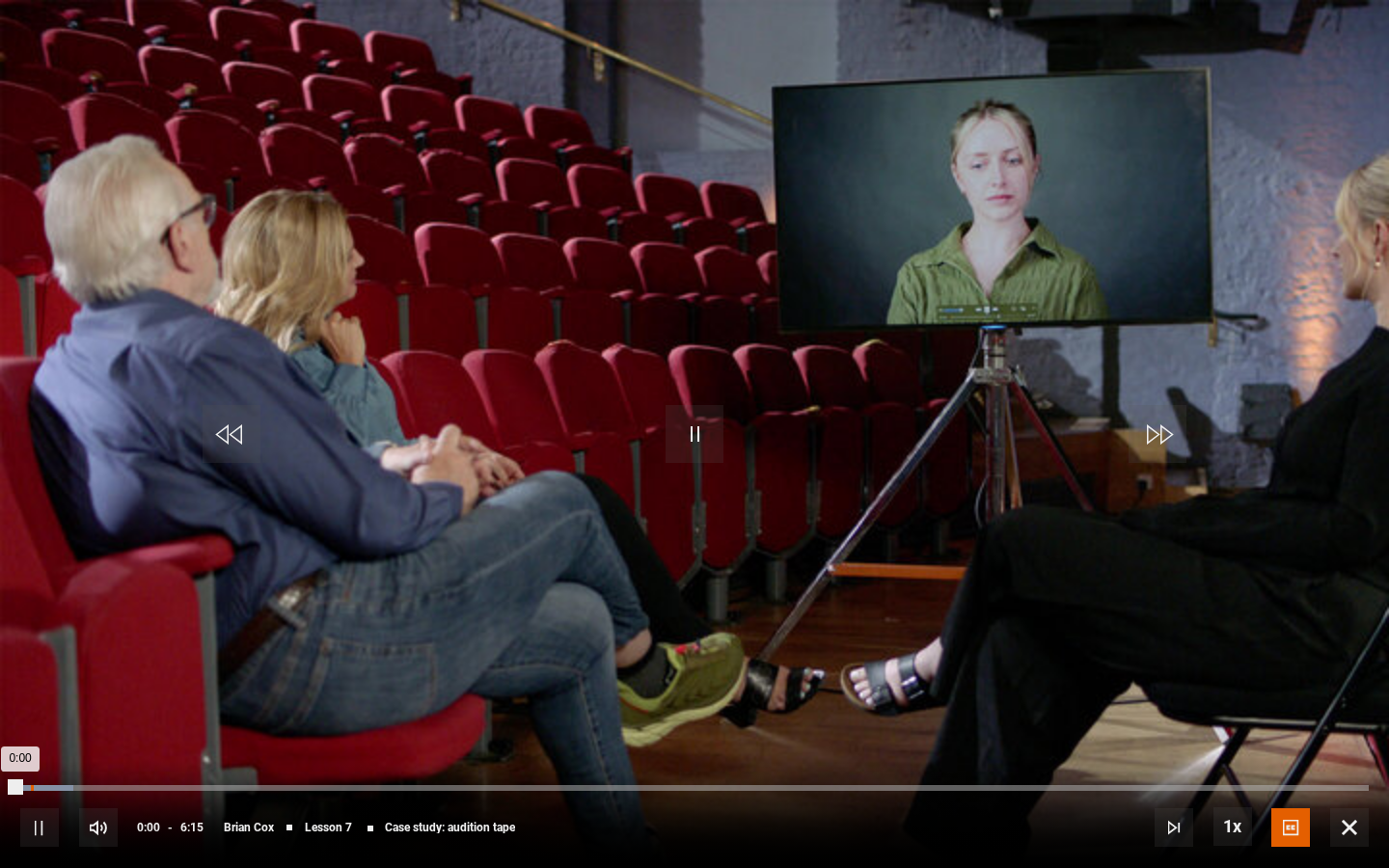 click on "0:02" at bounding box center (32, 788) 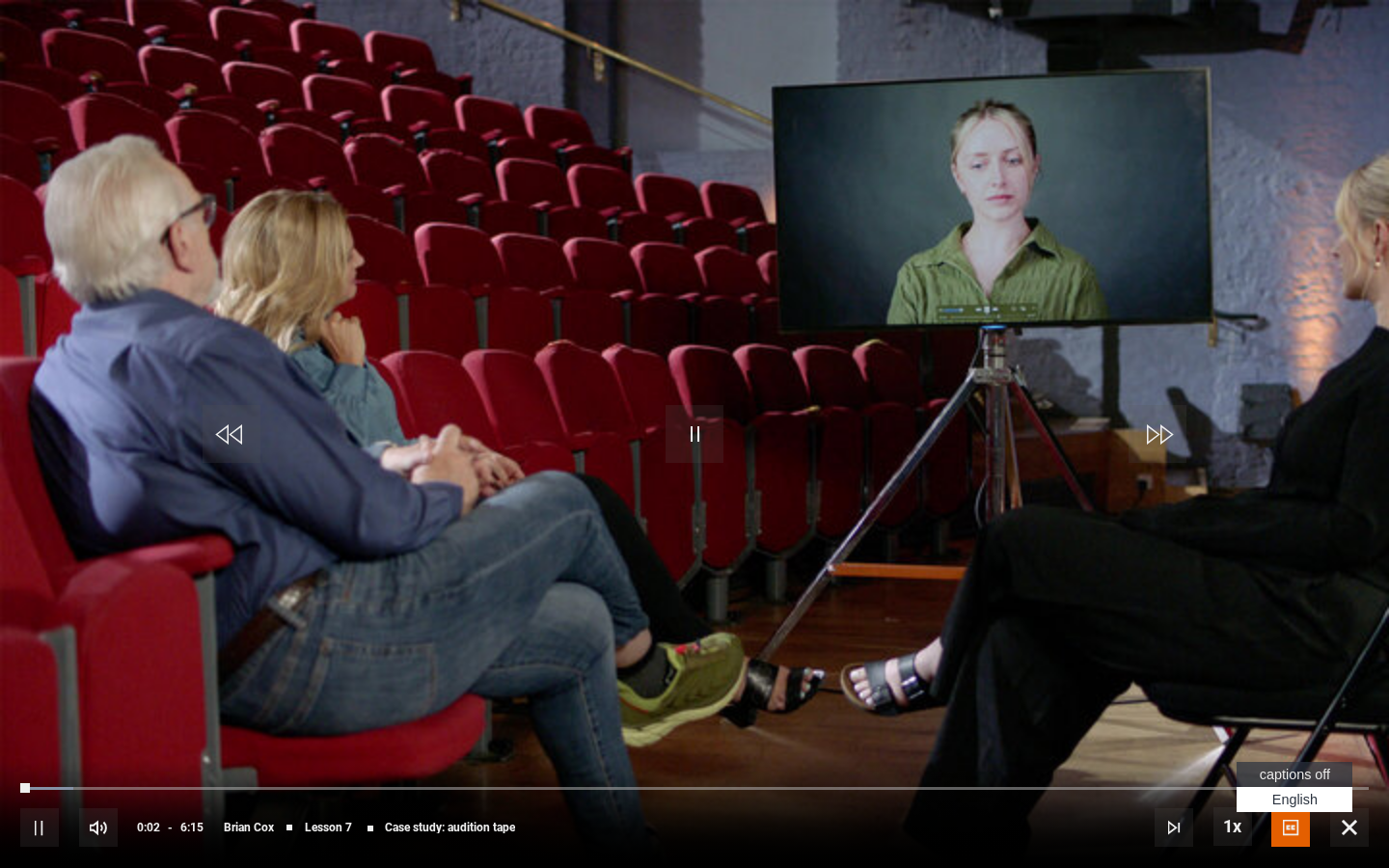 click at bounding box center [1291, 827] 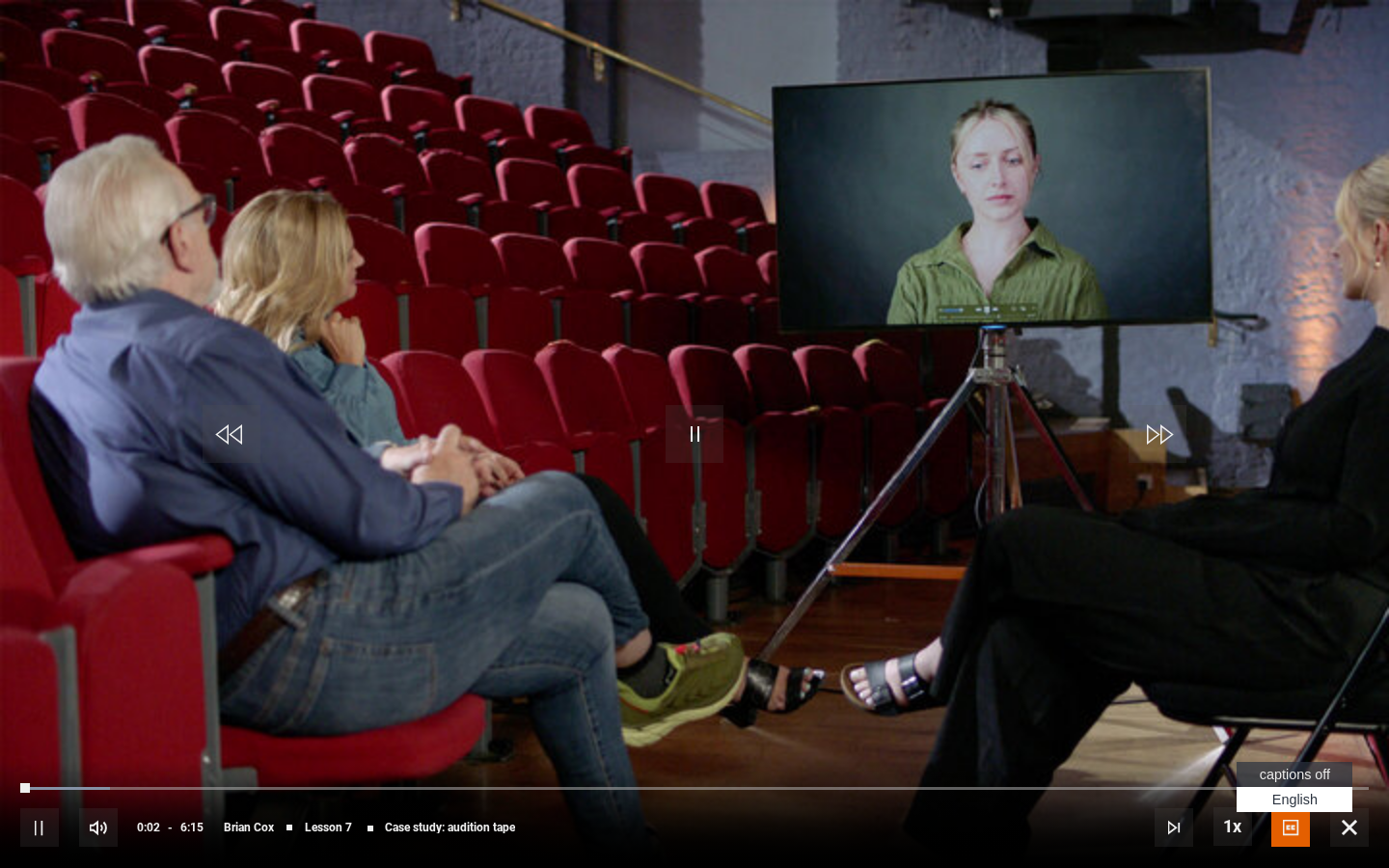 click on "captions off" at bounding box center (1294, 774) 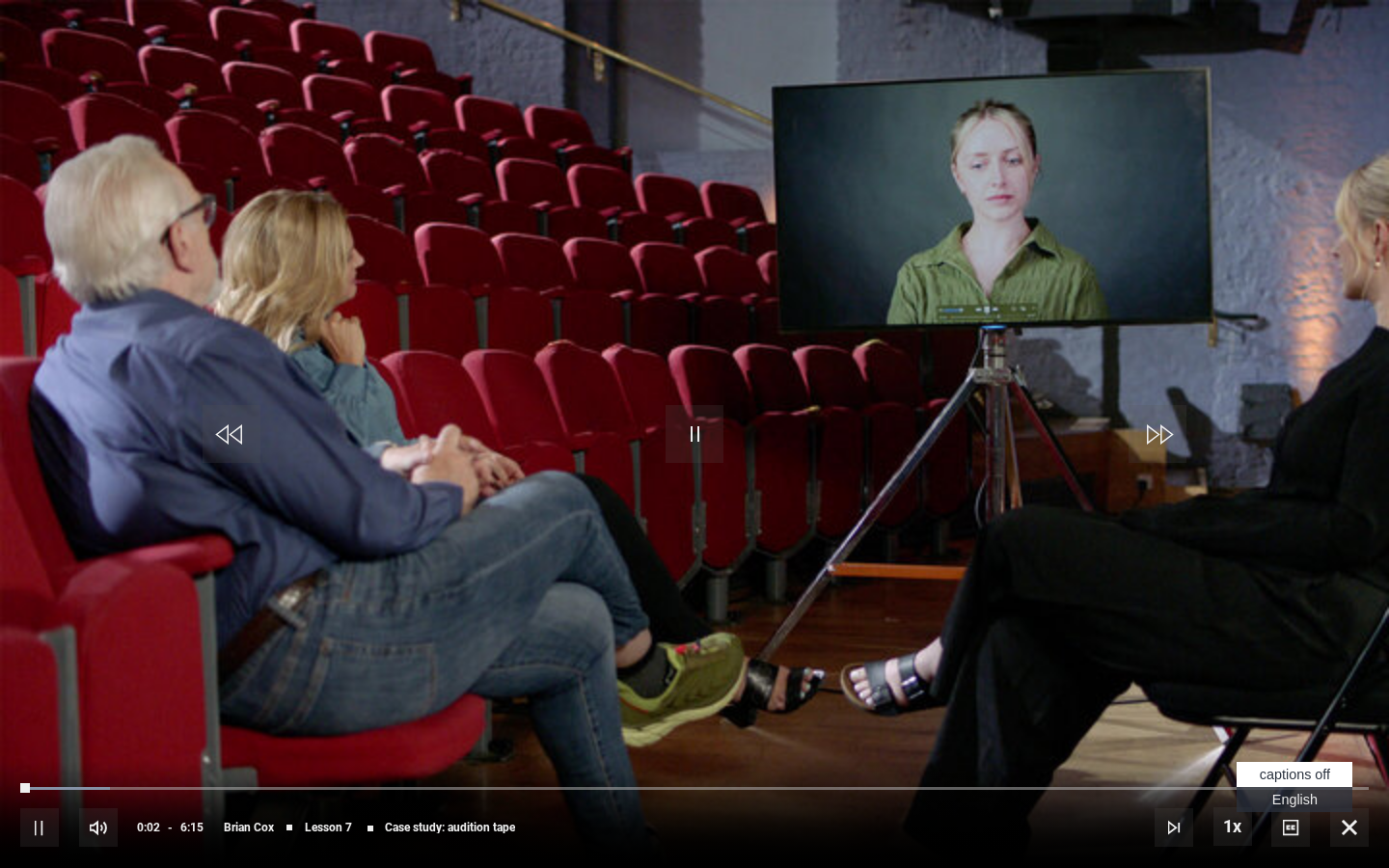 click at bounding box center [1291, 827] 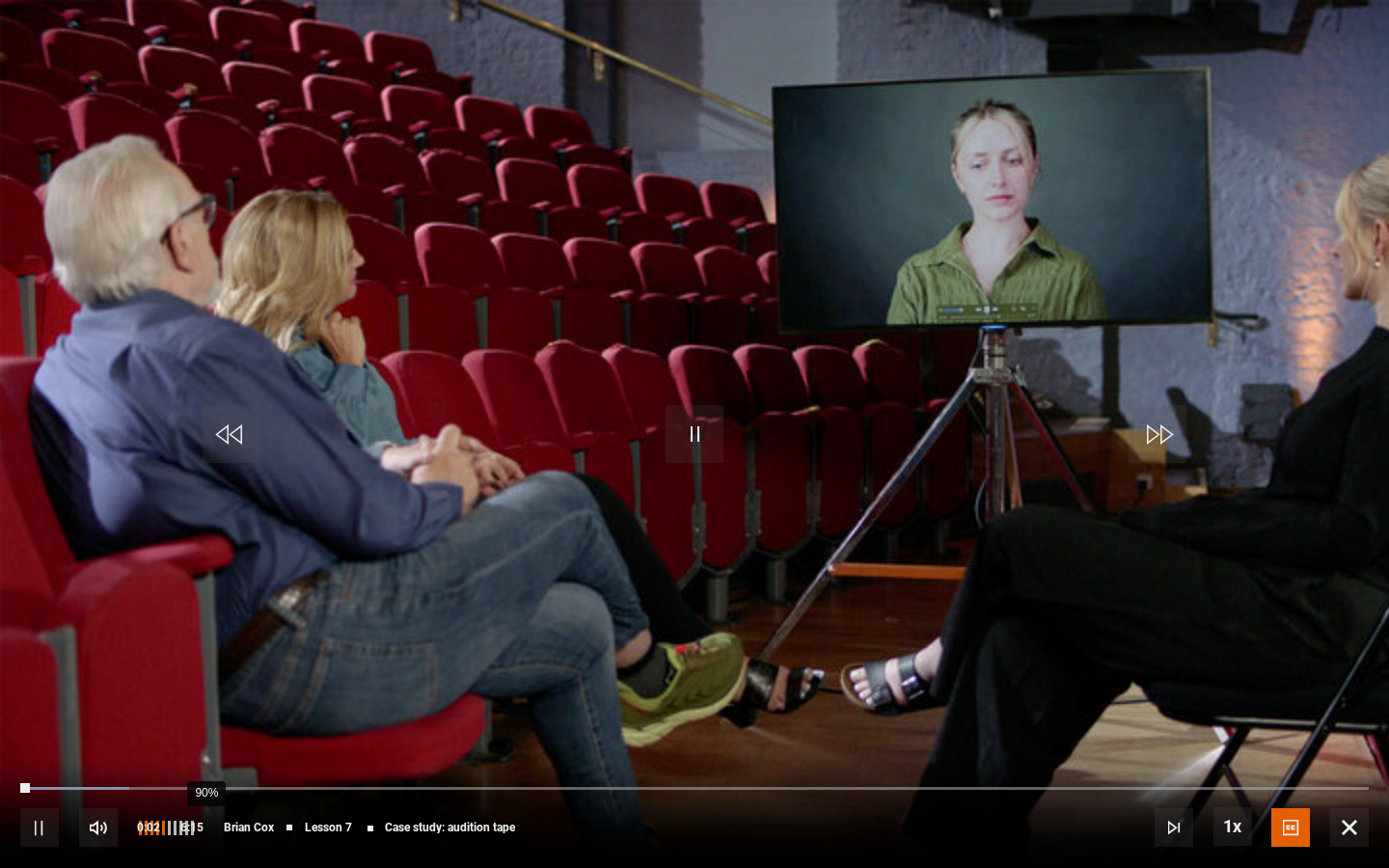 click on "90%" at bounding box center [205, 827] 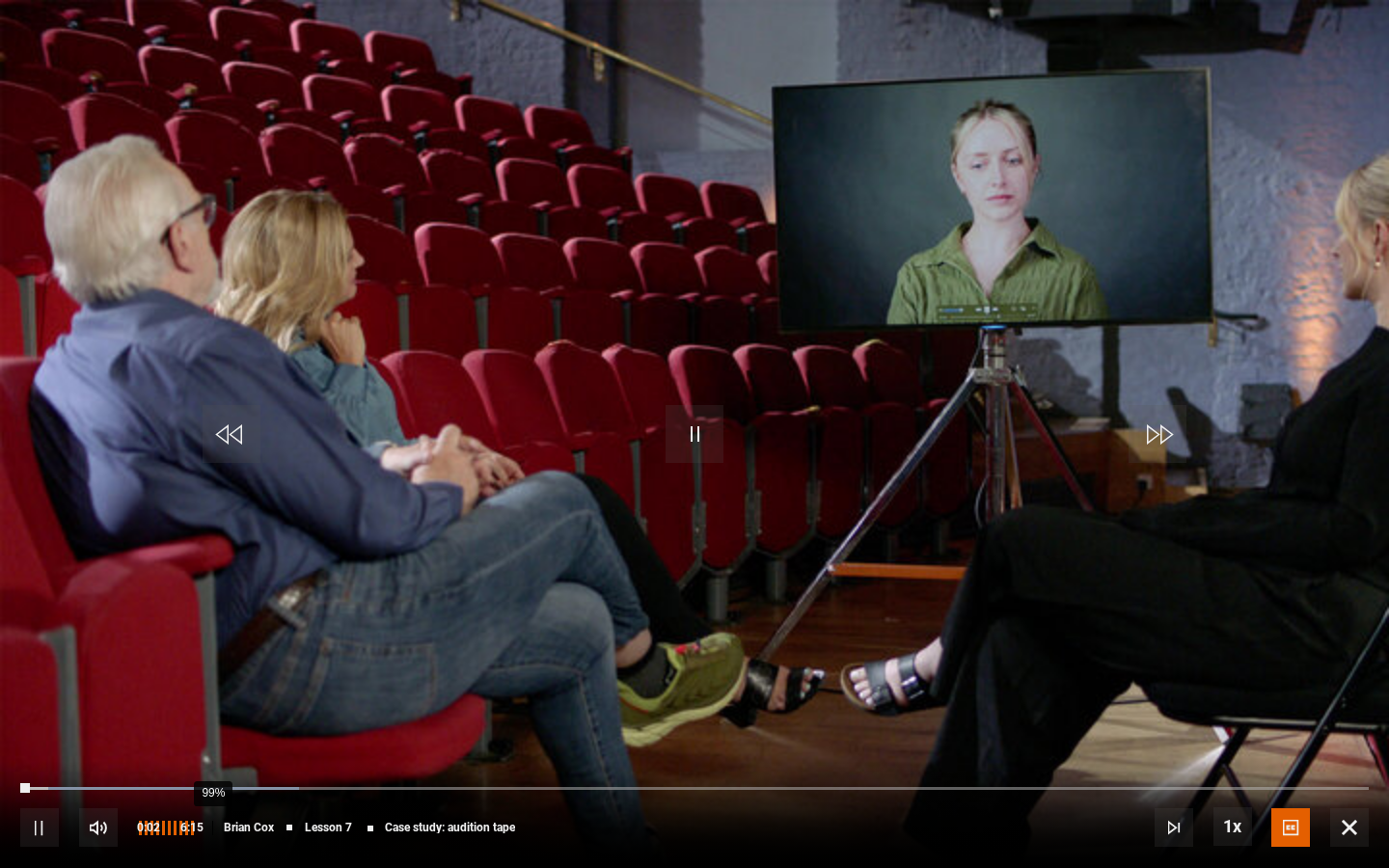 click on "99%" at bounding box center (212, 827) 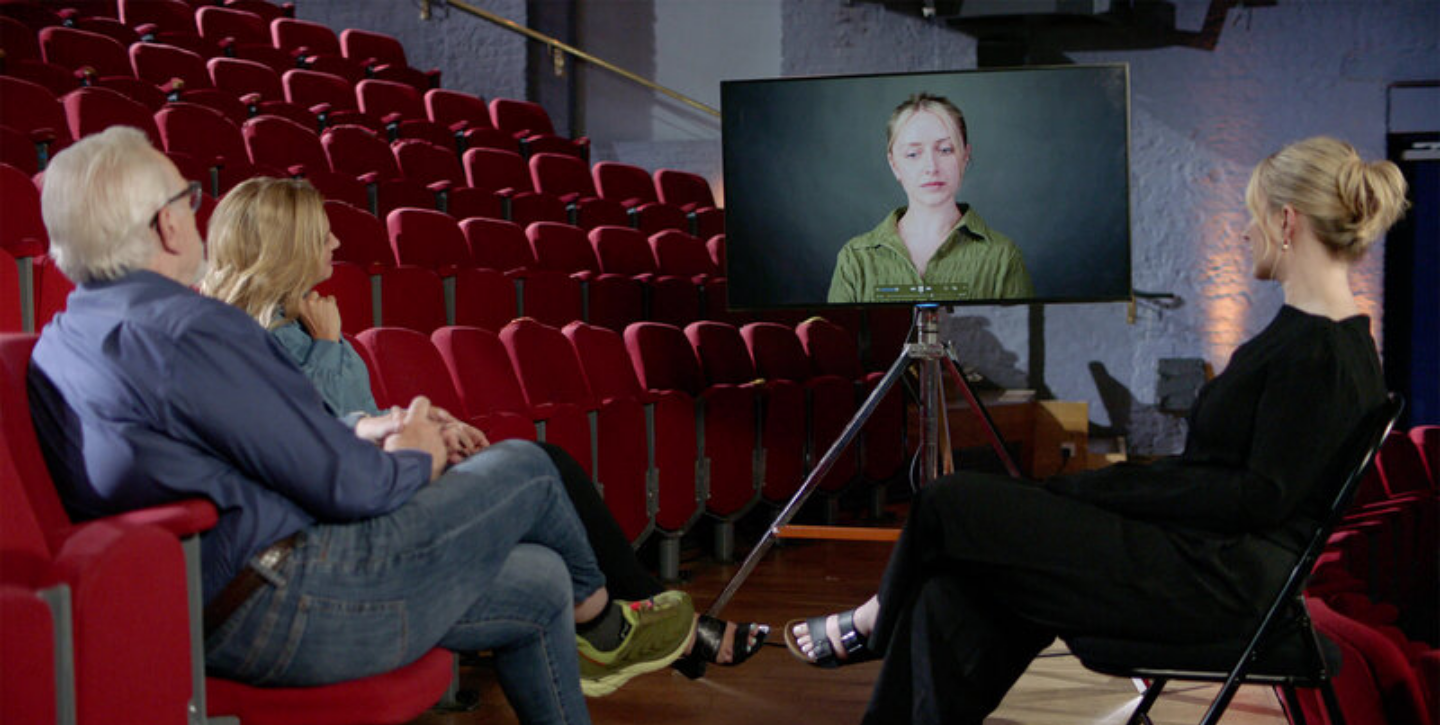 scroll, scrollTop: 101, scrollLeft: 0, axis: vertical 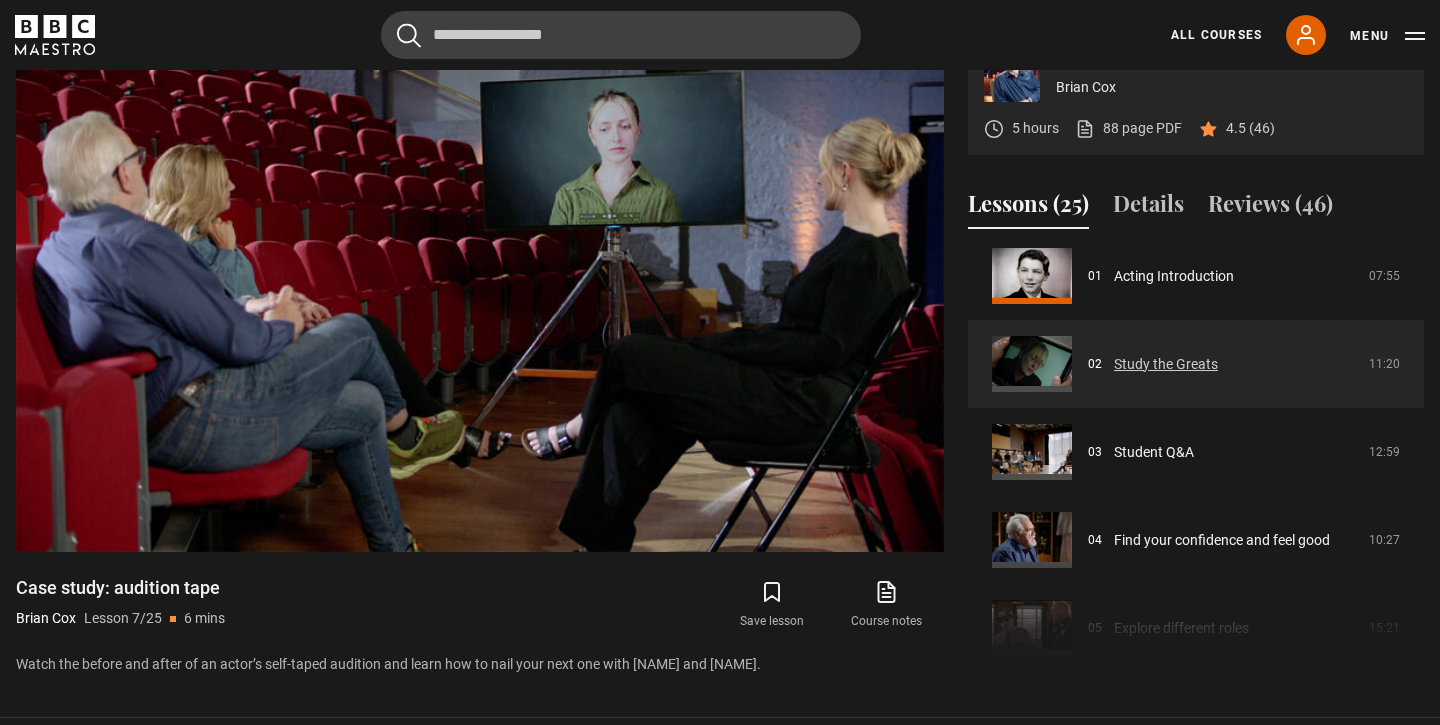 click on "Study the Greats" at bounding box center [1166, 364] 